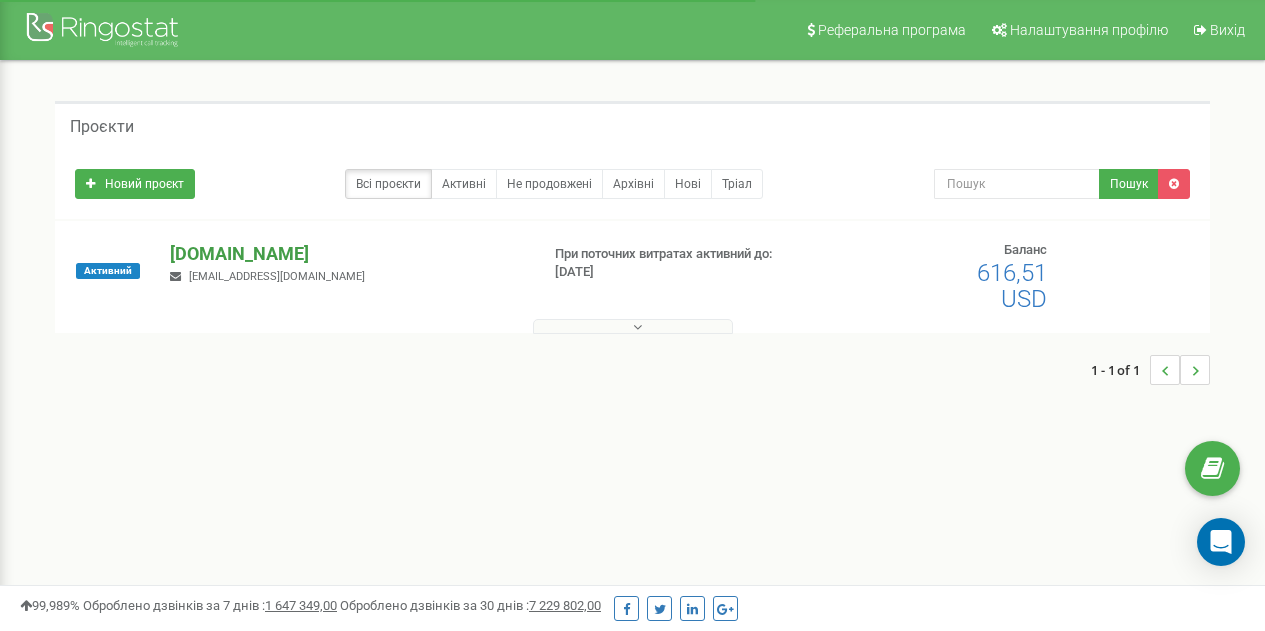 scroll, scrollTop: 0, scrollLeft: 0, axis: both 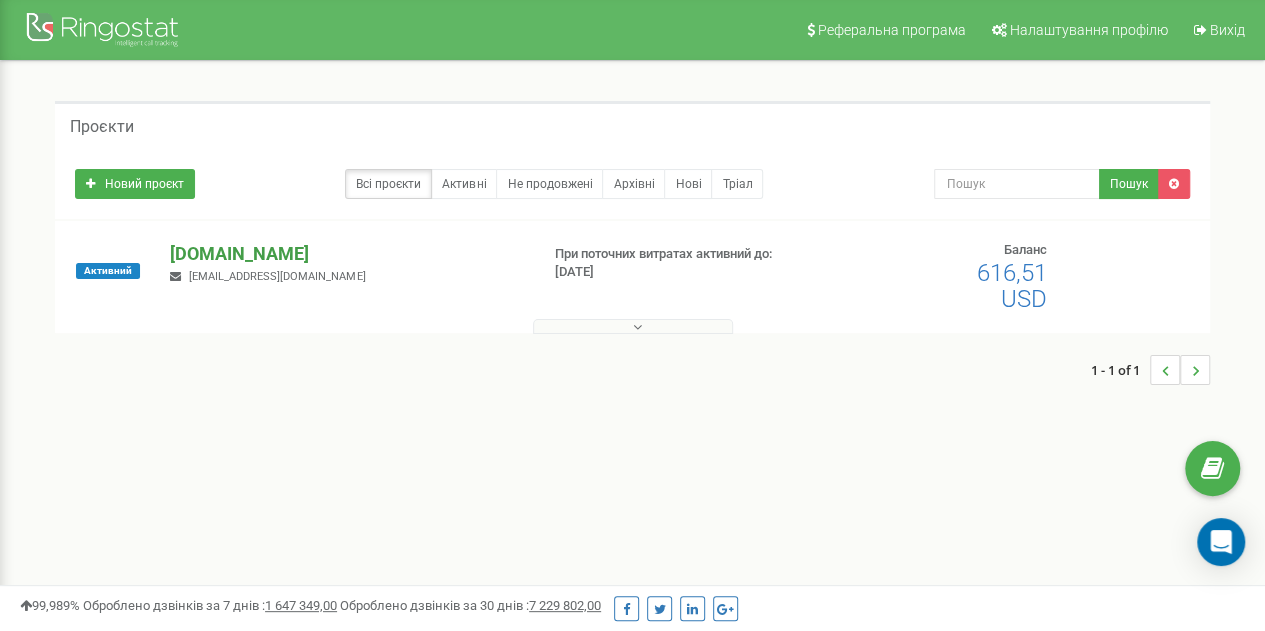 click on "[DOMAIN_NAME]" at bounding box center [346, 254] 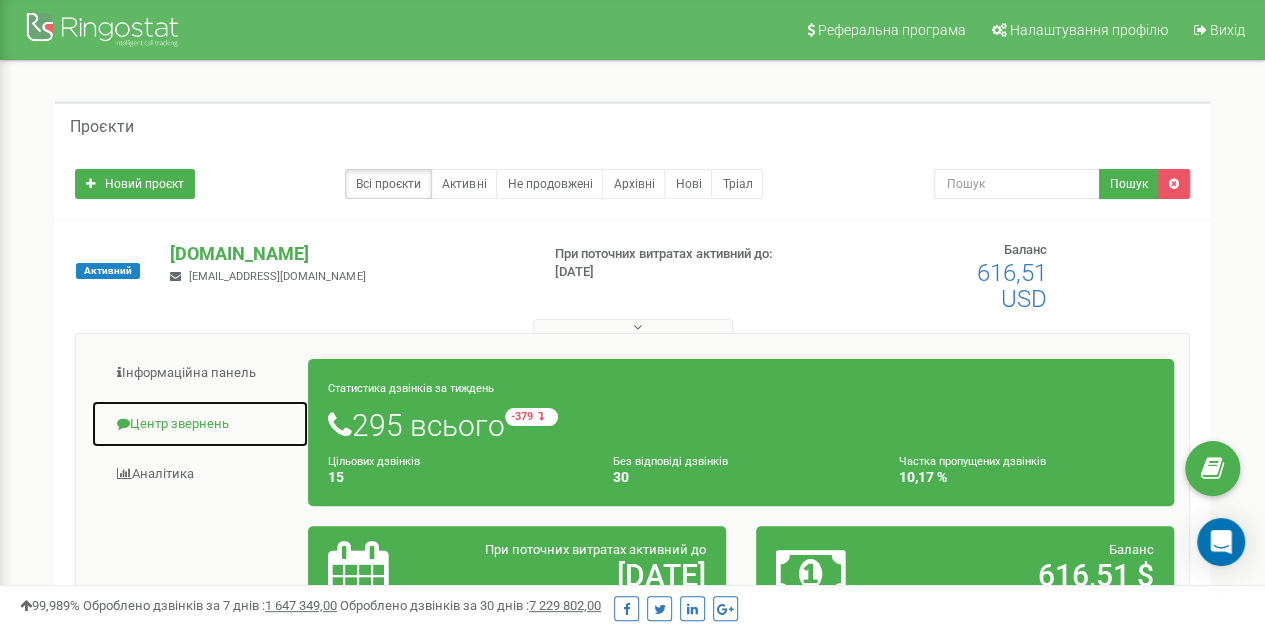 click on "Центр звернень" at bounding box center [200, 424] 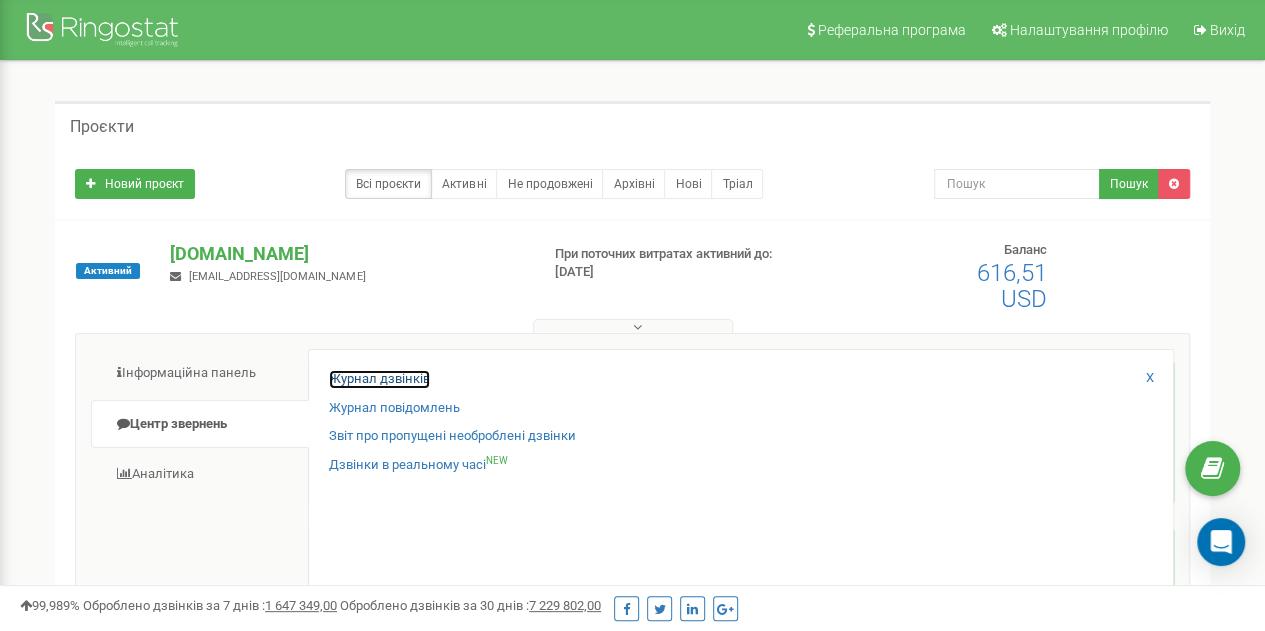 click on "Журнал дзвінків" at bounding box center [379, 379] 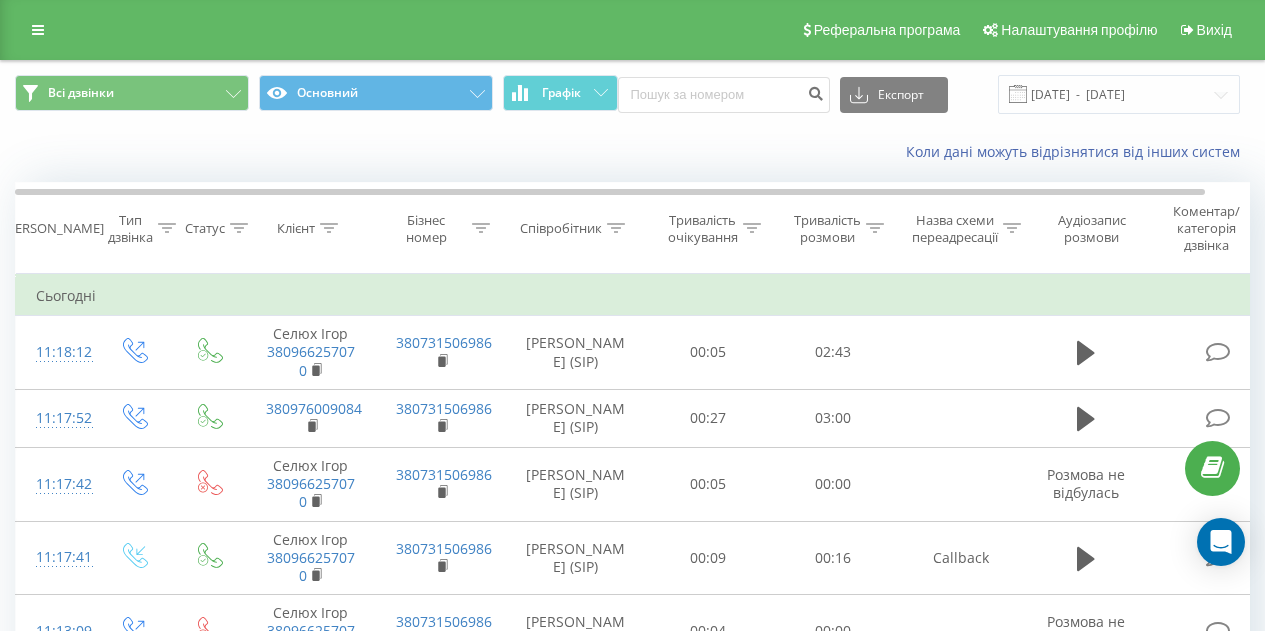 scroll, scrollTop: 0, scrollLeft: 0, axis: both 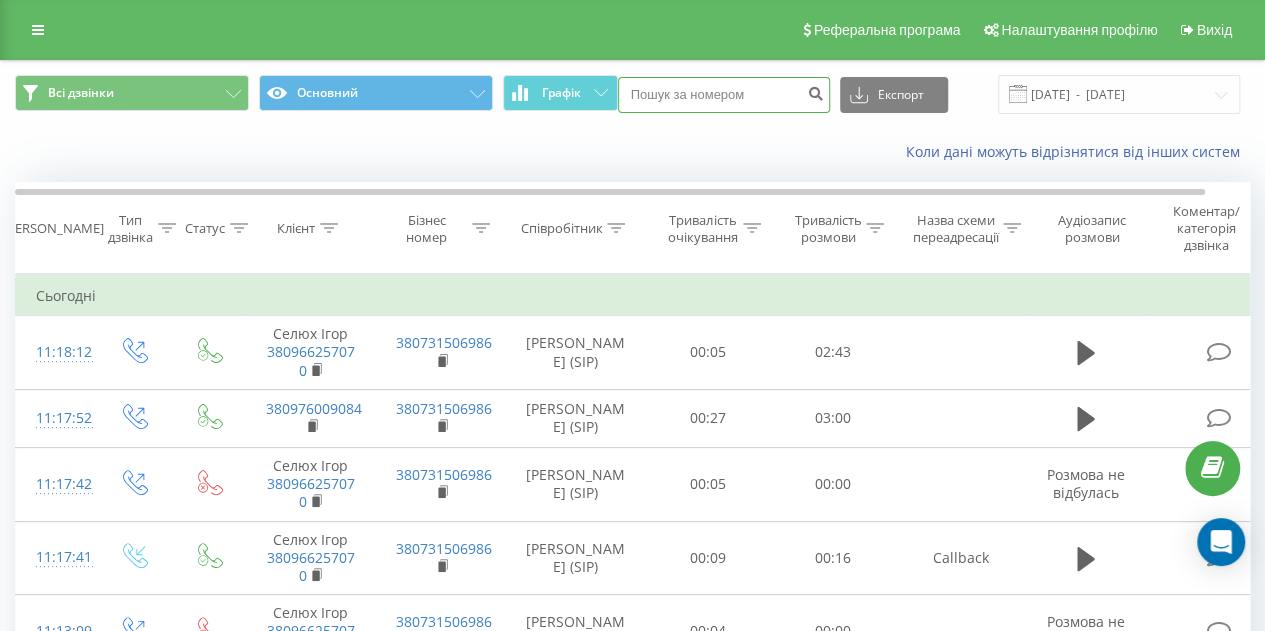 click at bounding box center [724, 95] 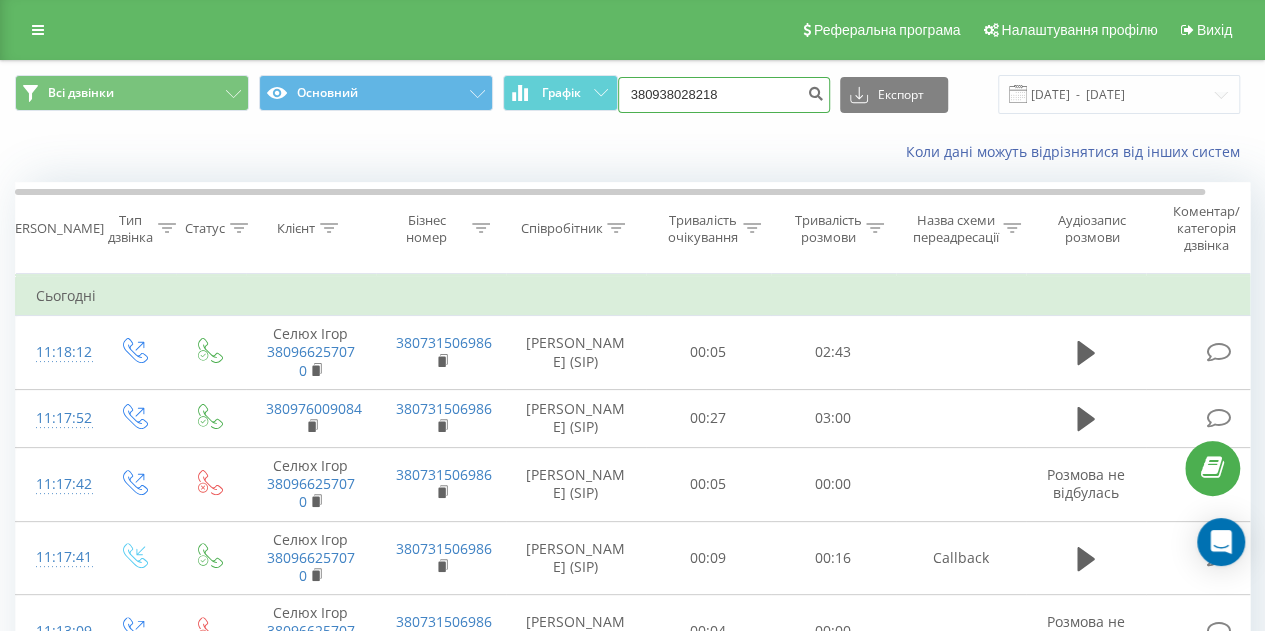 click on "380938028218" at bounding box center (724, 95) 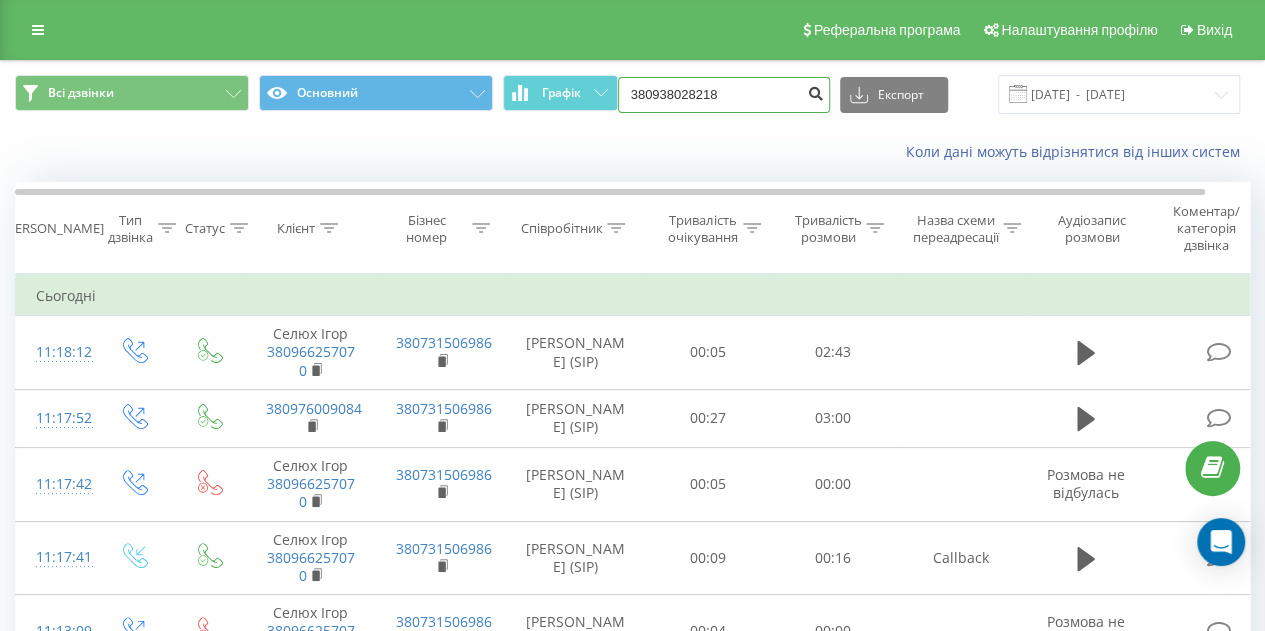 type on "380938028218" 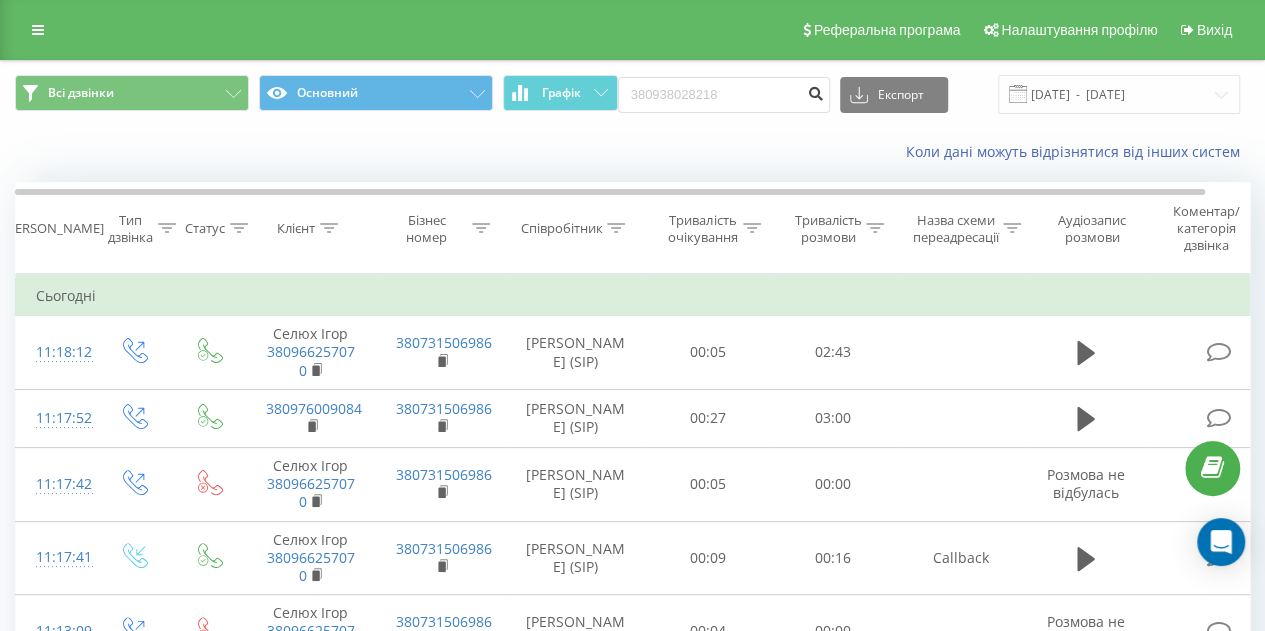 click at bounding box center [816, 91] 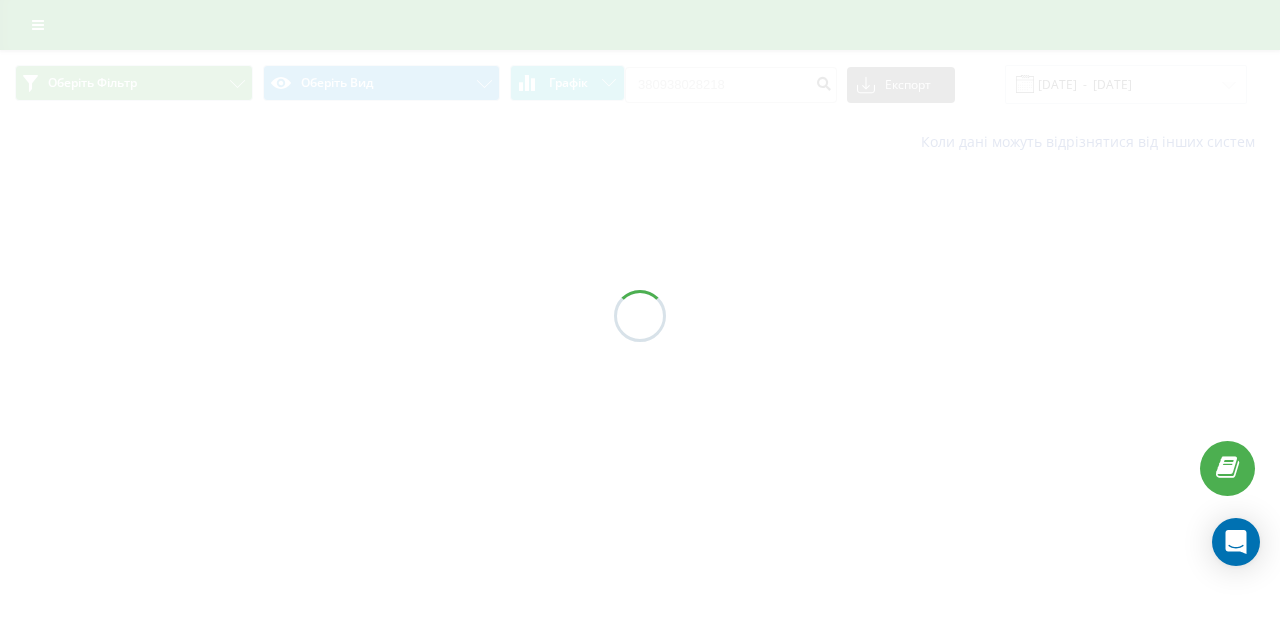 scroll, scrollTop: 0, scrollLeft: 0, axis: both 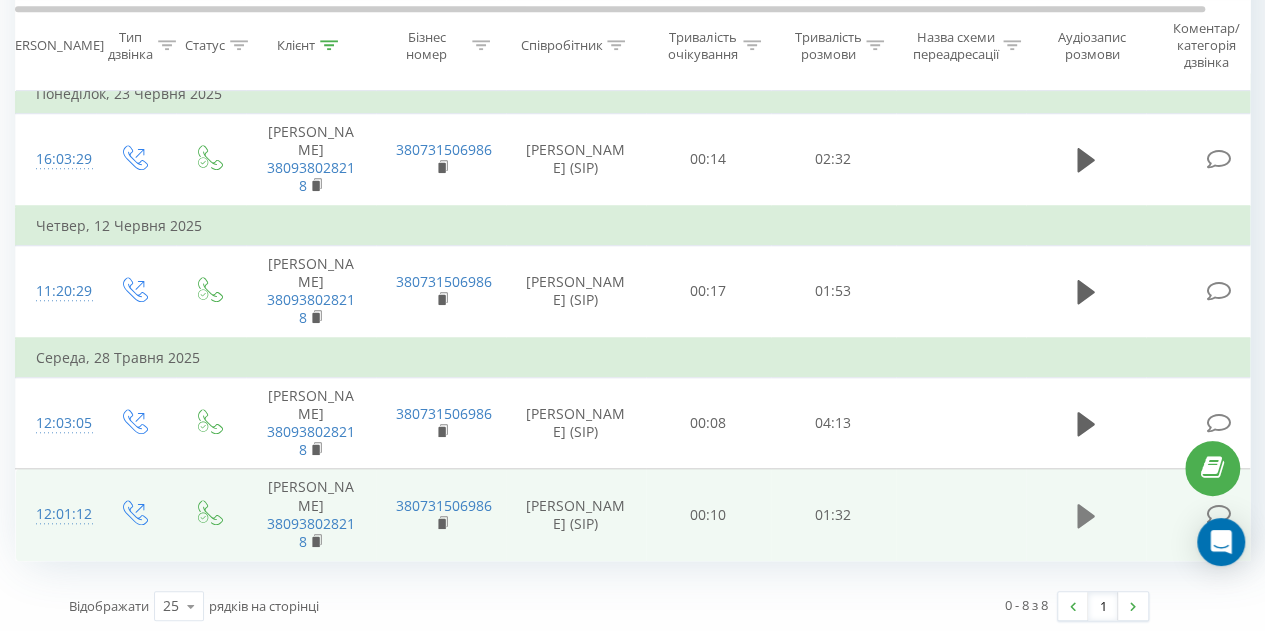 click 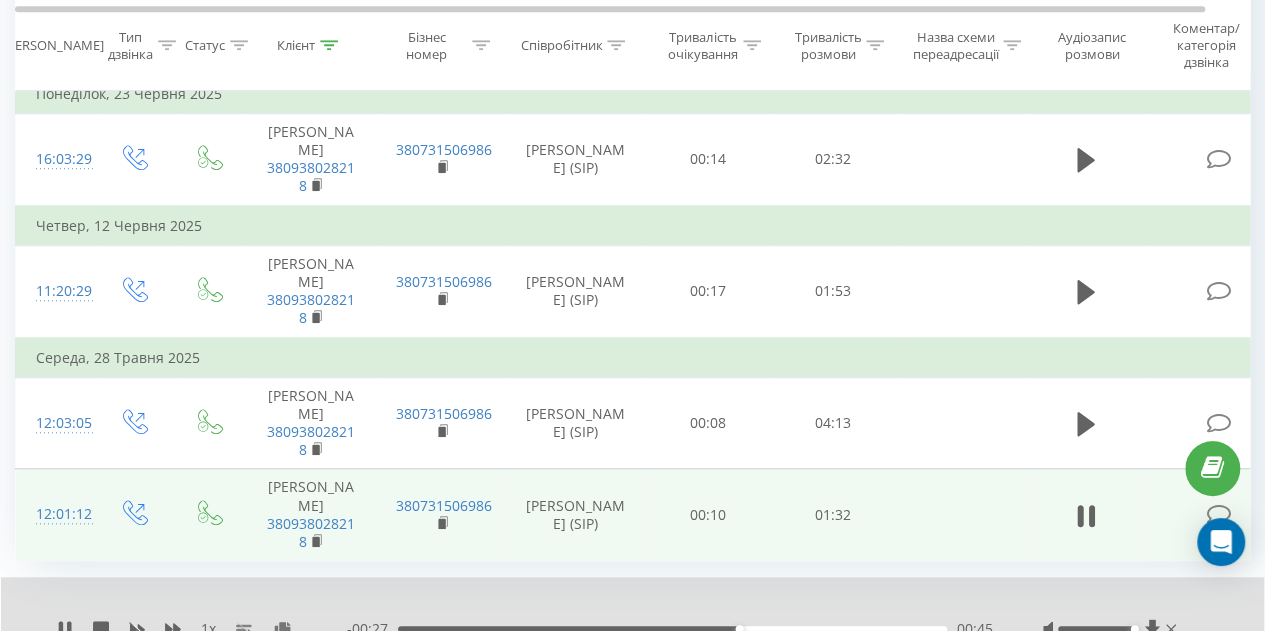 drag, startPoint x: 1093, startPoint y: 622, endPoint x: 1130, endPoint y: 622, distance: 37 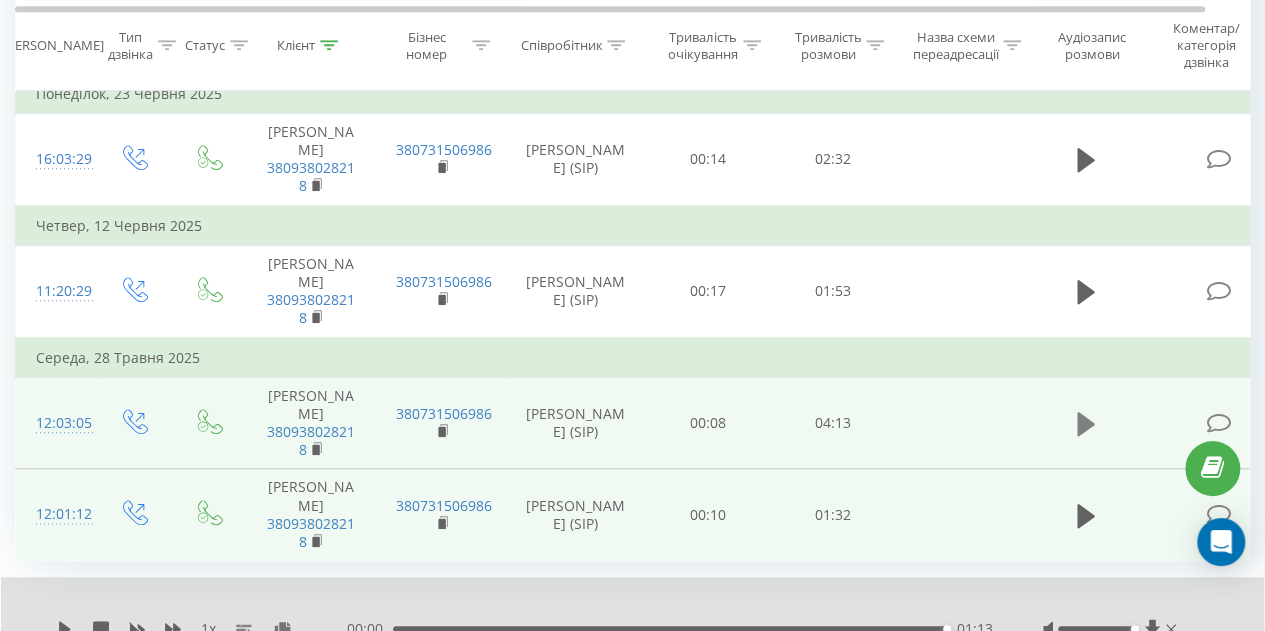 click 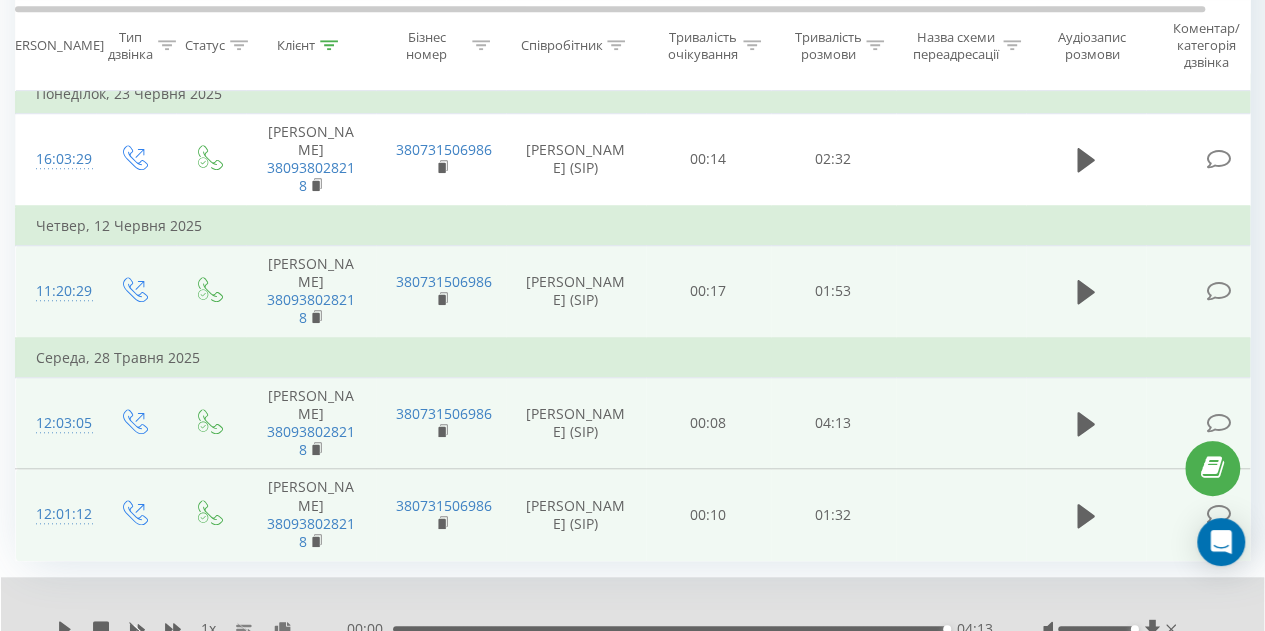 click at bounding box center (1086, 300) 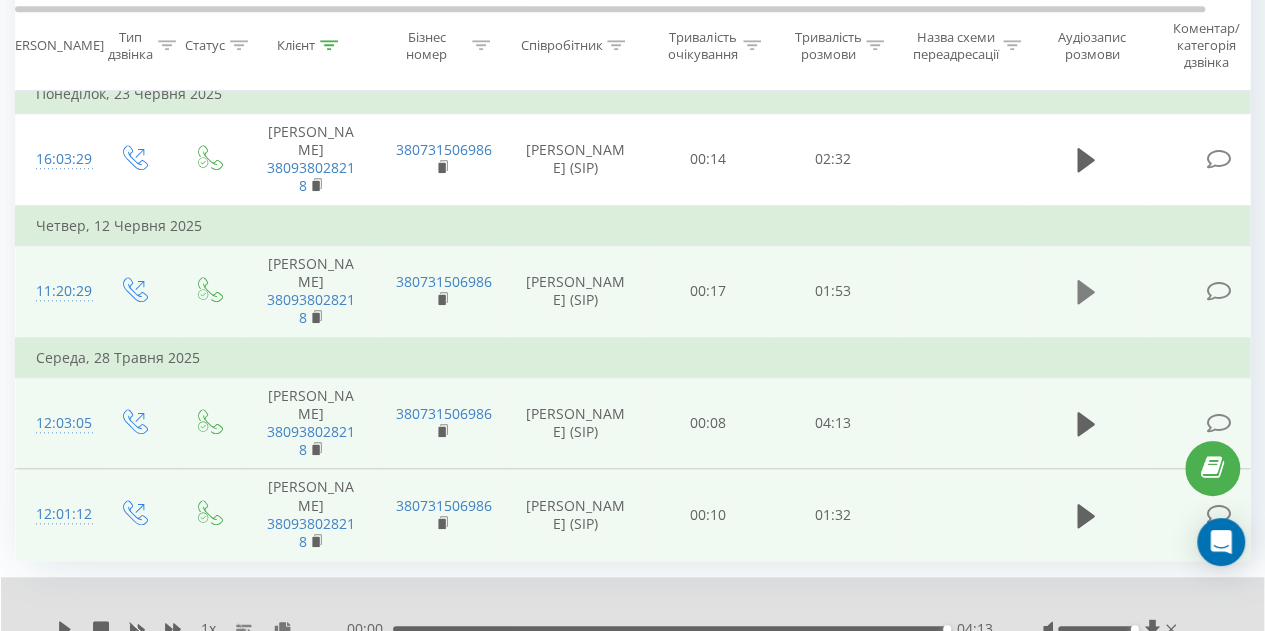 click 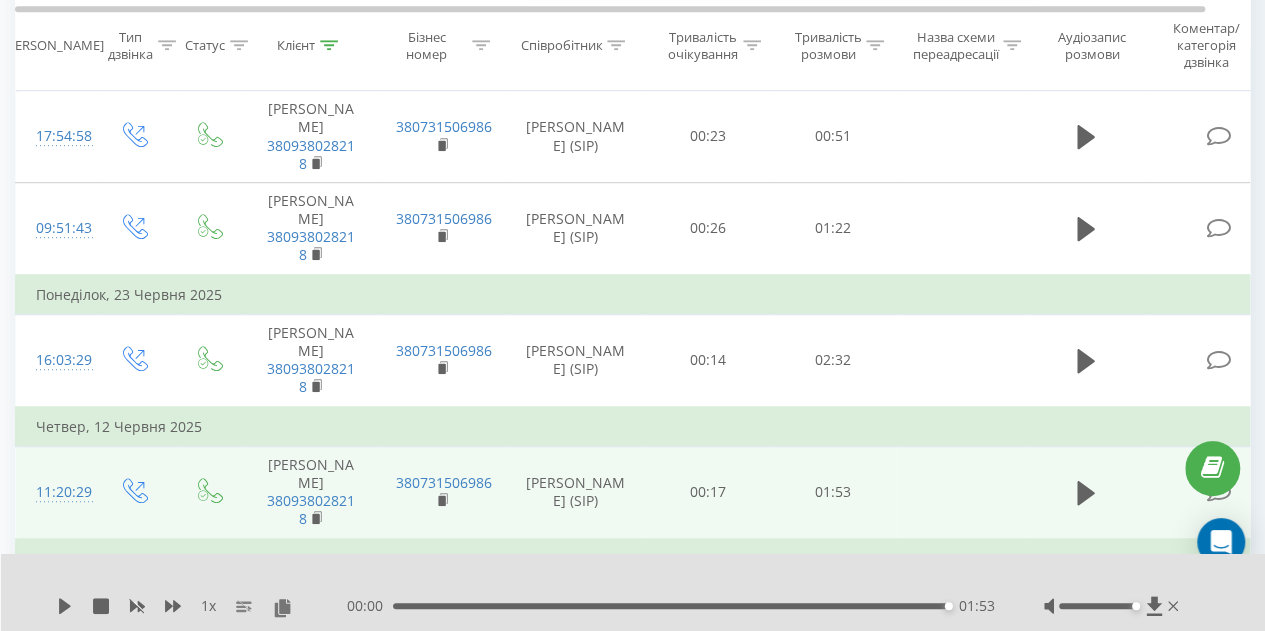 scroll, scrollTop: 461, scrollLeft: 0, axis: vertical 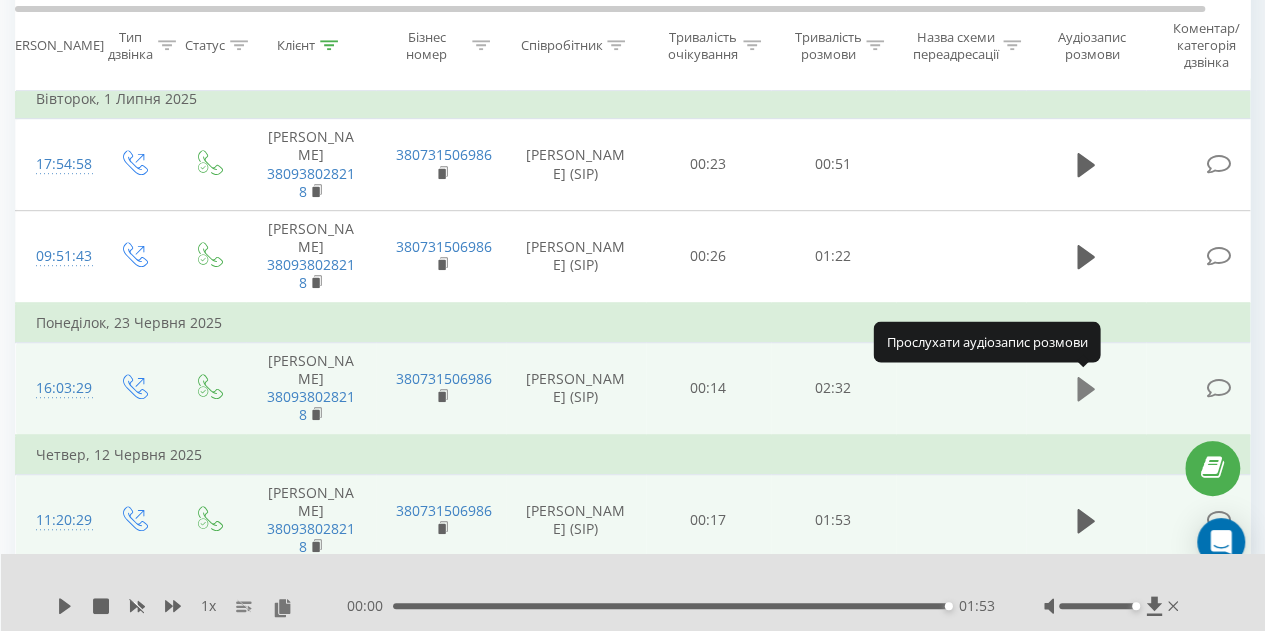 click 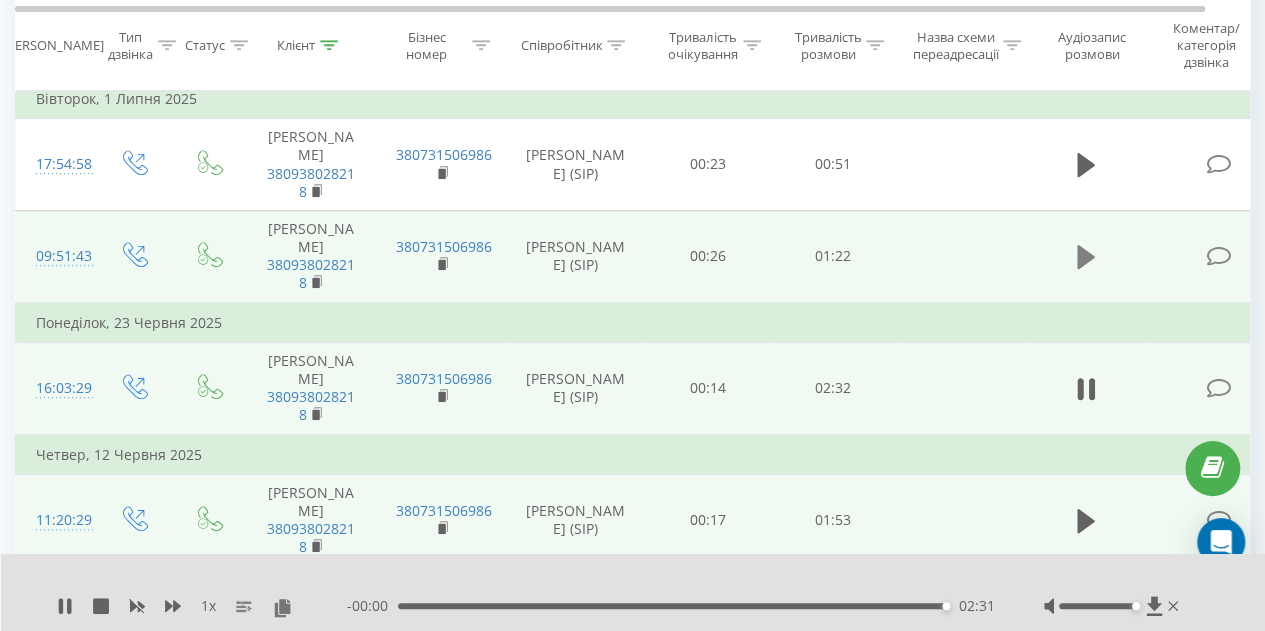 click 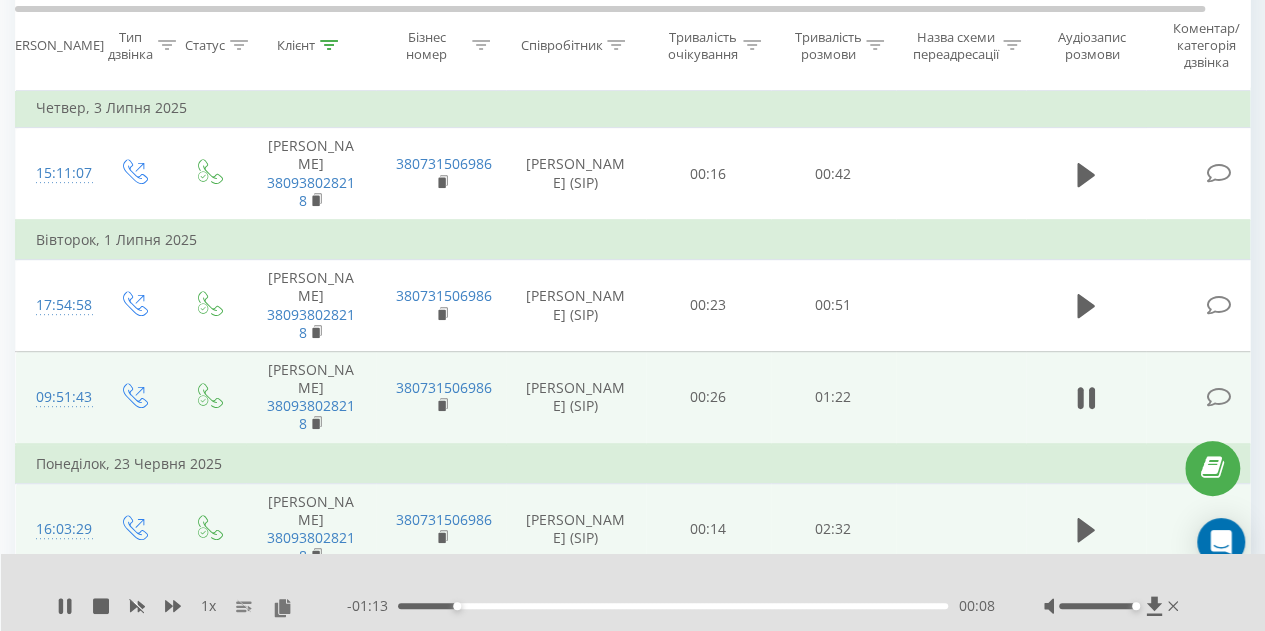 scroll, scrollTop: 316, scrollLeft: 0, axis: vertical 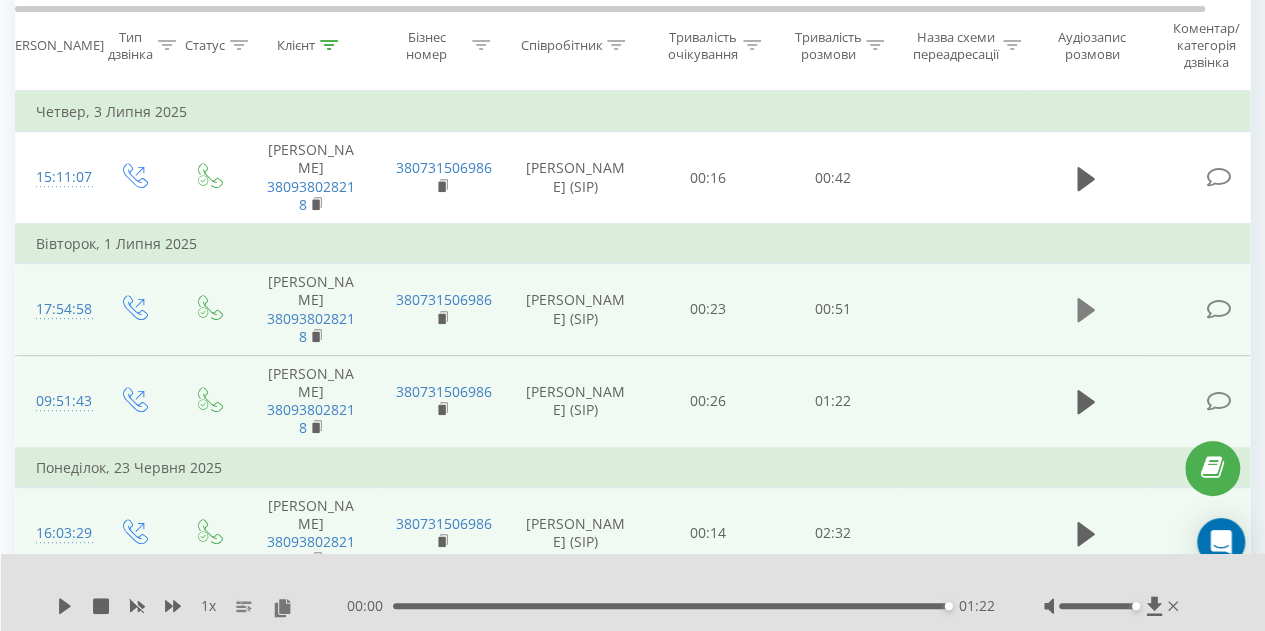 click 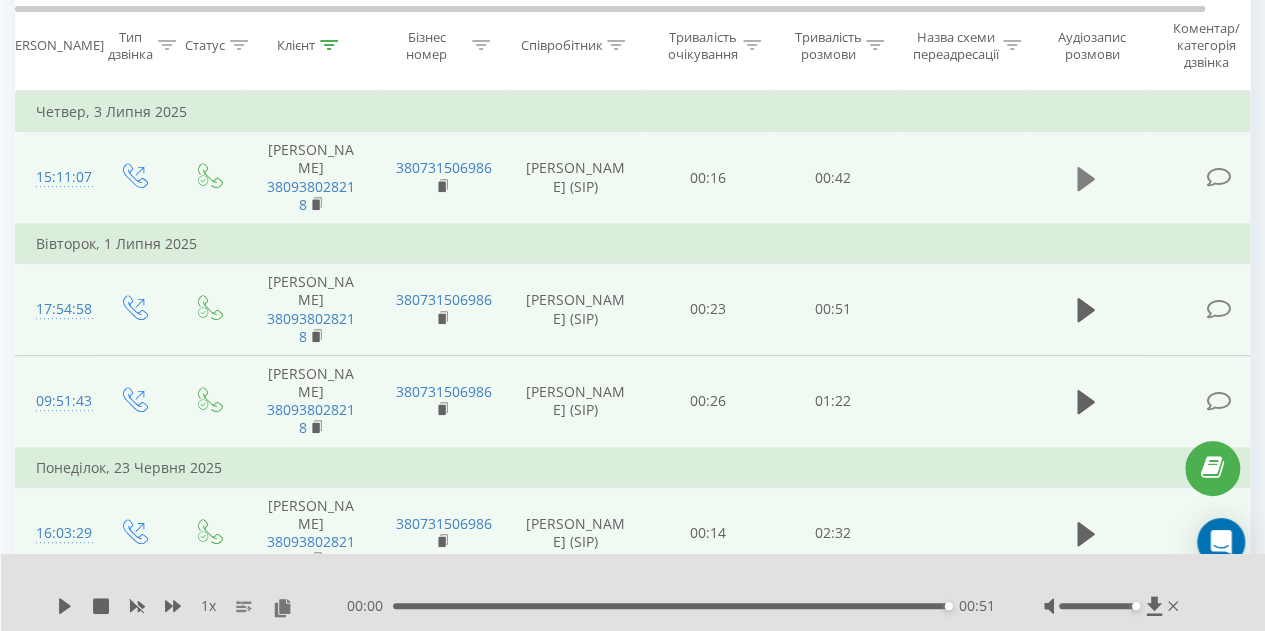 click 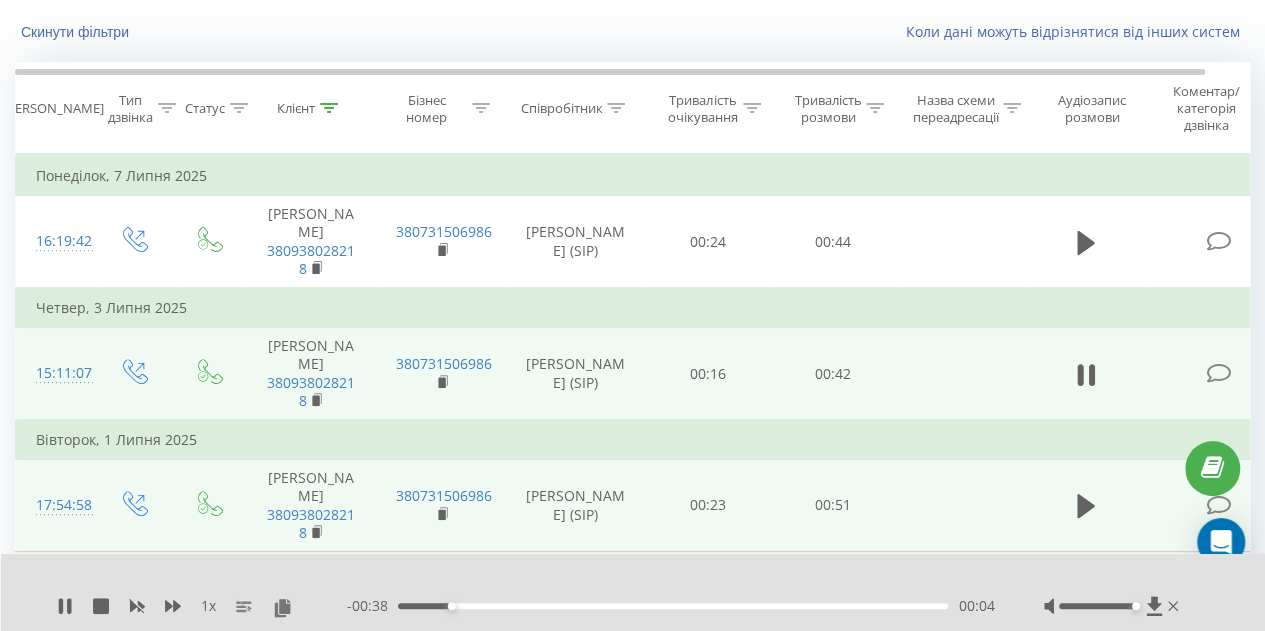 scroll, scrollTop: 115, scrollLeft: 0, axis: vertical 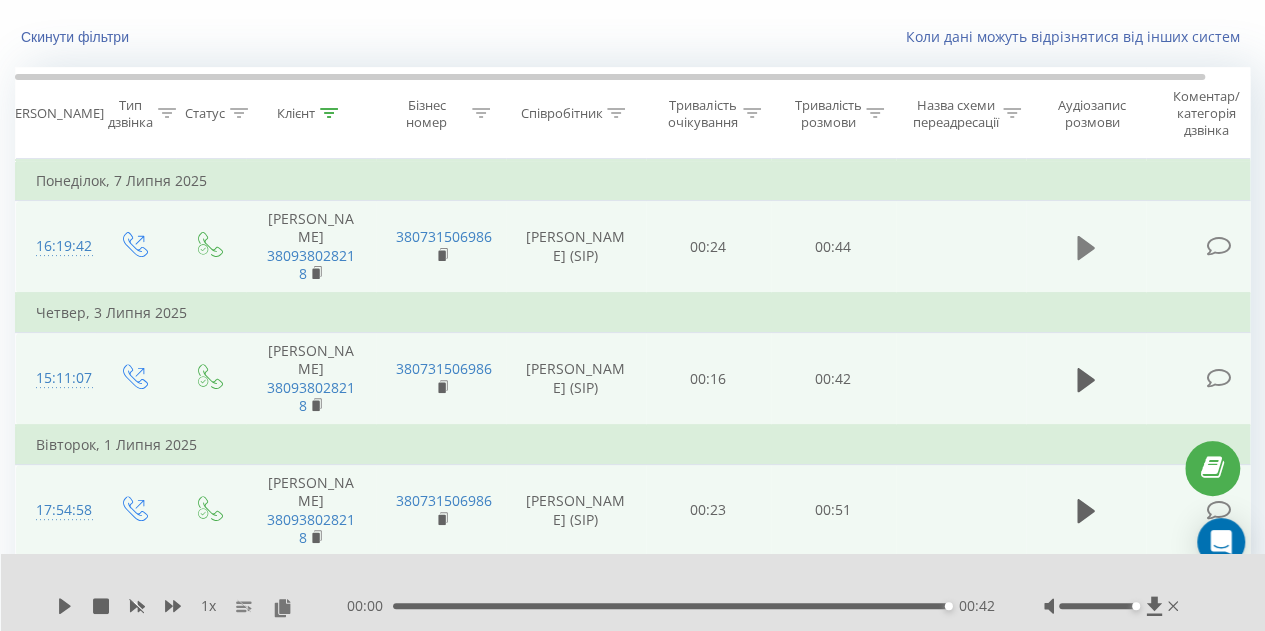 click 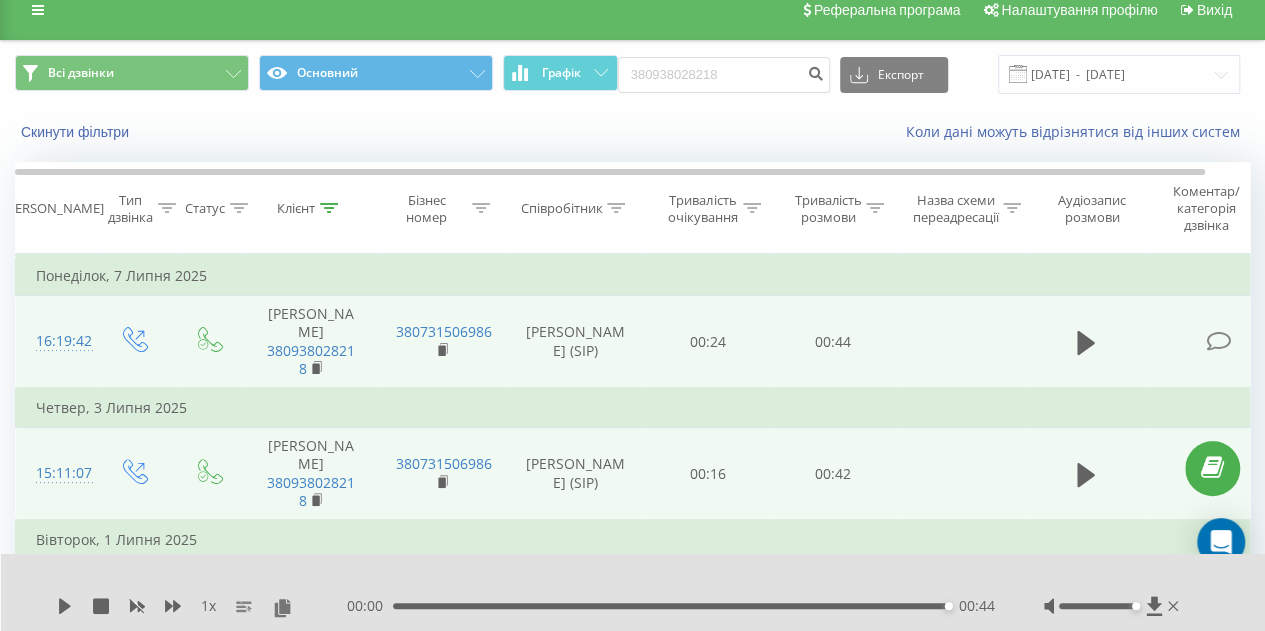 scroll, scrollTop: 0, scrollLeft: 0, axis: both 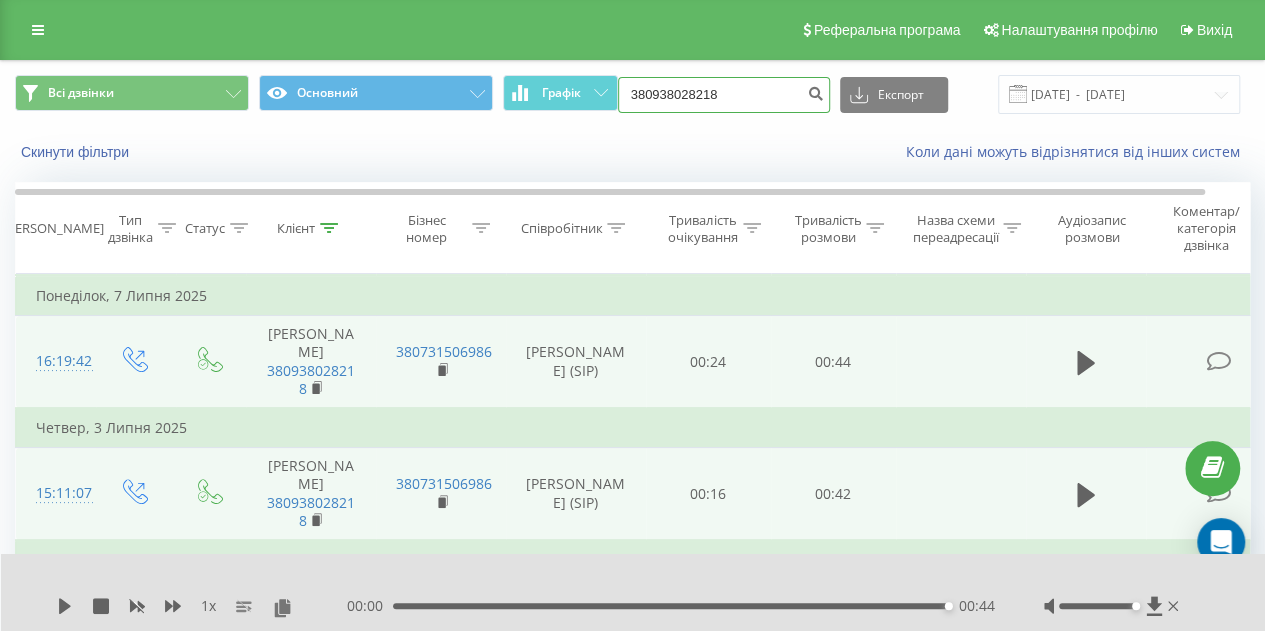 click on "380938028218" at bounding box center (724, 95) 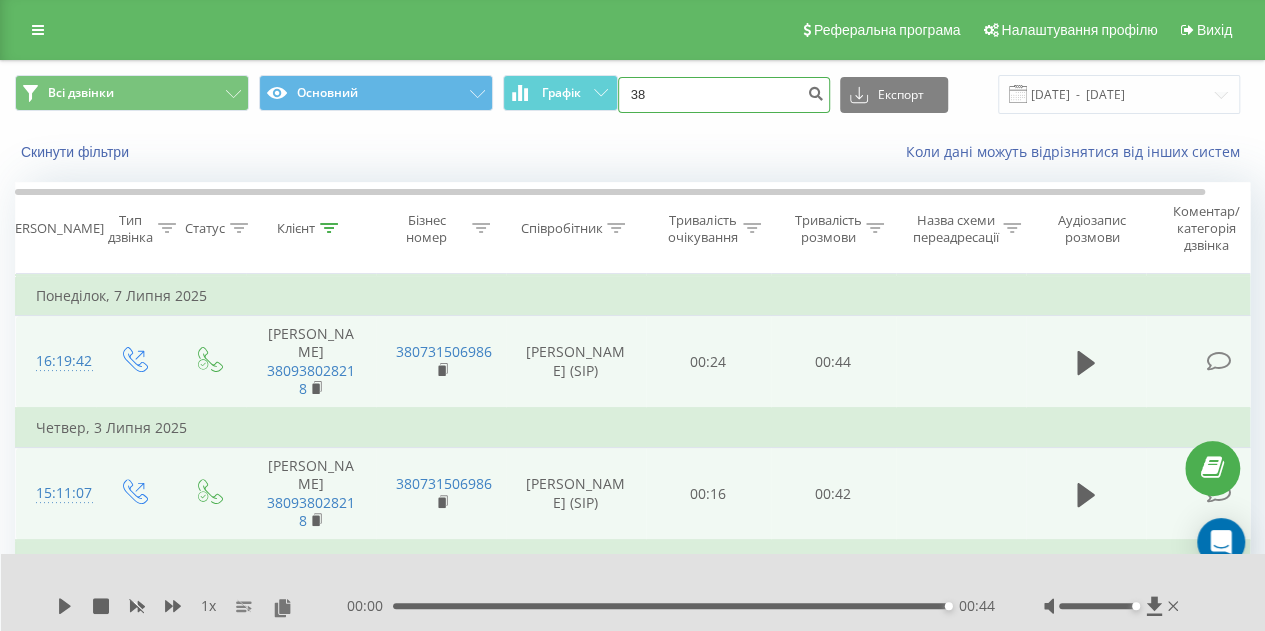 type on "3" 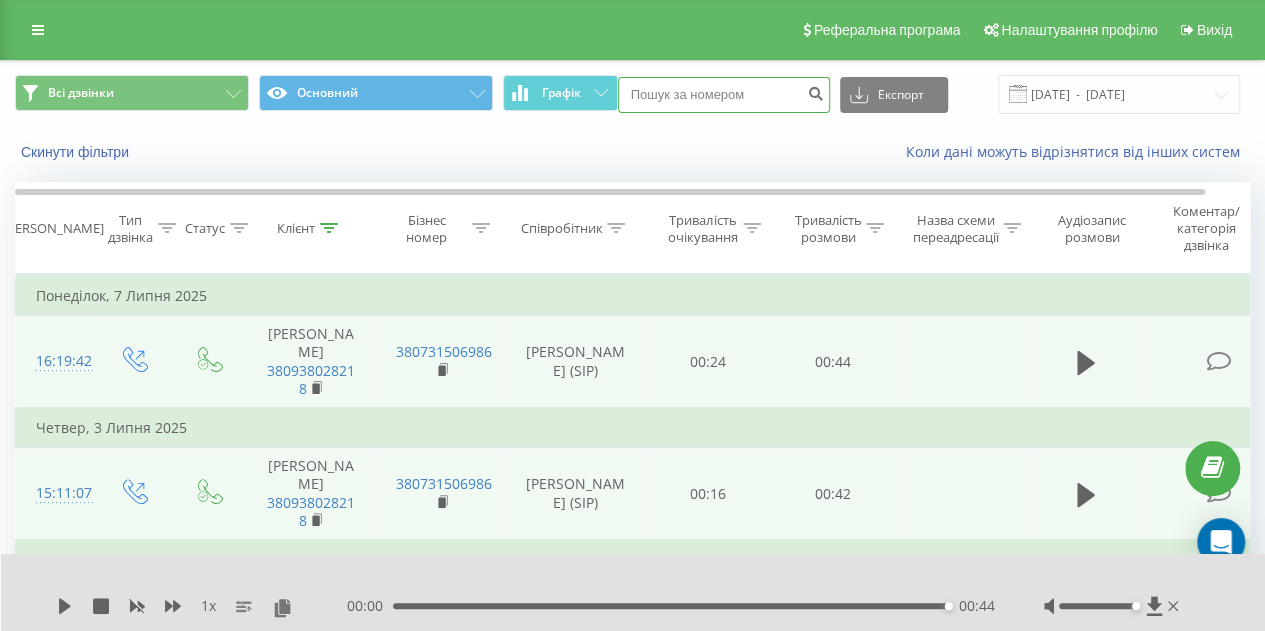 paste on "(063) 401-9855" 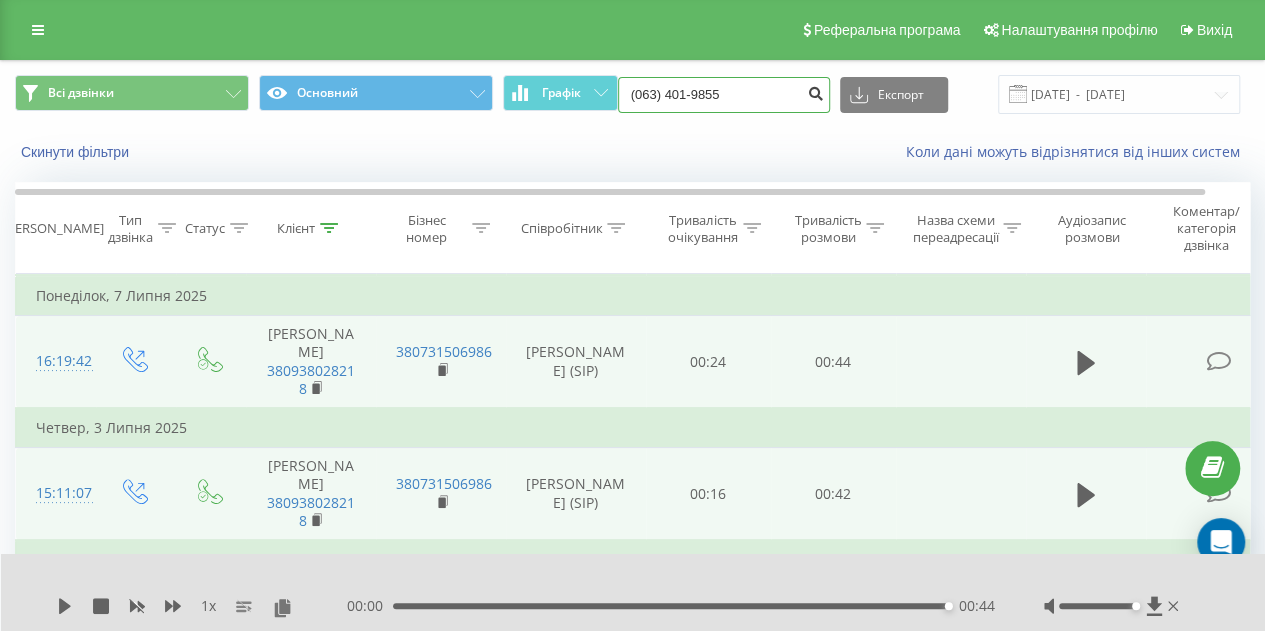 type on "(063) 401-9855" 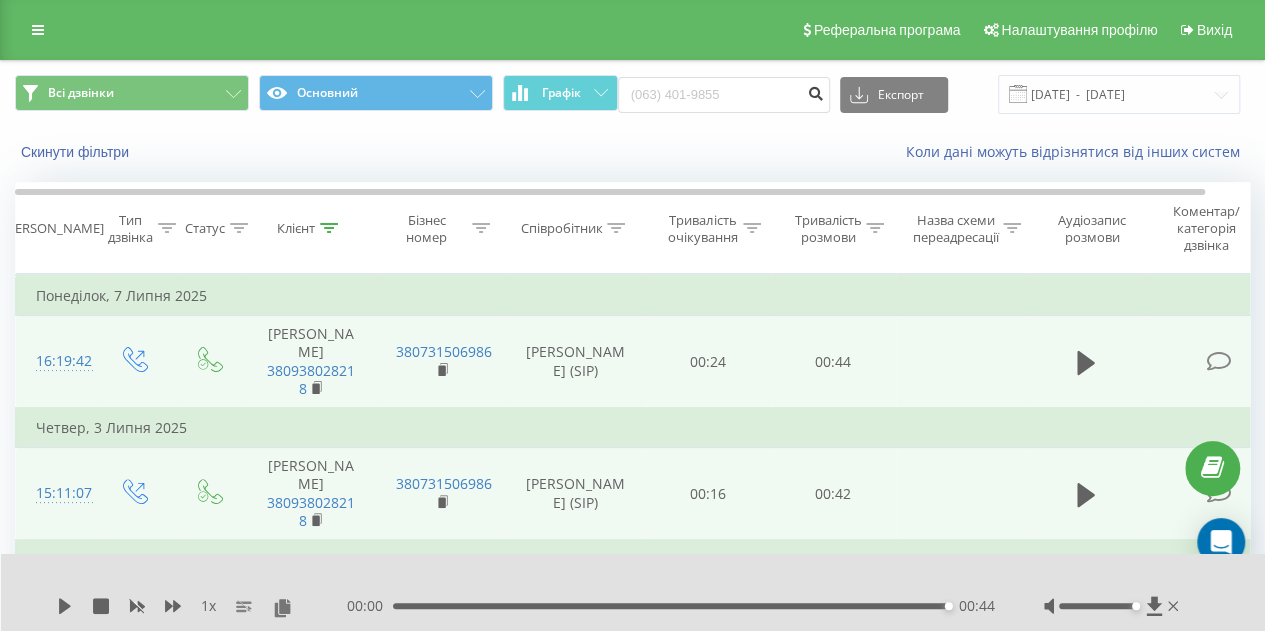 click at bounding box center [816, 91] 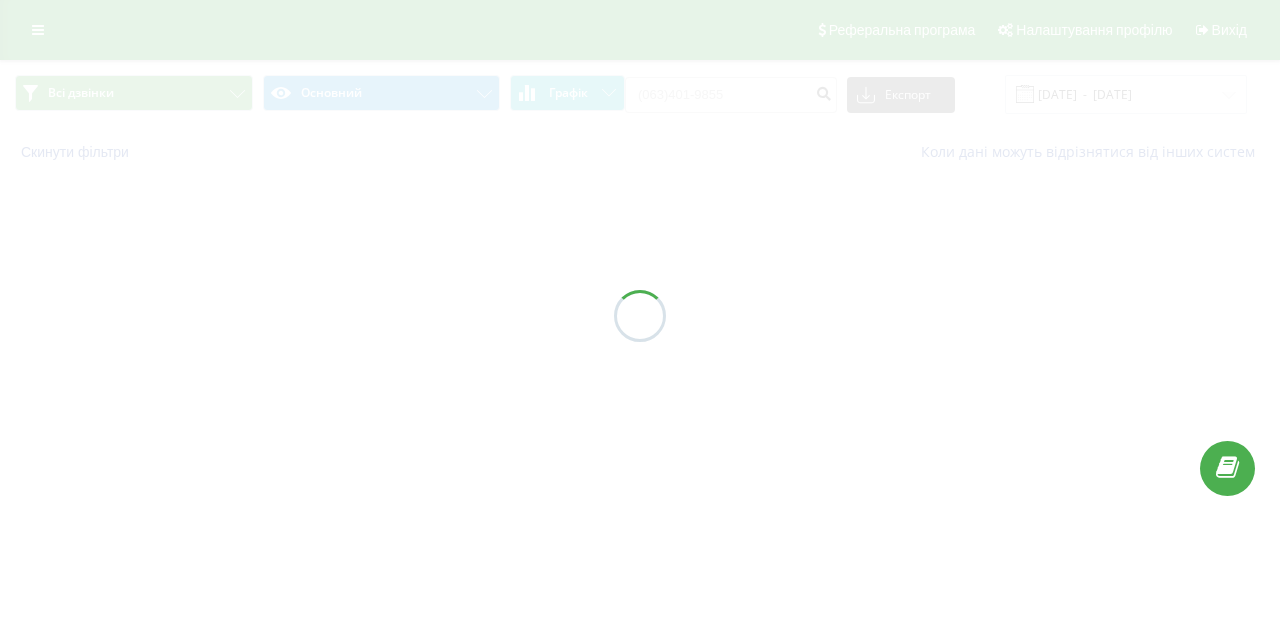 scroll, scrollTop: 0, scrollLeft: 0, axis: both 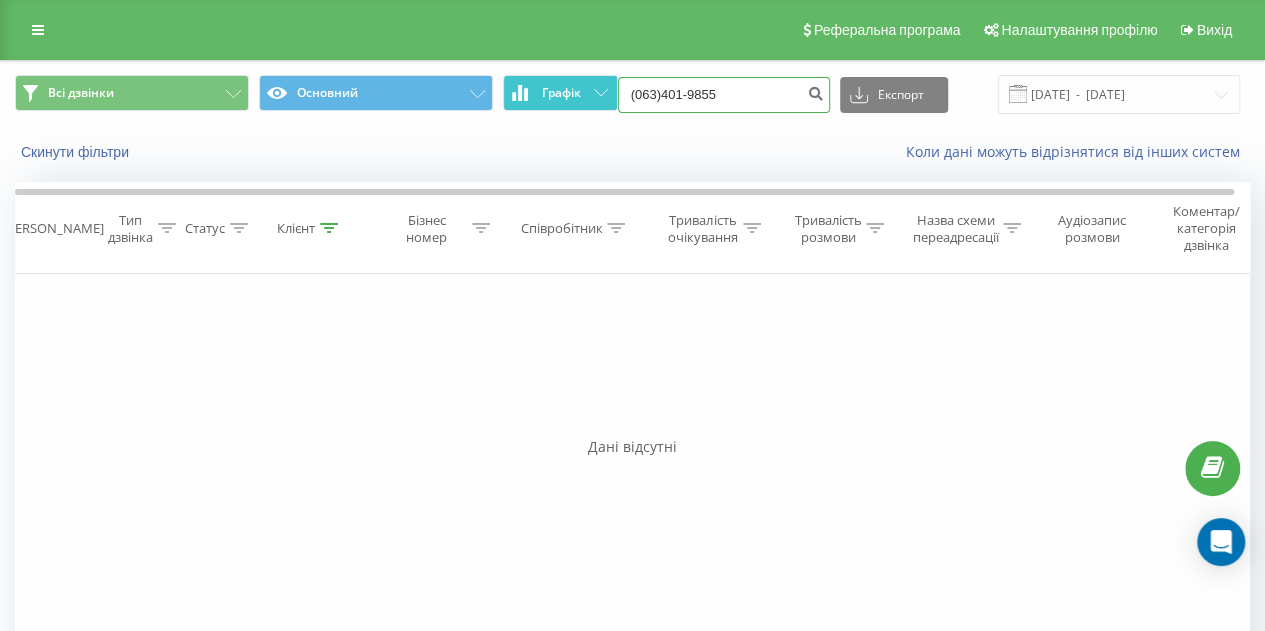 drag, startPoint x: 752, startPoint y: 85, endPoint x: 562, endPoint y: 98, distance: 190.44421 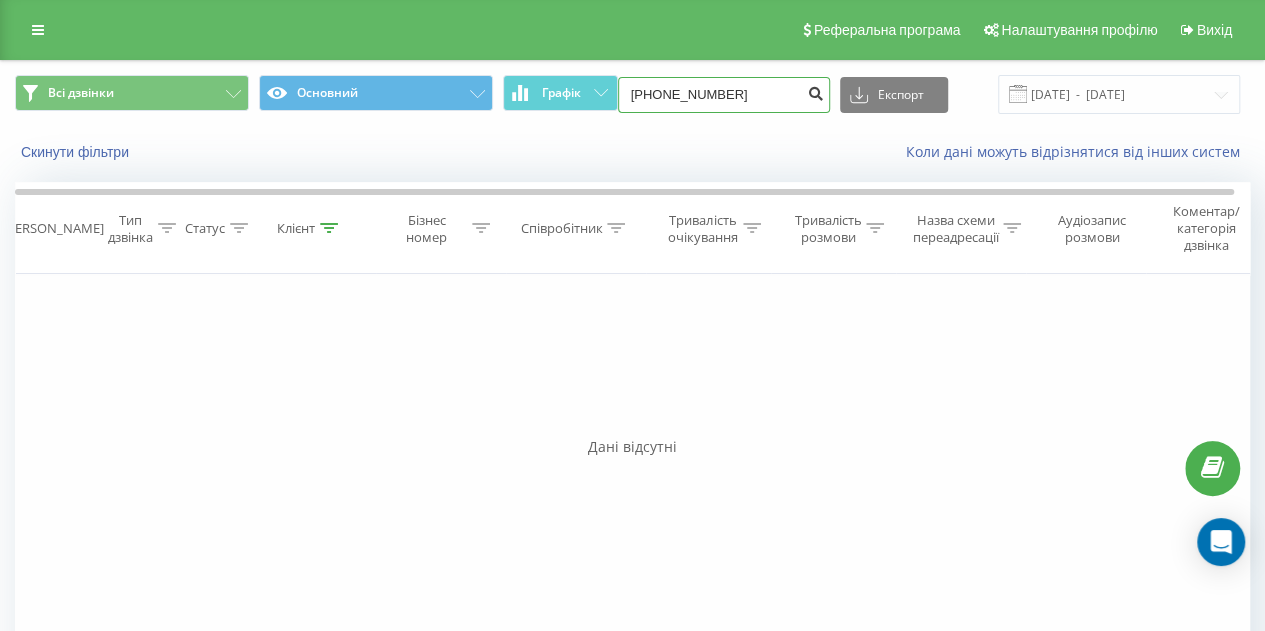 type on "+380634019855" 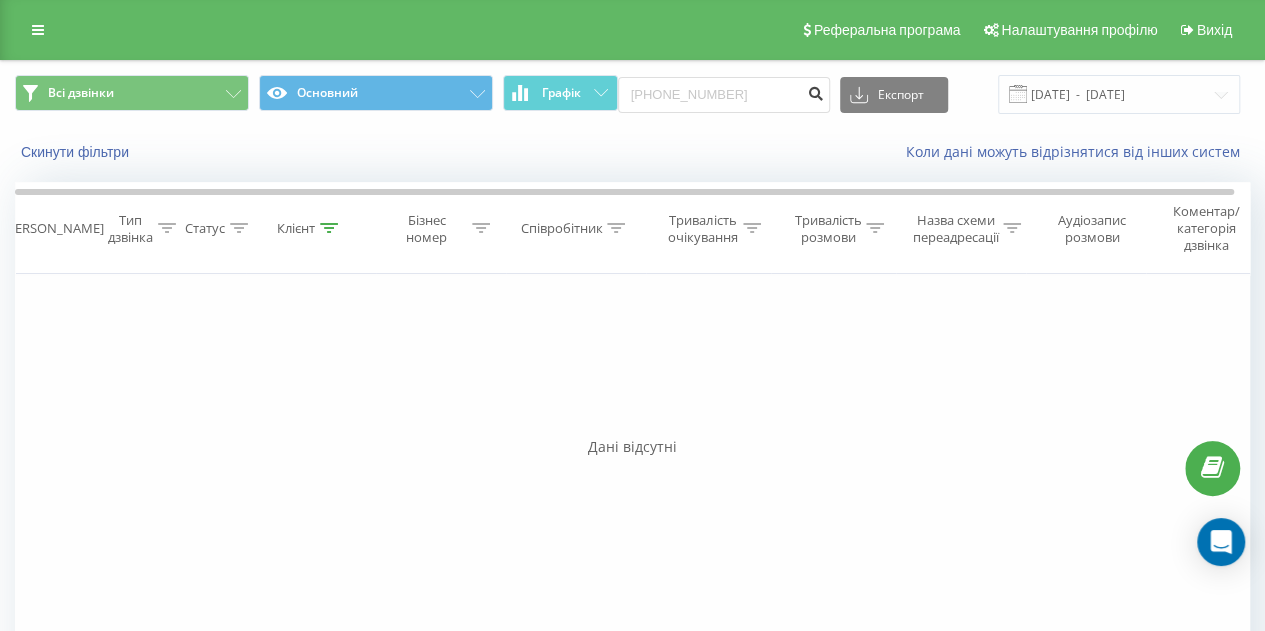 click at bounding box center [816, 91] 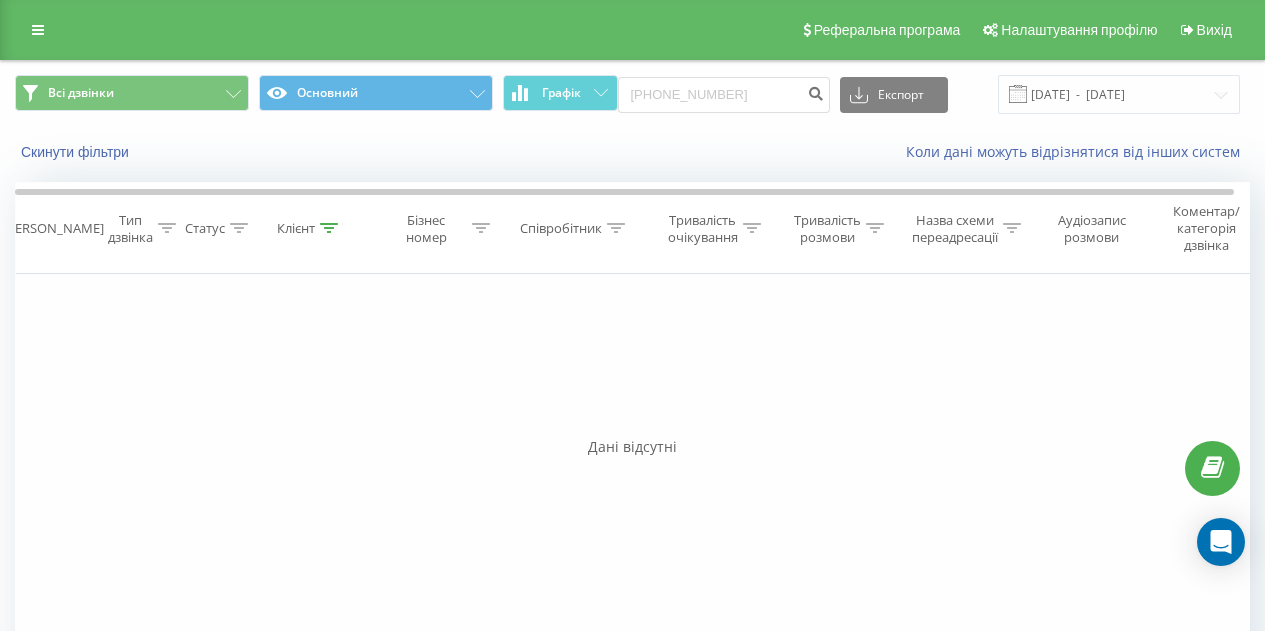 scroll, scrollTop: 0, scrollLeft: 0, axis: both 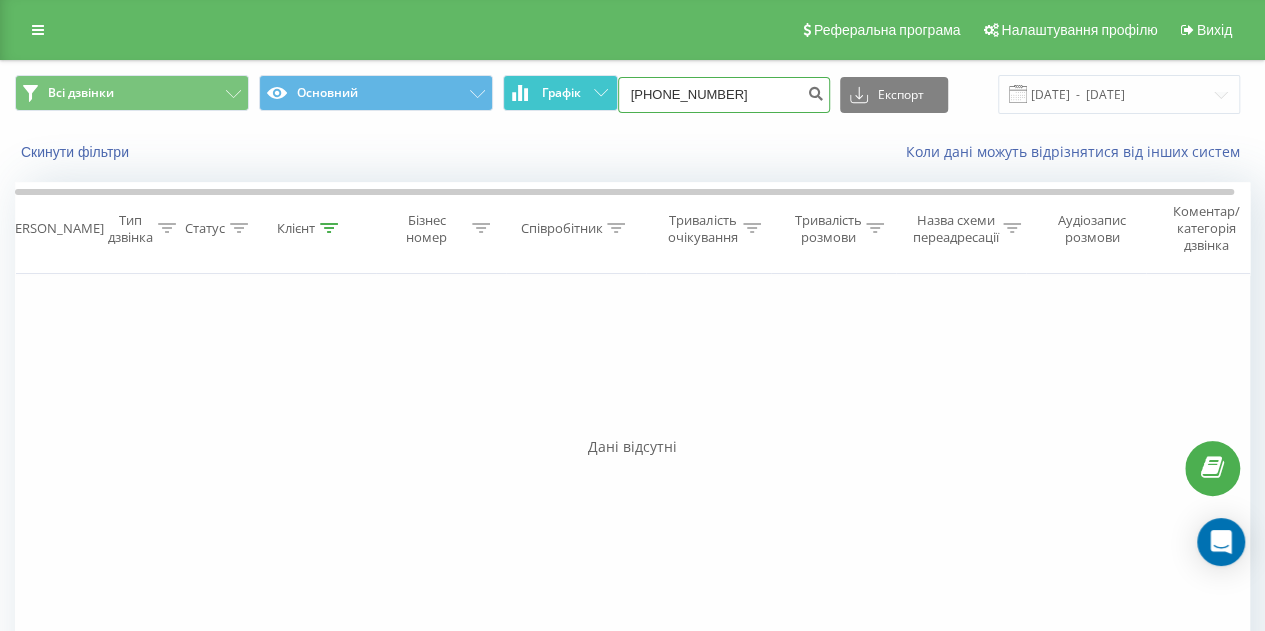 drag, startPoint x: 764, startPoint y: 92, endPoint x: 560, endPoint y: 107, distance: 204.55072 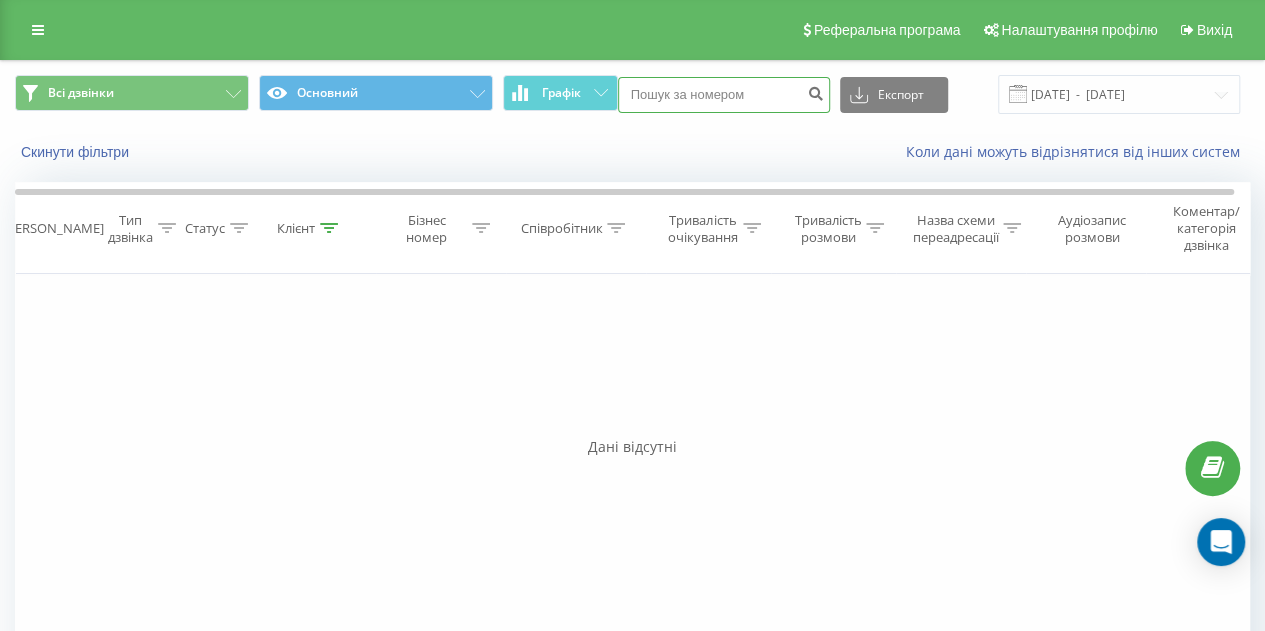 paste 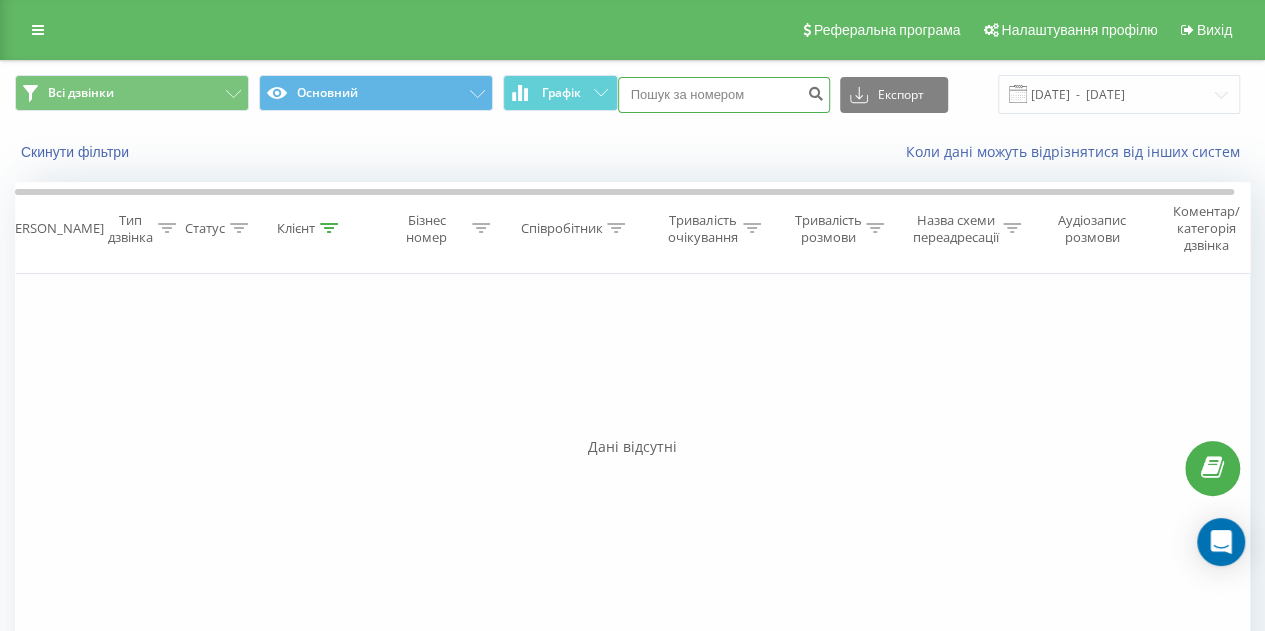 click at bounding box center (724, 95) 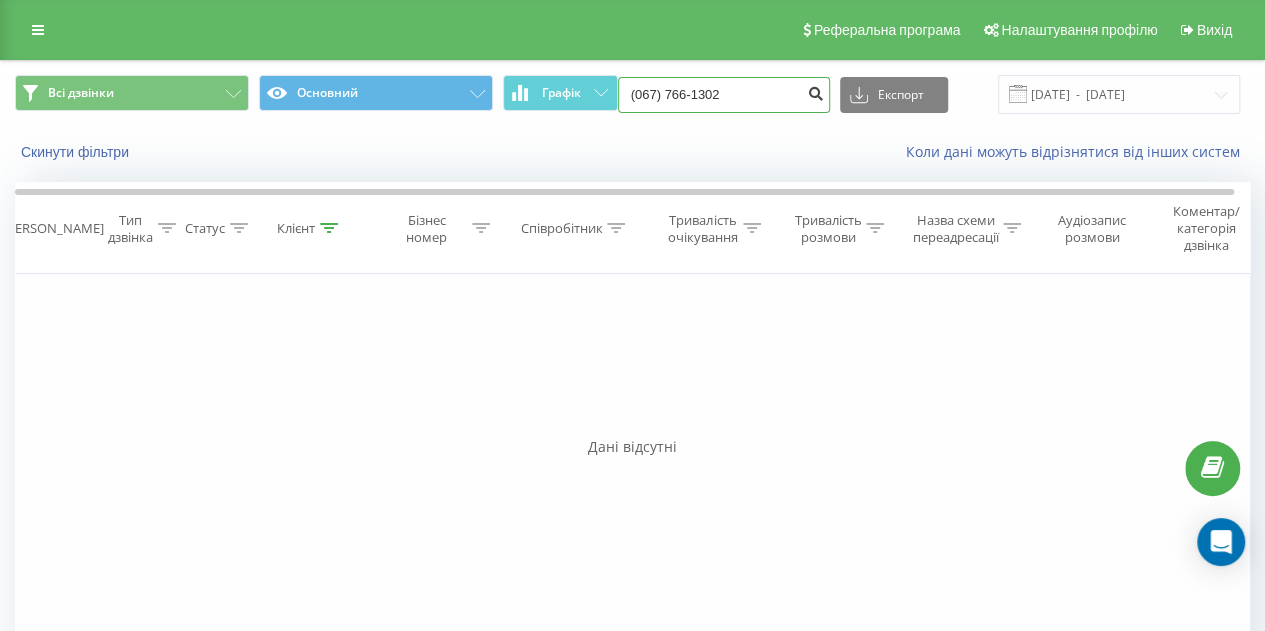 type on "(067) 766-1302" 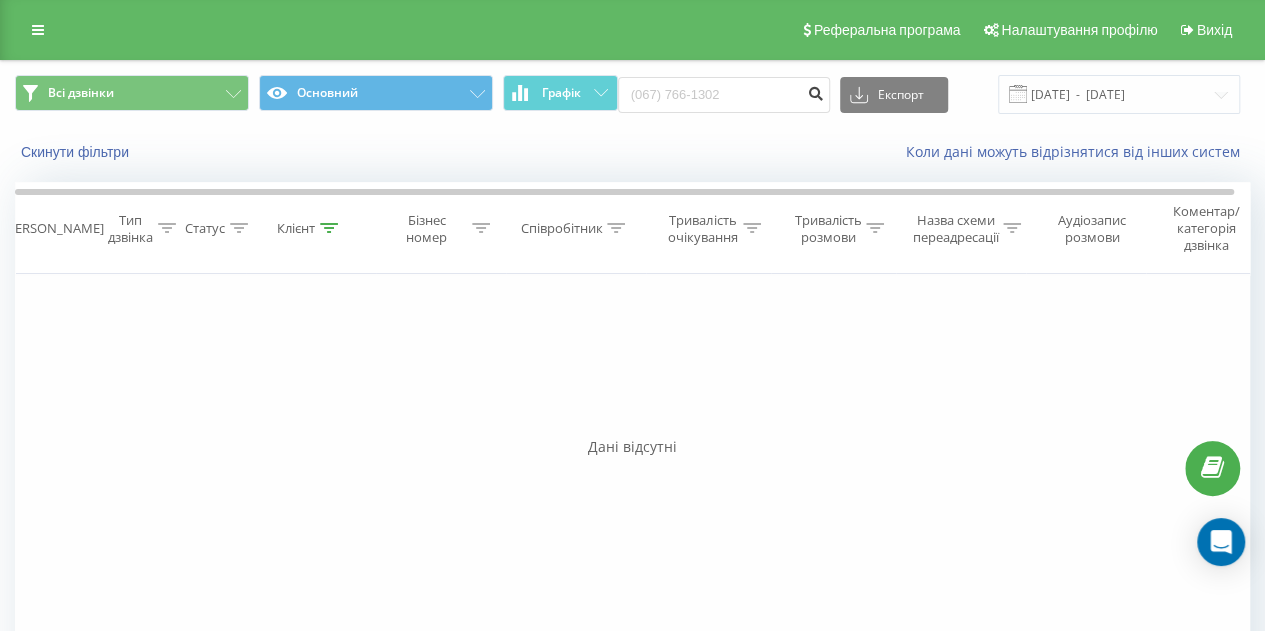 click at bounding box center (816, 91) 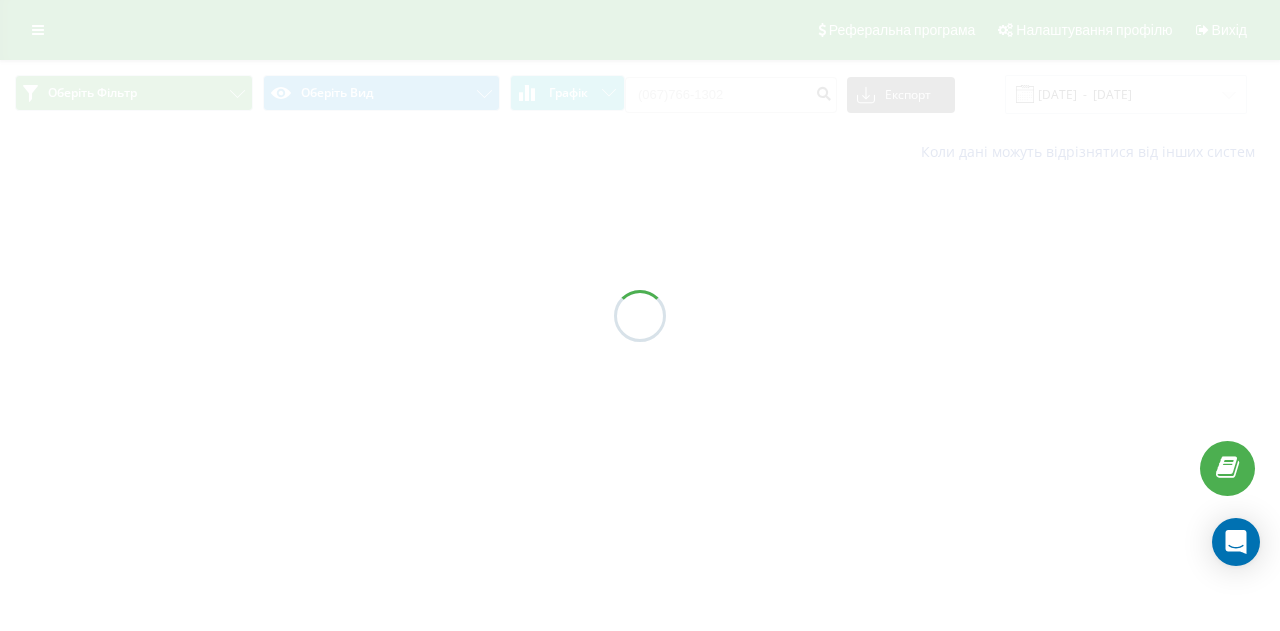scroll, scrollTop: 0, scrollLeft: 0, axis: both 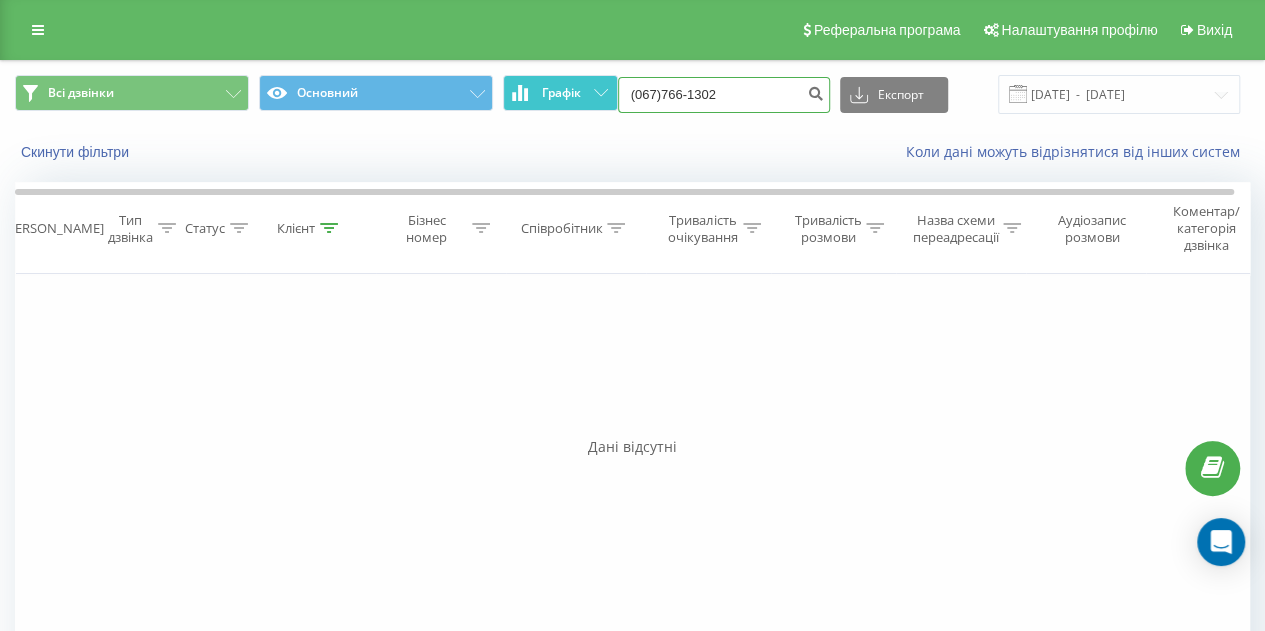 drag, startPoint x: 767, startPoint y: 81, endPoint x: 610, endPoint y: 77, distance: 157.05095 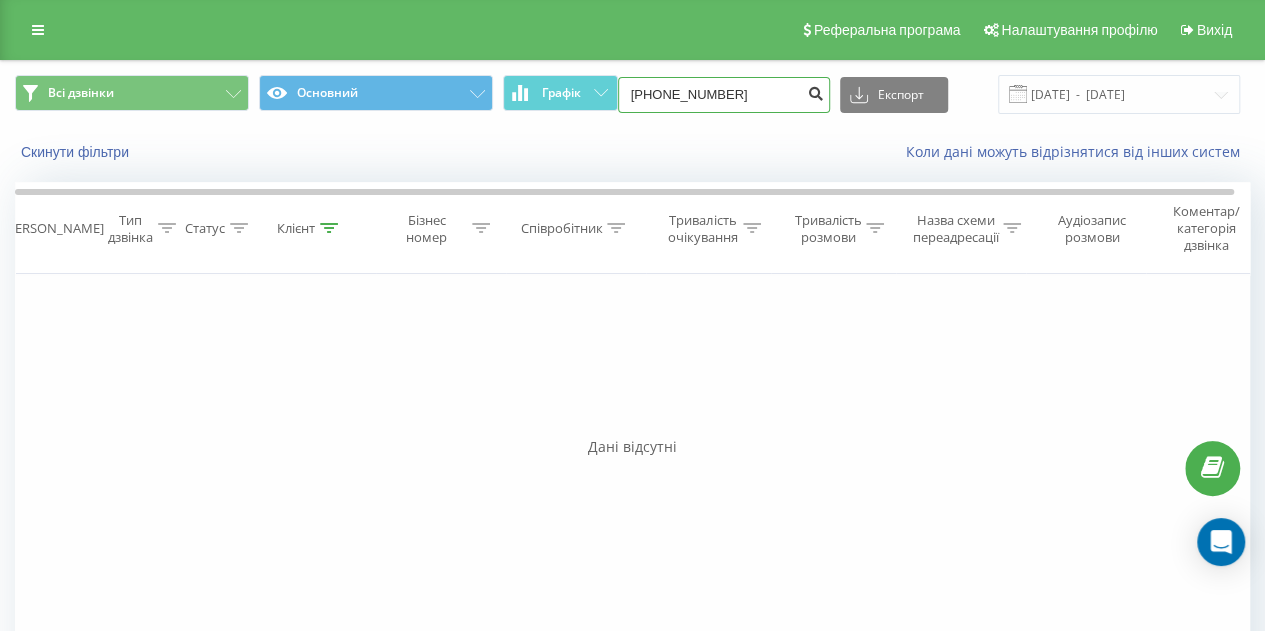 type on "+380677661302" 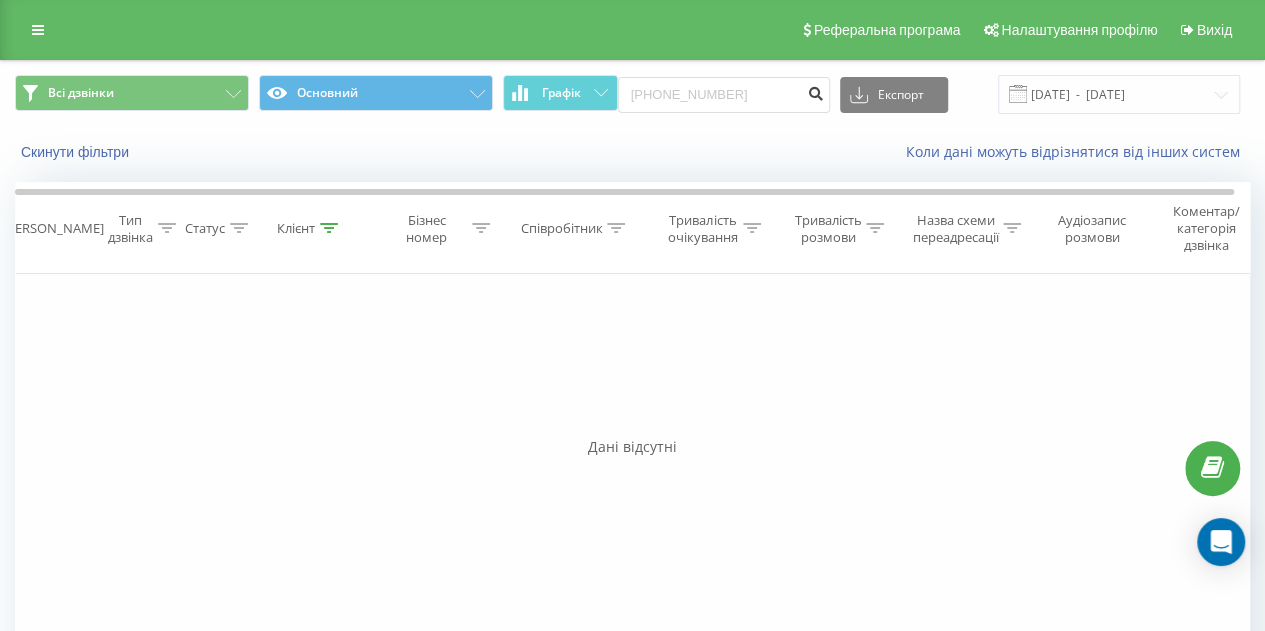 click at bounding box center (816, 91) 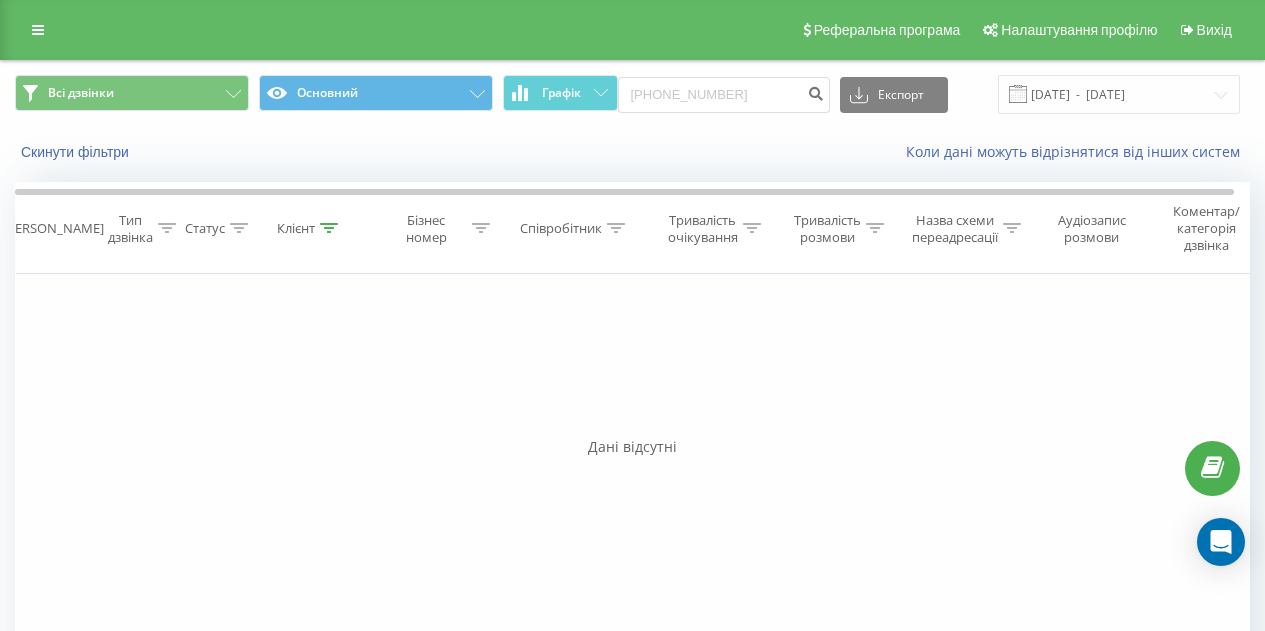 scroll, scrollTop: 0, scrollLeft: 0, axis: both 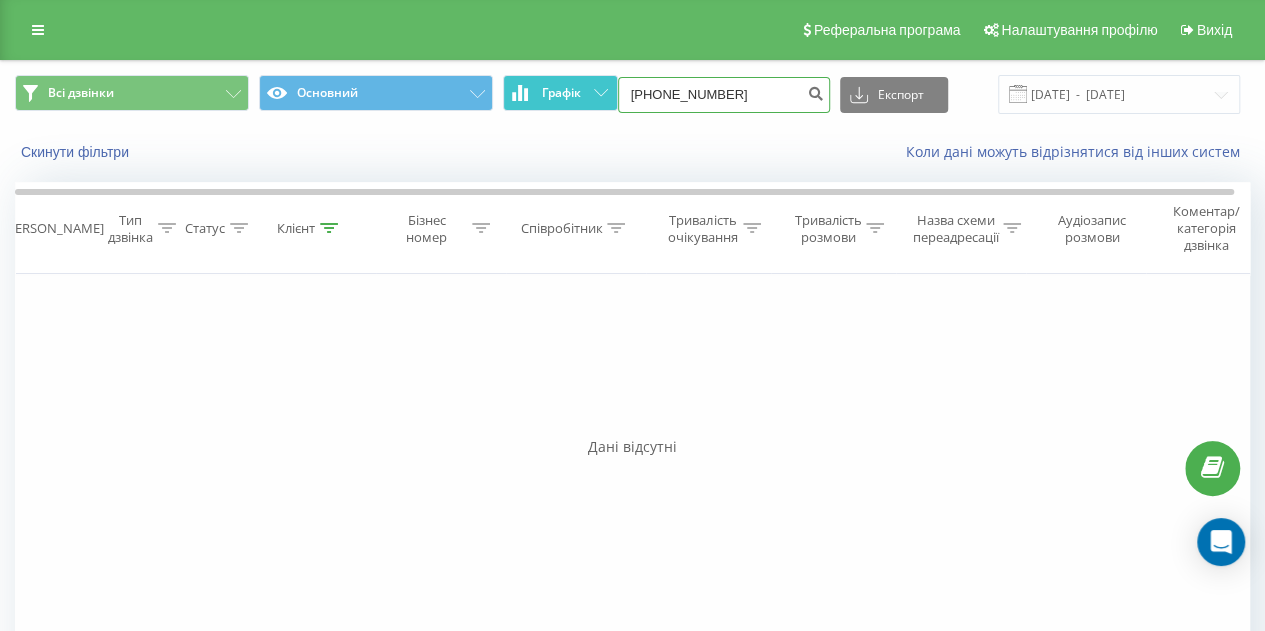 drag, startPoint x: 763, startPoint y: 81, endPoint x: 550, endPoint y: 89, distance: 213.15018 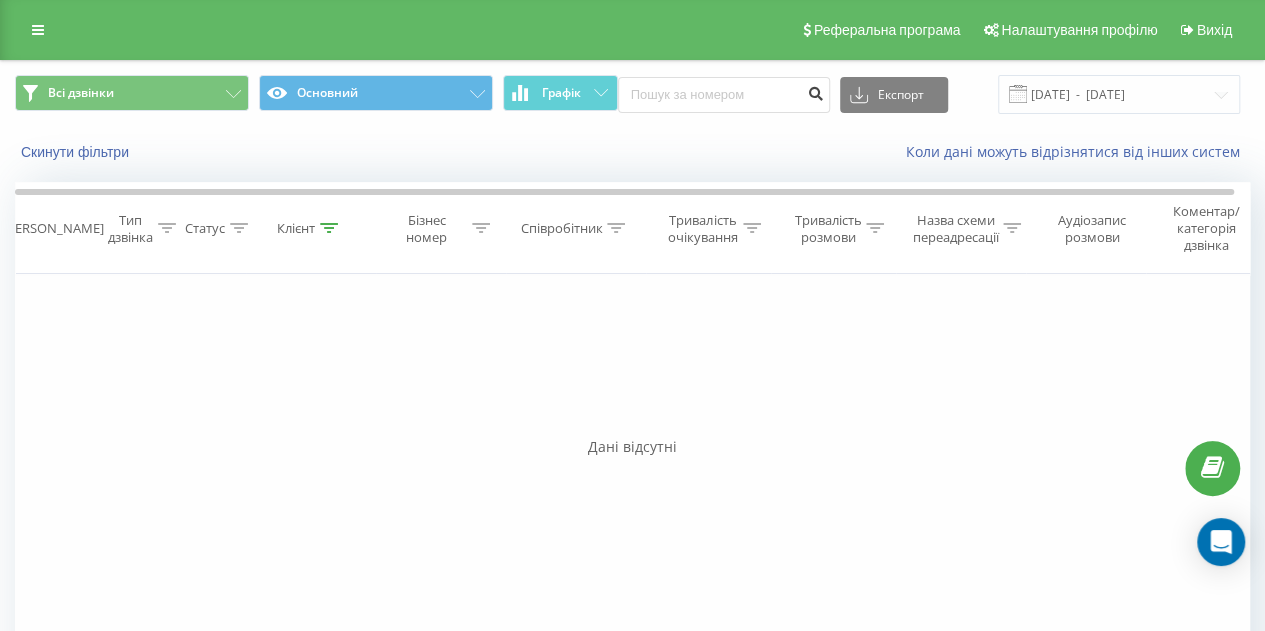 click at bounding box center (816, 91) 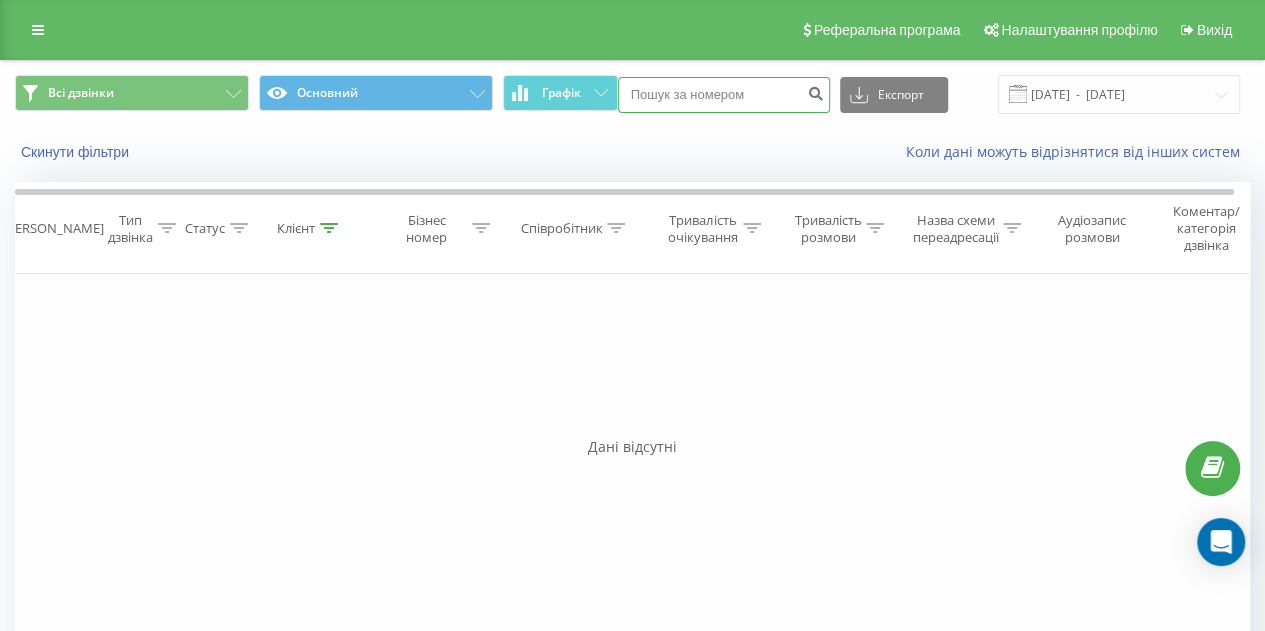 click at bounding box center [724, 95] 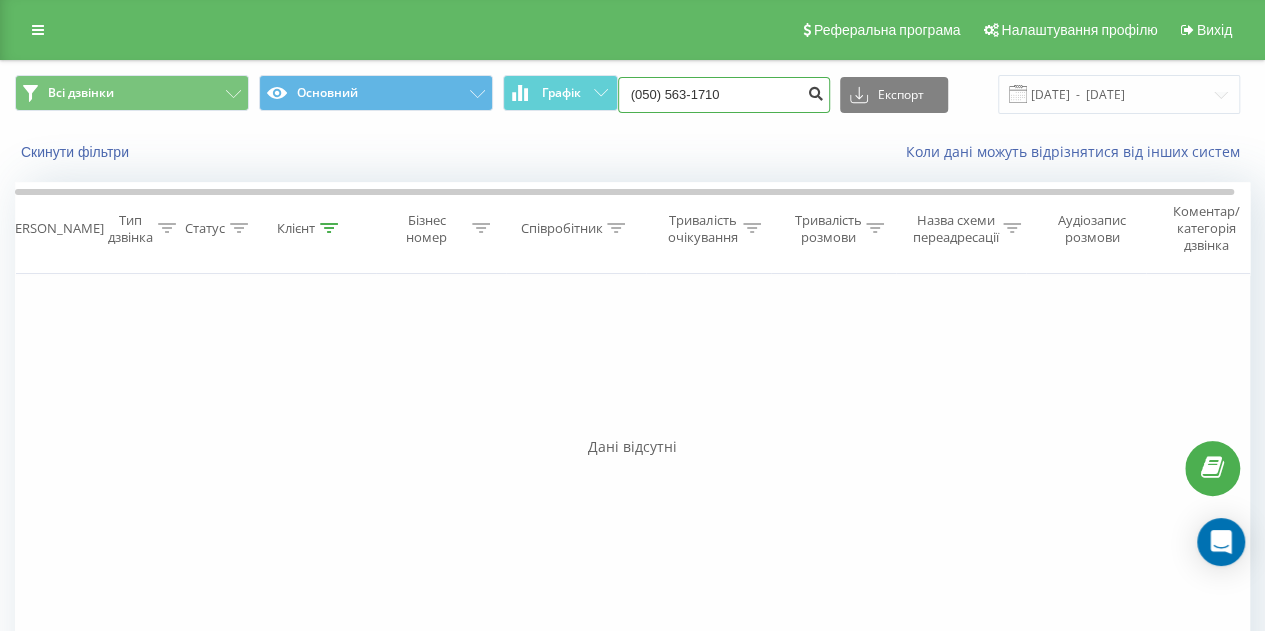 type on "(050) 563-1710" 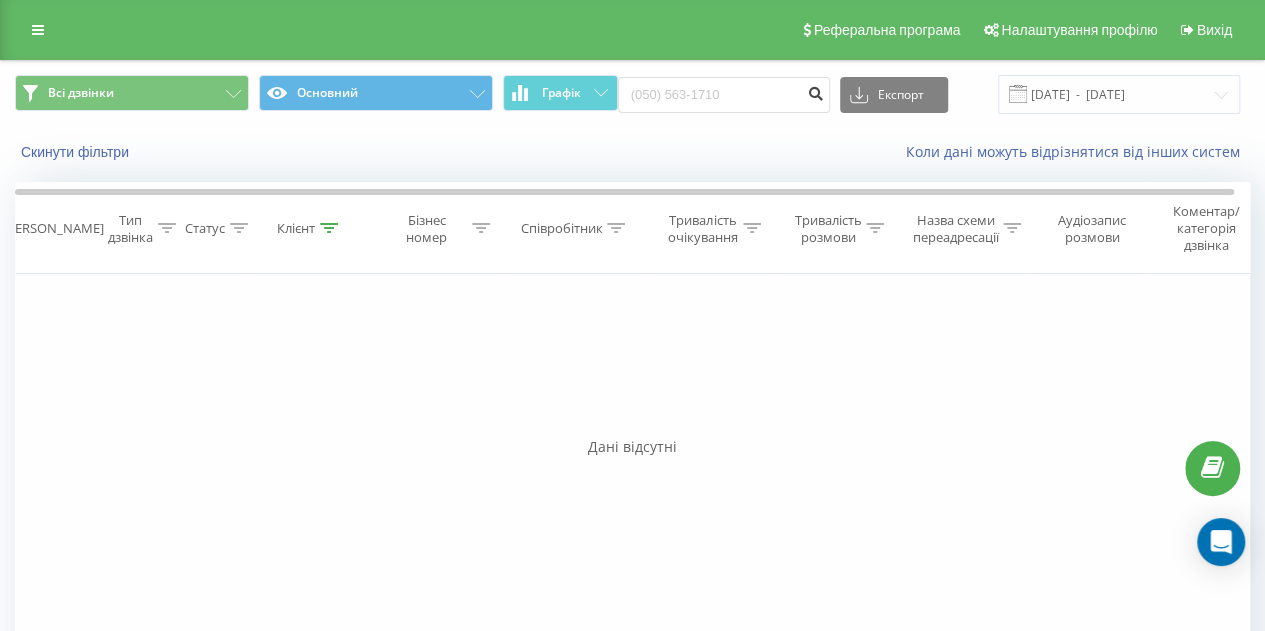 click at bounding box center (816, 91) 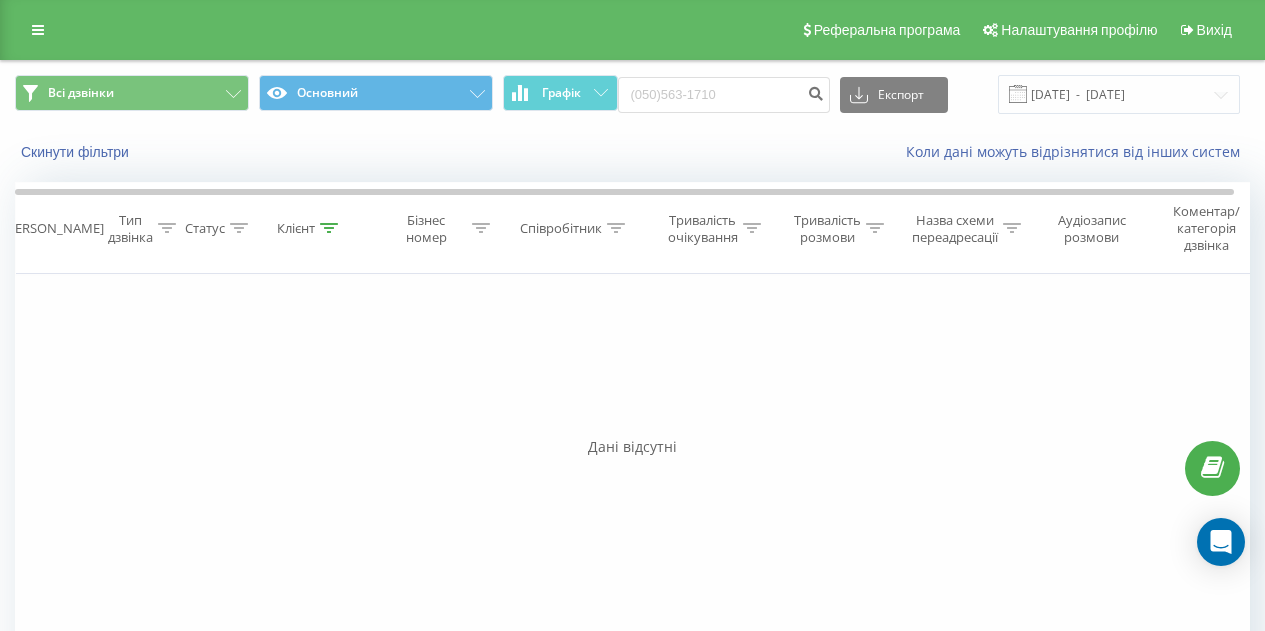 scroll, scrollTop: 0, scrollLeft: 0, axis: both 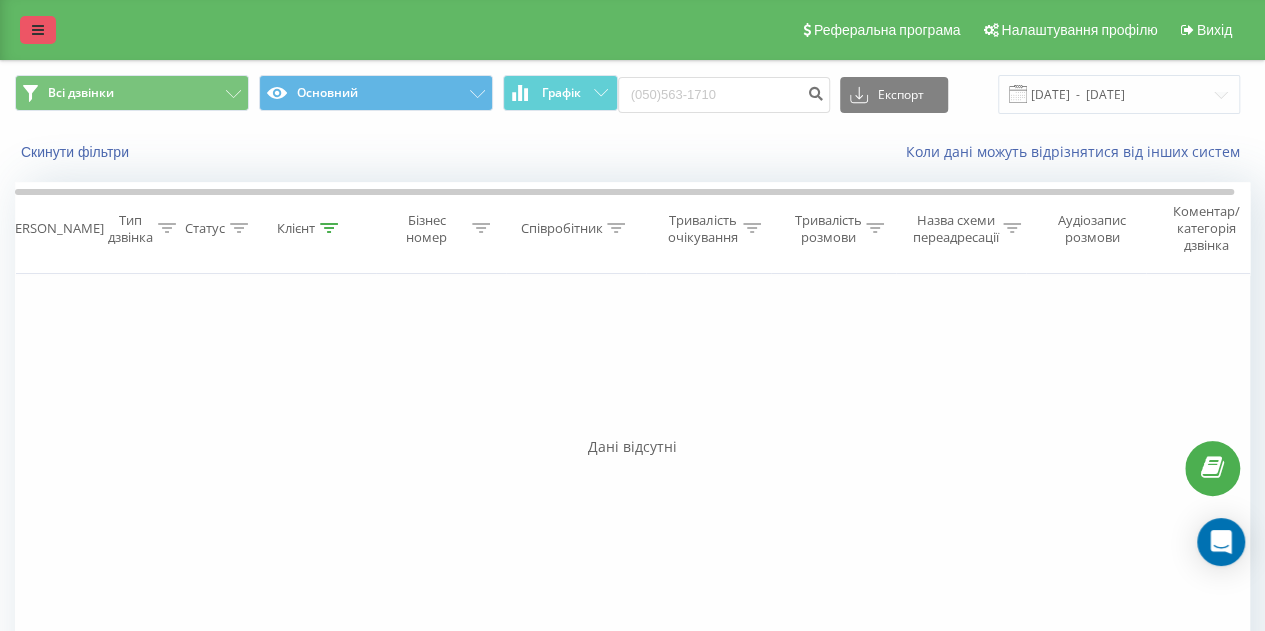 click at bounding box center [38, 30] 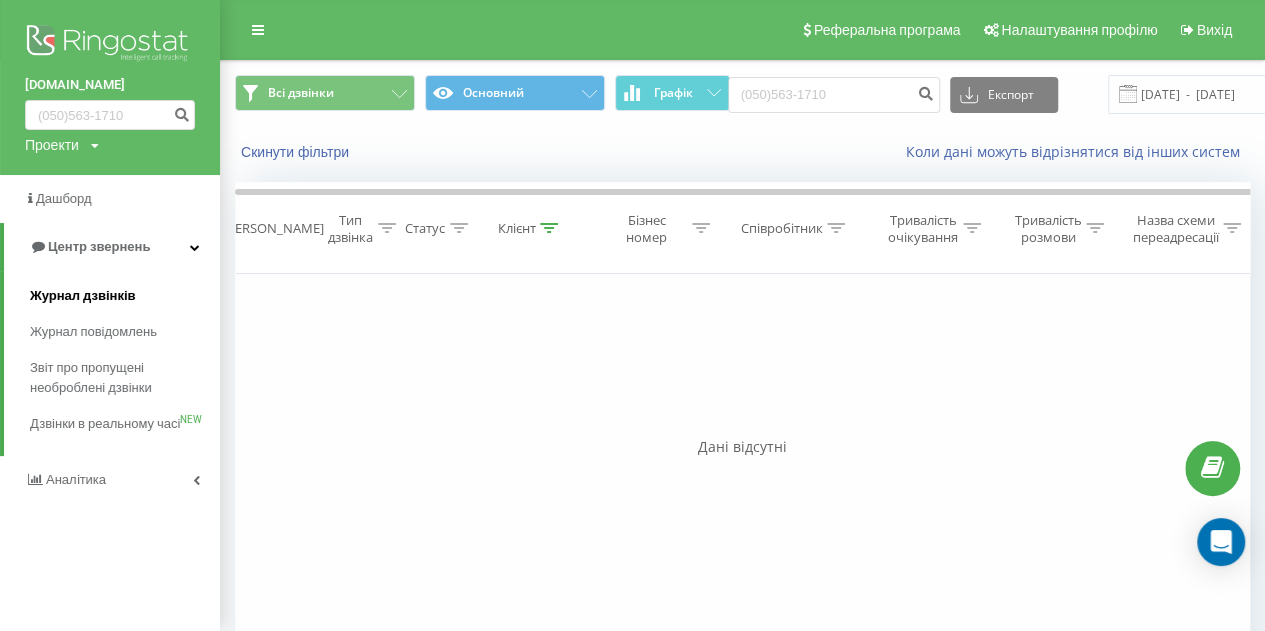 click on "Журнал дзвінків" at bounding box center [83, 296] 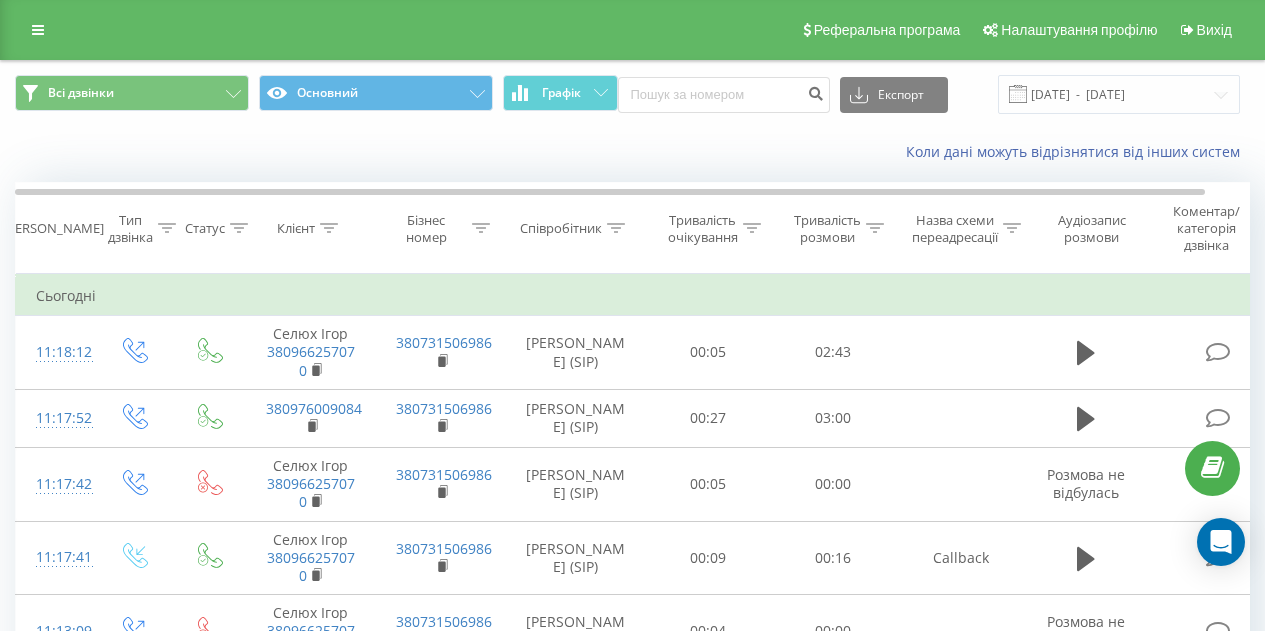 scroll, scrollTop: 0, scrollLeft: 0, axis: both 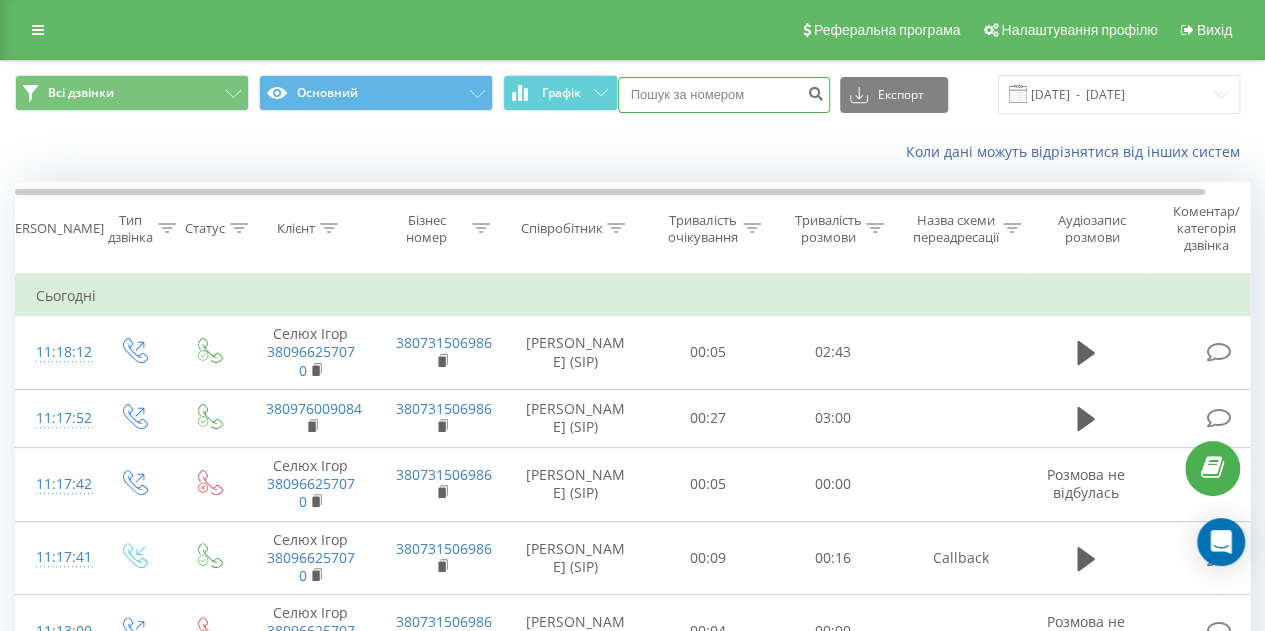 click at bounding box center (724, 95) 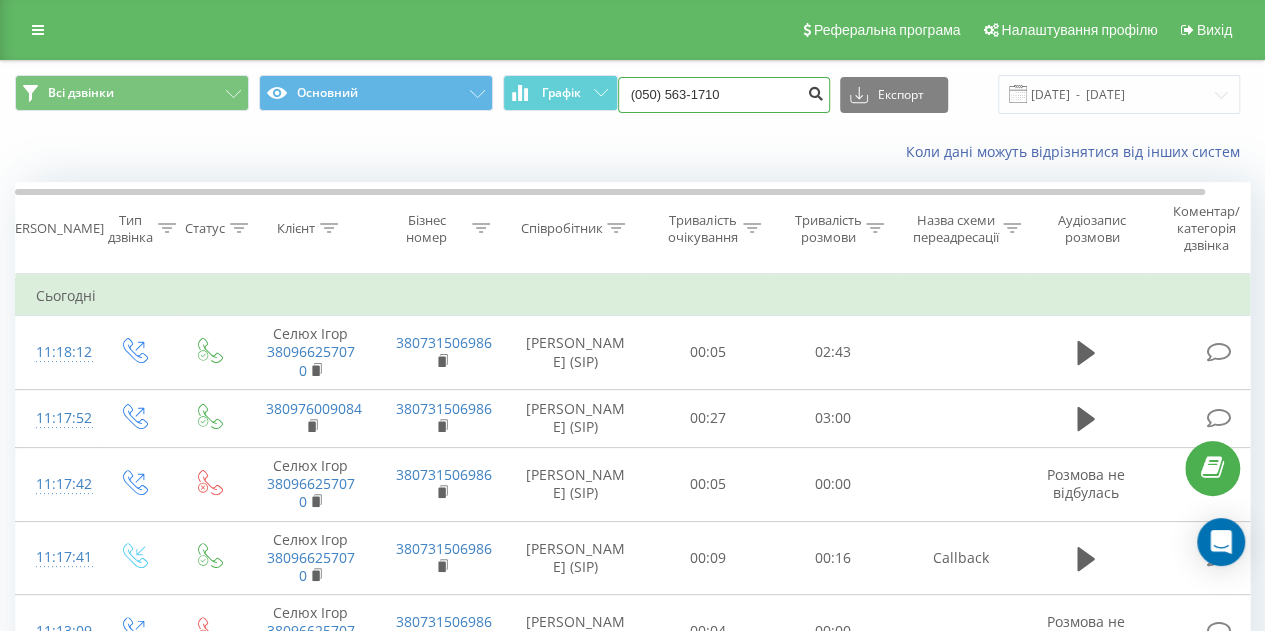 type on "(050) 563-1710" 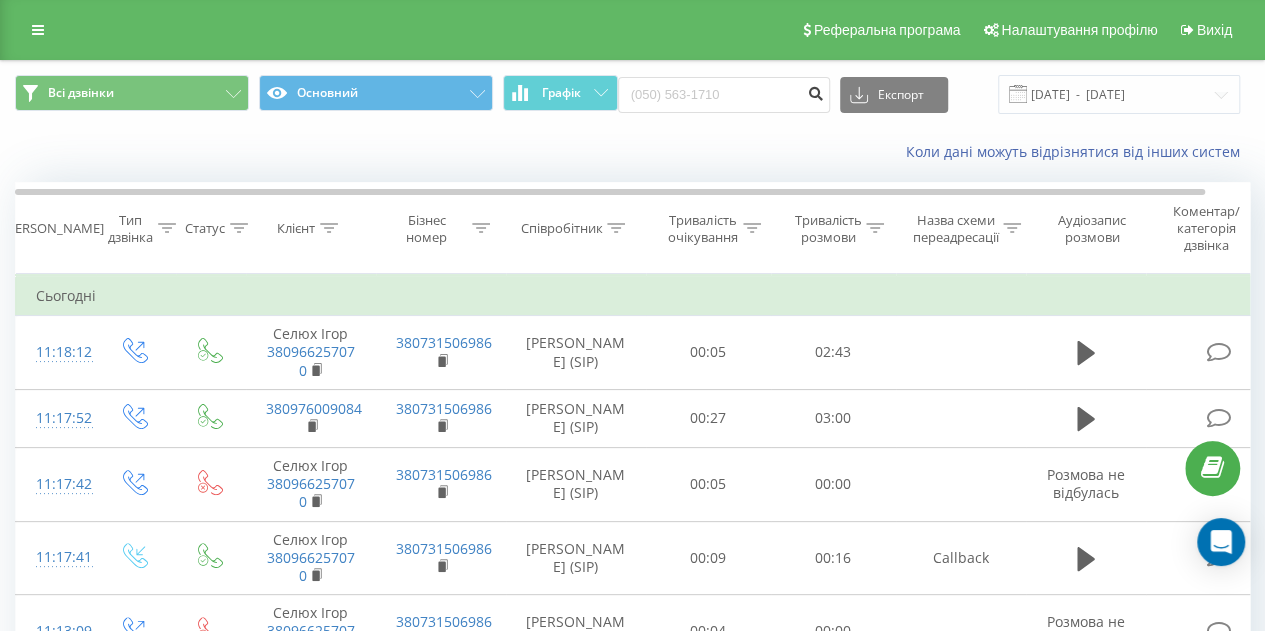 click at bounding box center [816, 91] 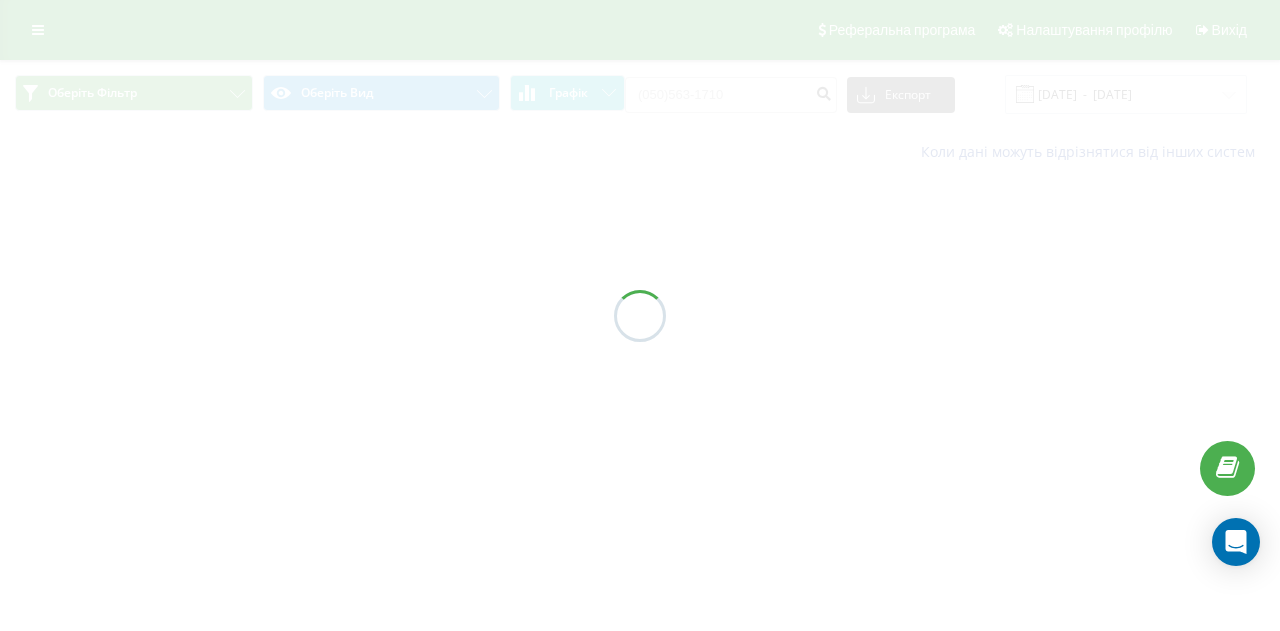 scroll, scrollTop: 0, scrollLeft: 0, axis: both 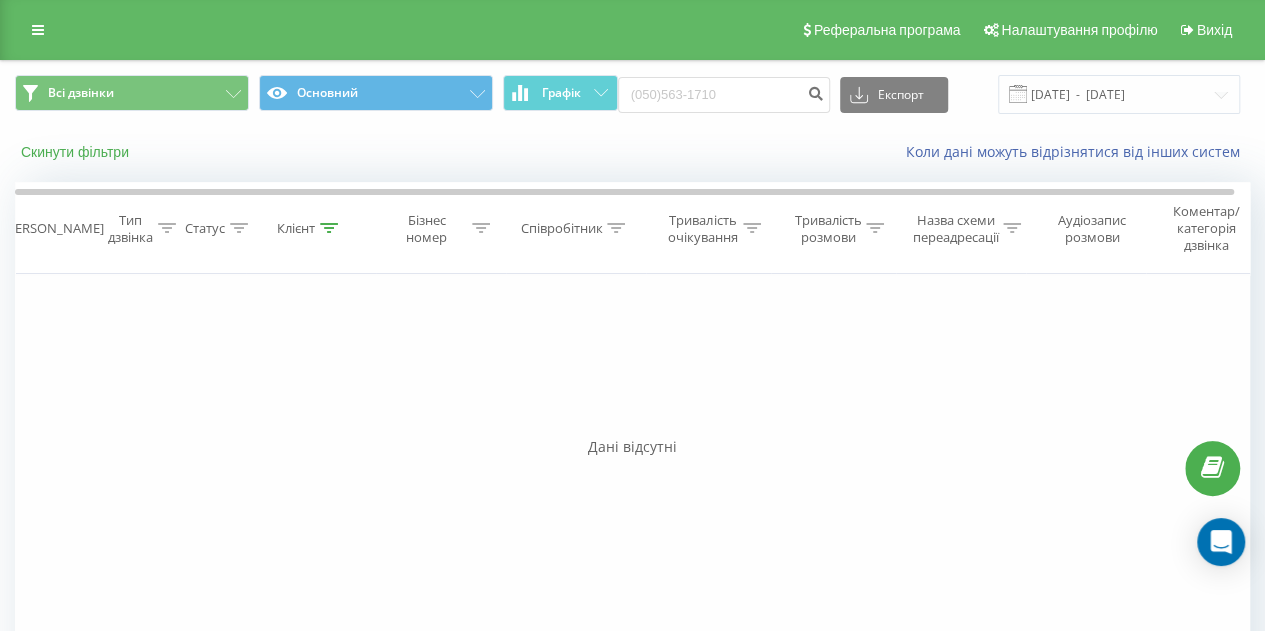 click on "Скинути фільтри" at bounding box center [77, 152] 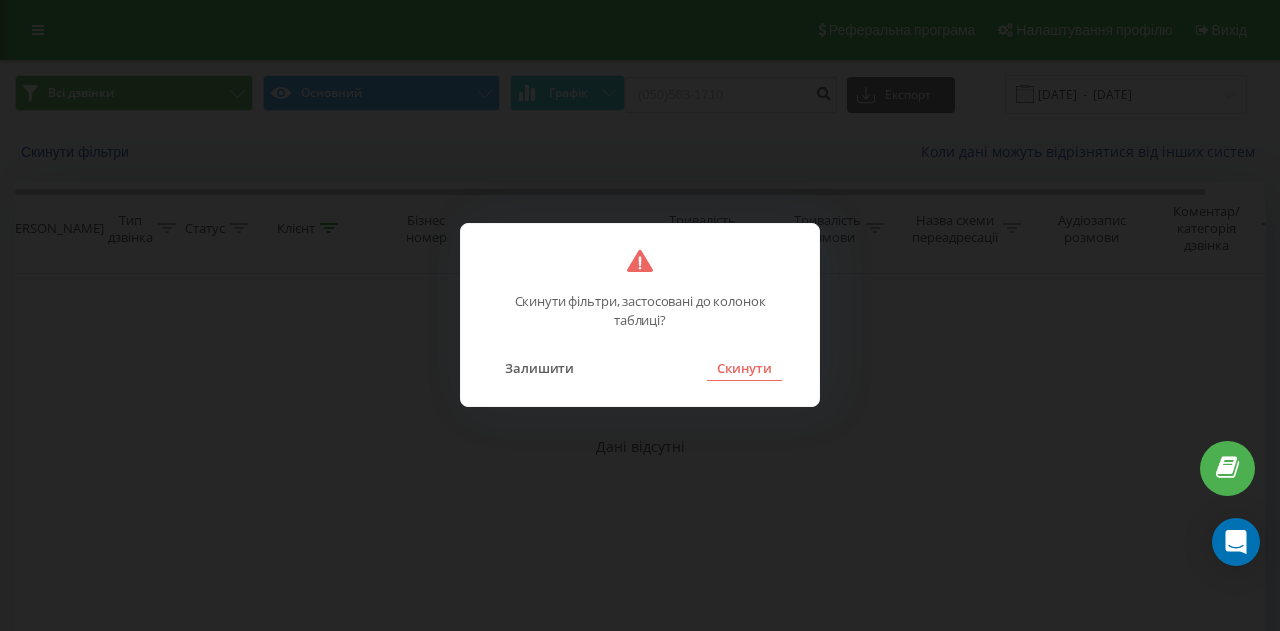 click on "Скинути" at bounding box center [744, 368] 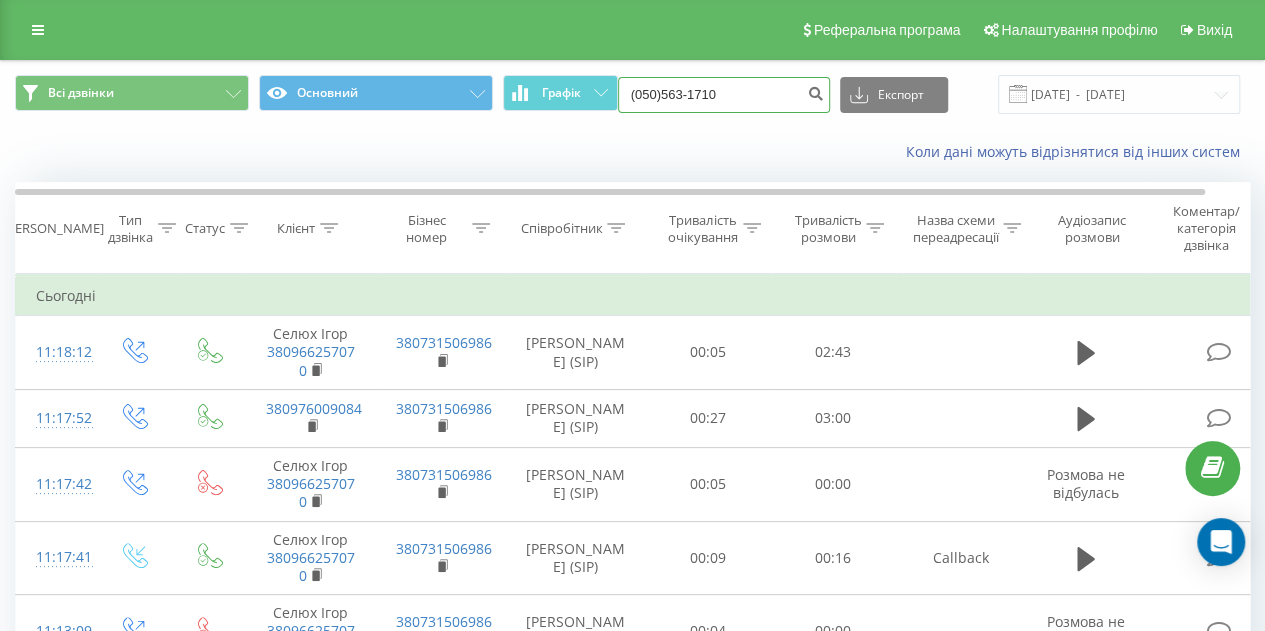 click on "(050)563-1710" at bounding box center (724, 95) 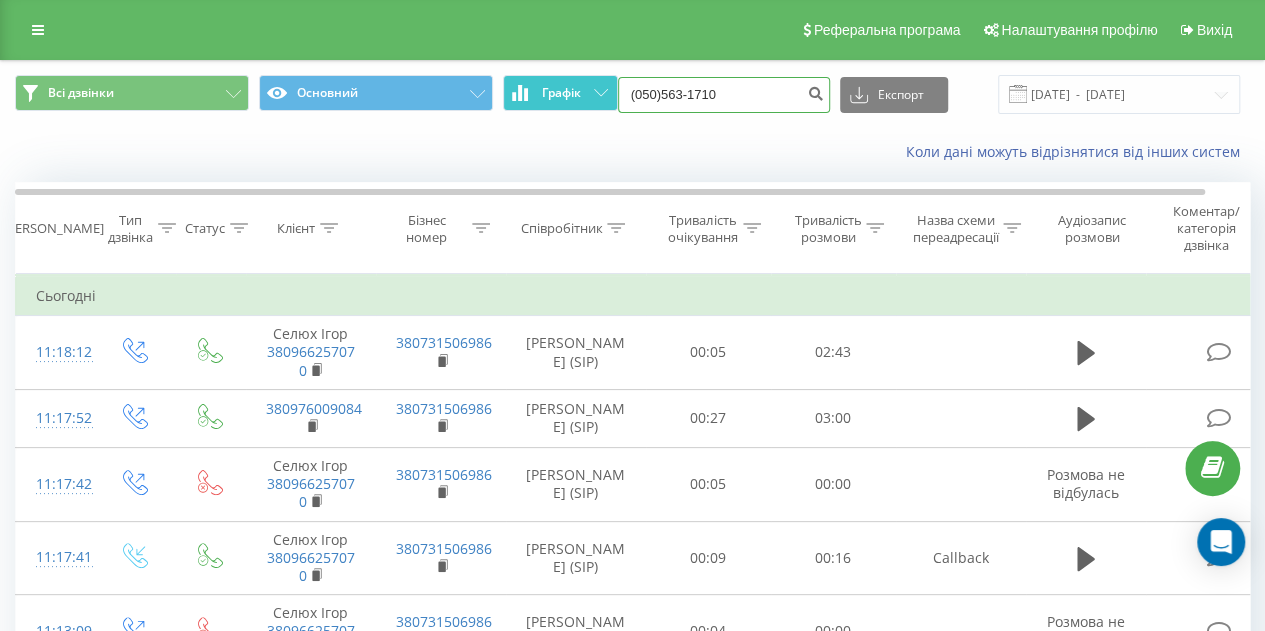 drag, startPoint x: 740, startPoint y: 93, endPoint x: 580, endPoint y: 92, distance: 160.00313 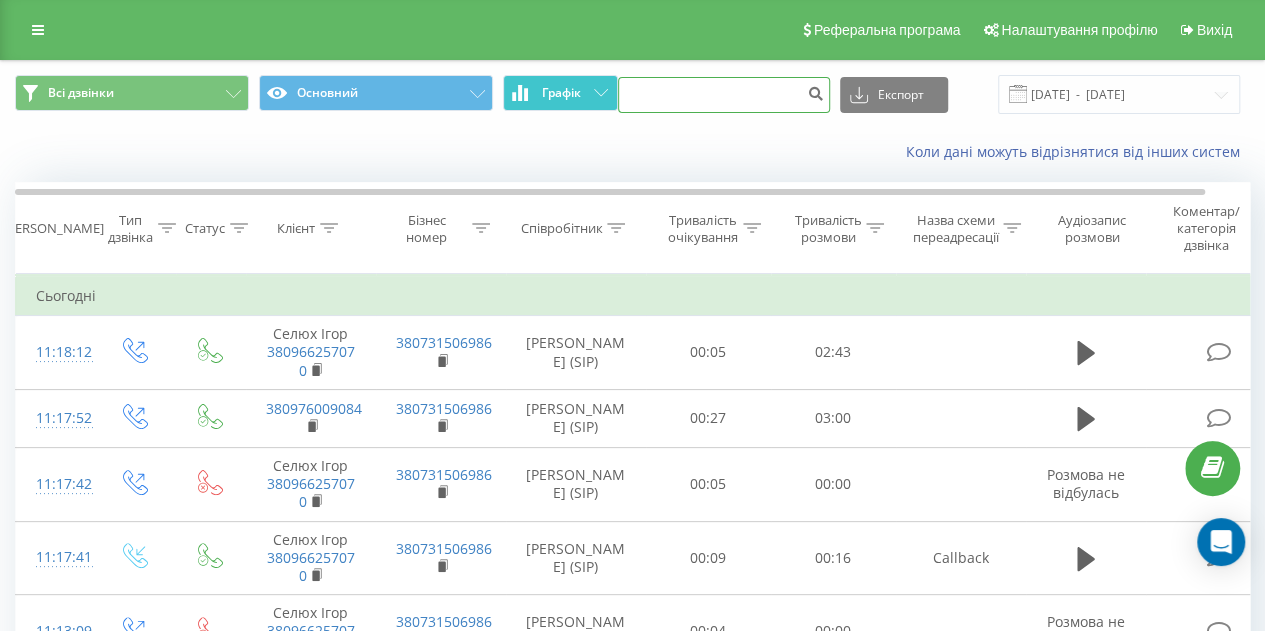 paste 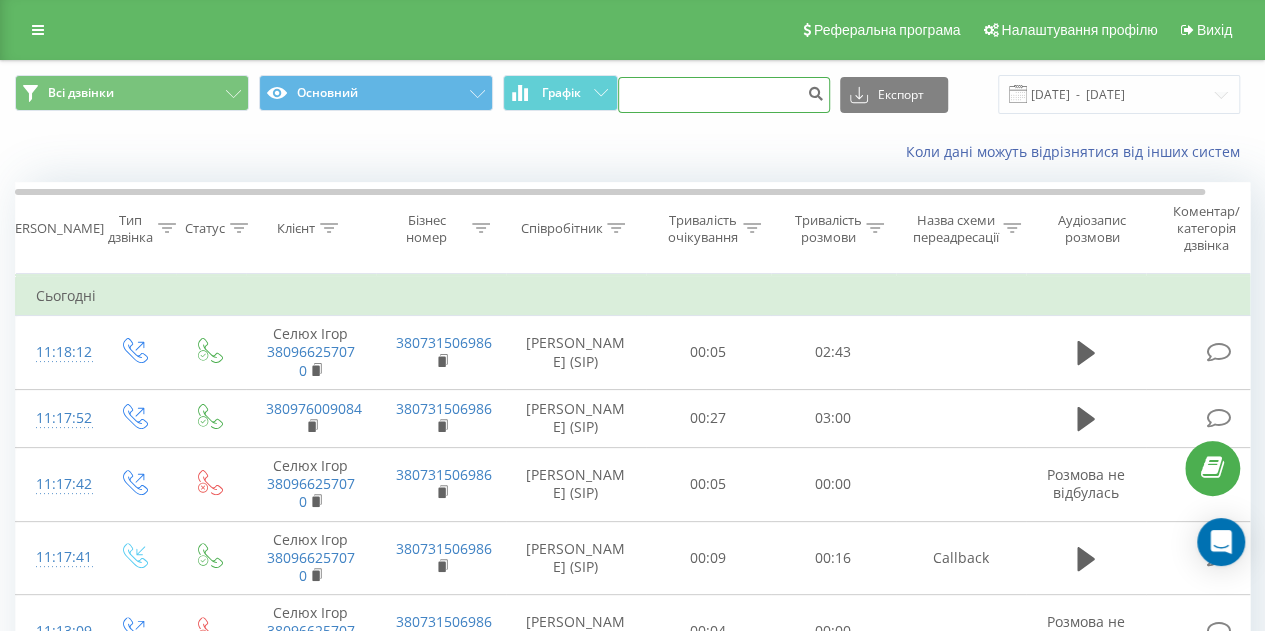 paste 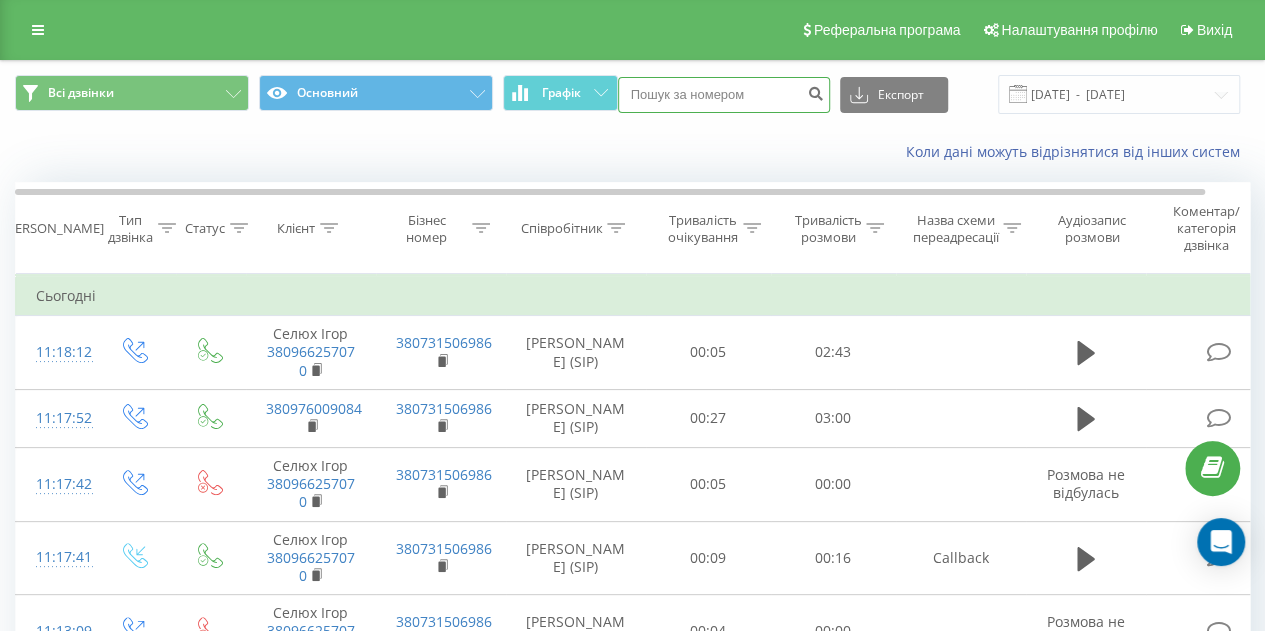 paste 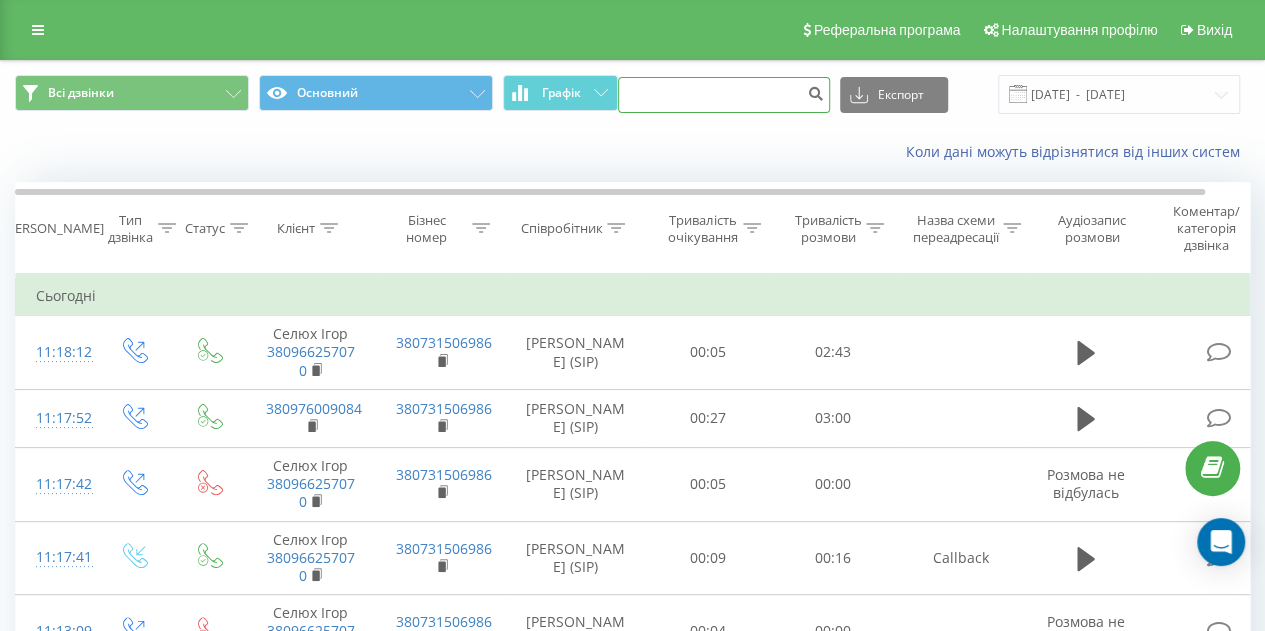 click at bounding box center (724, 95) 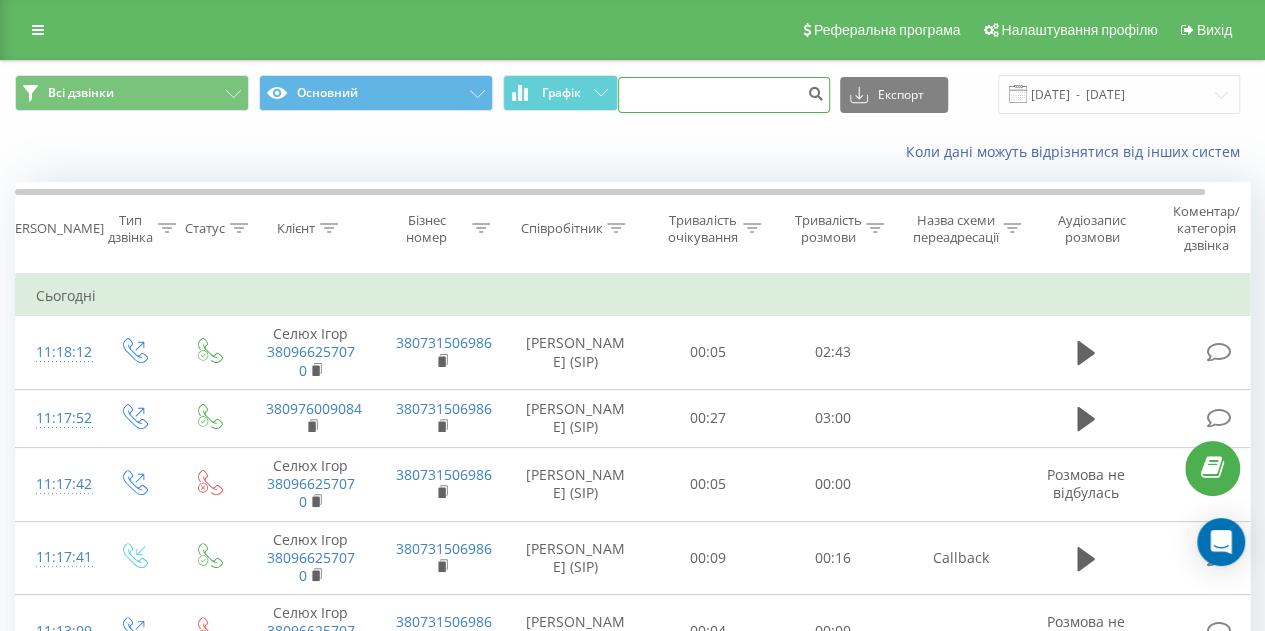 paste 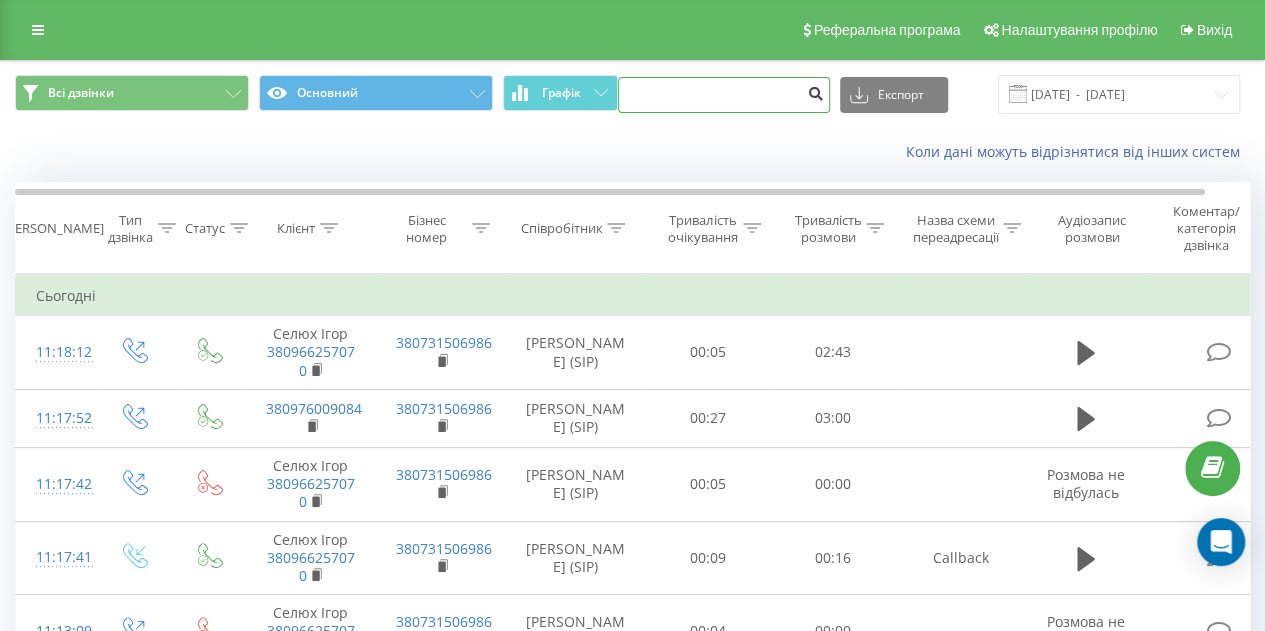 type 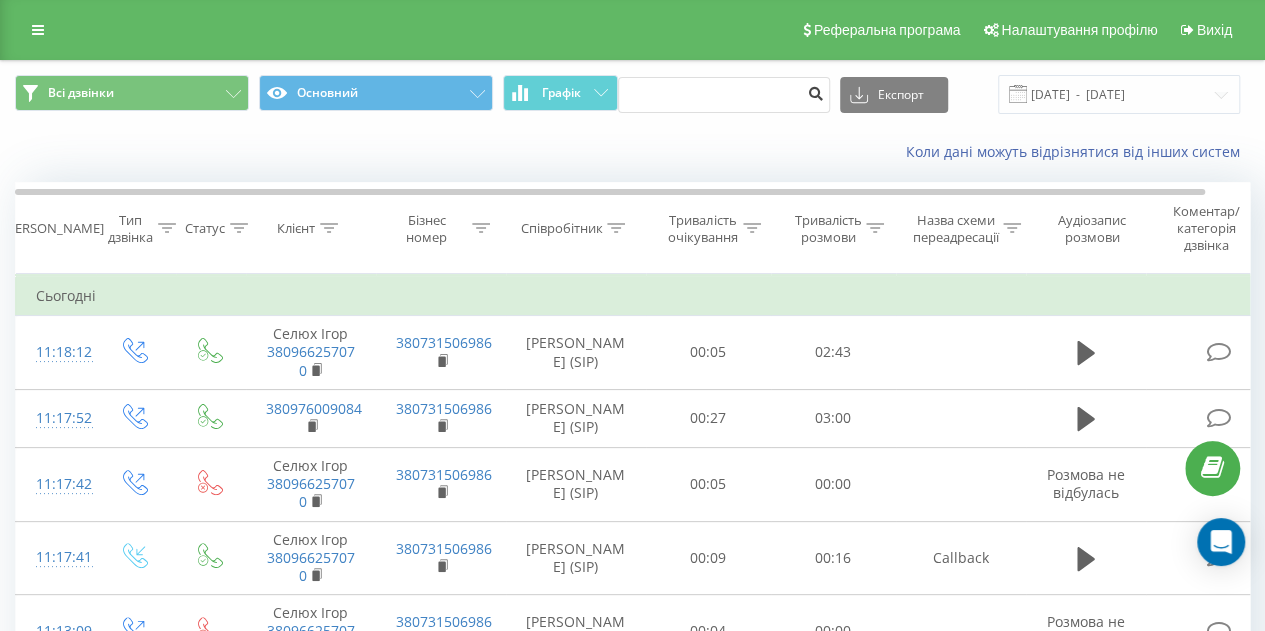 click at bounding box center (816, 95) 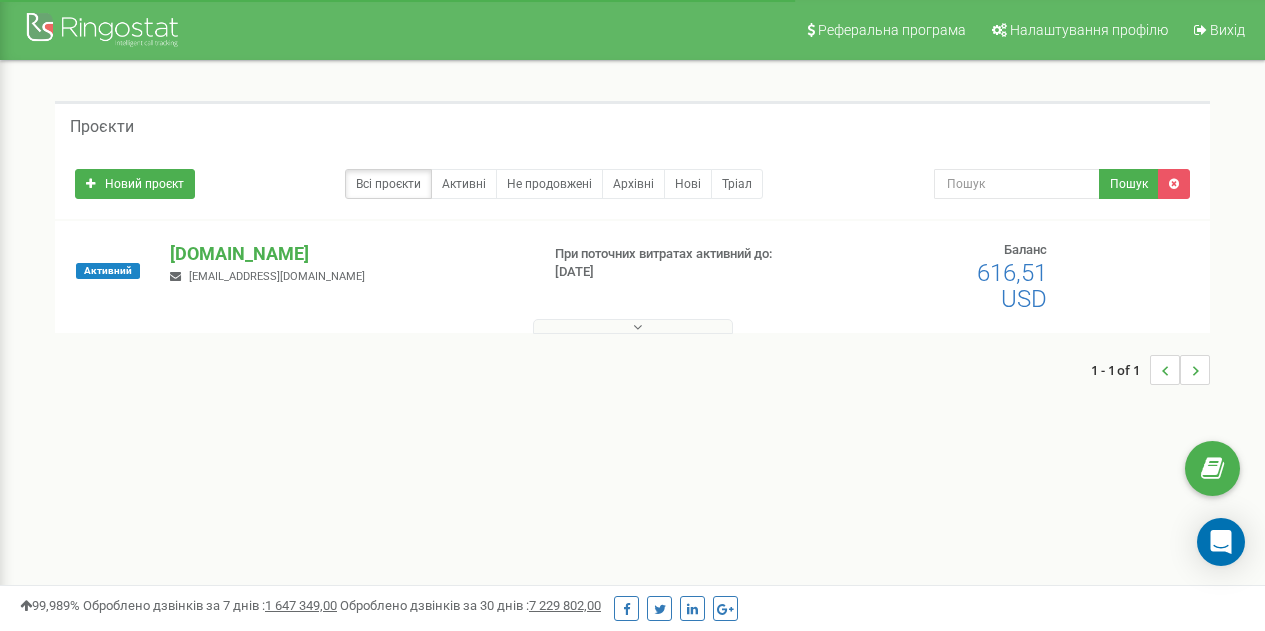 scroll, scrollTop: 0, scrollLeft: 0, axis: both 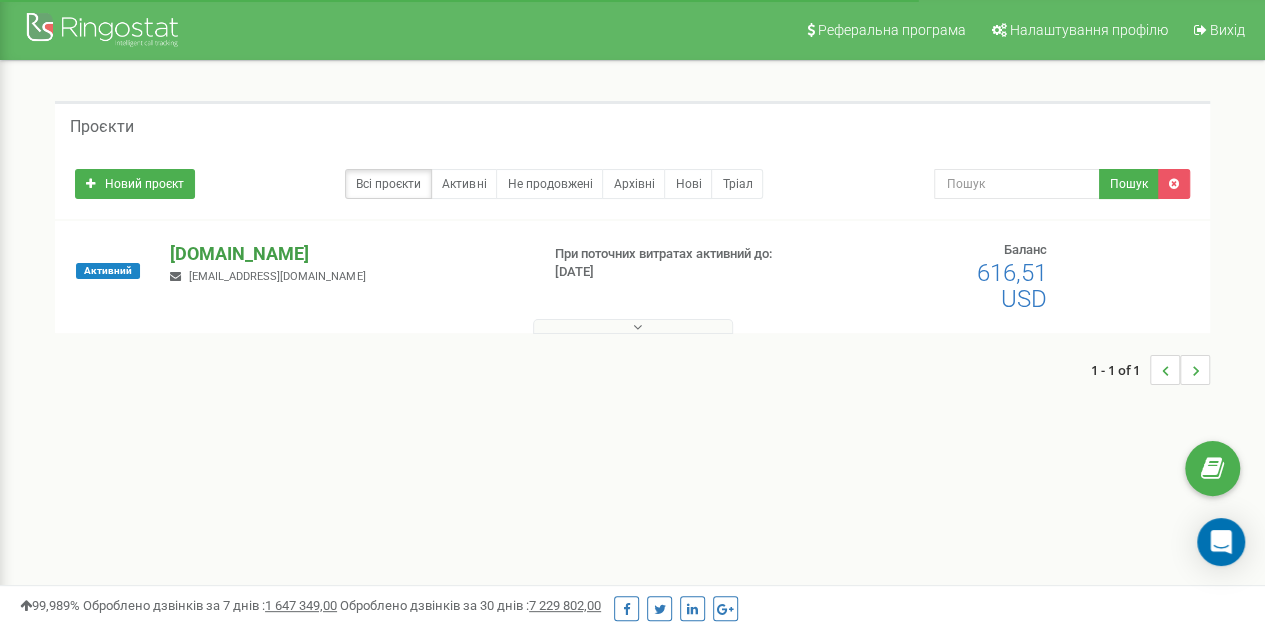 click on "[DOMAIN_NAME]" at bounding box center [346, 254] 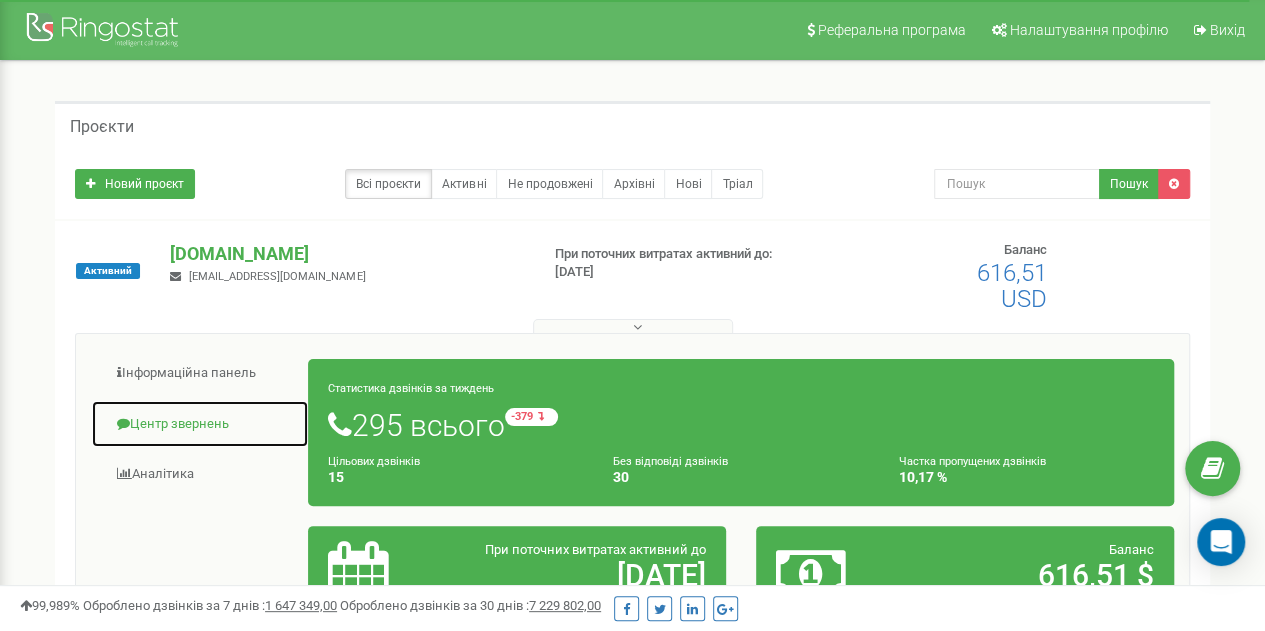 click on "Центр звернень" at bounding box center [200, 424] 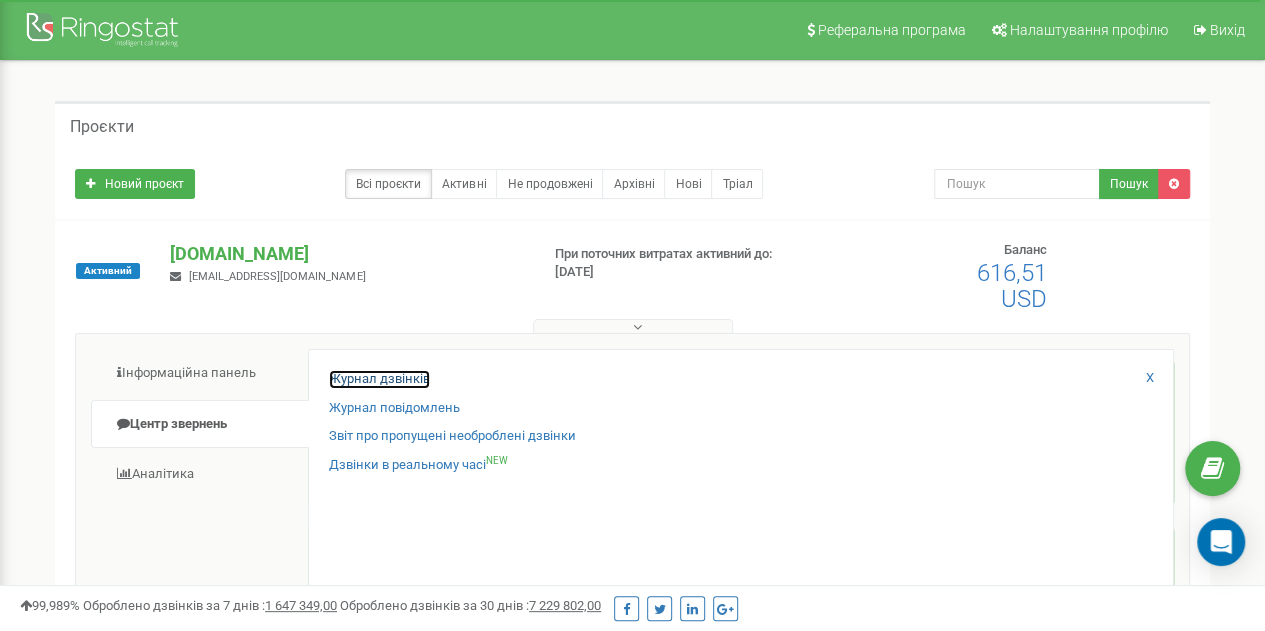 click on "Журнал дзвінків" at bounding box center [379, 379] 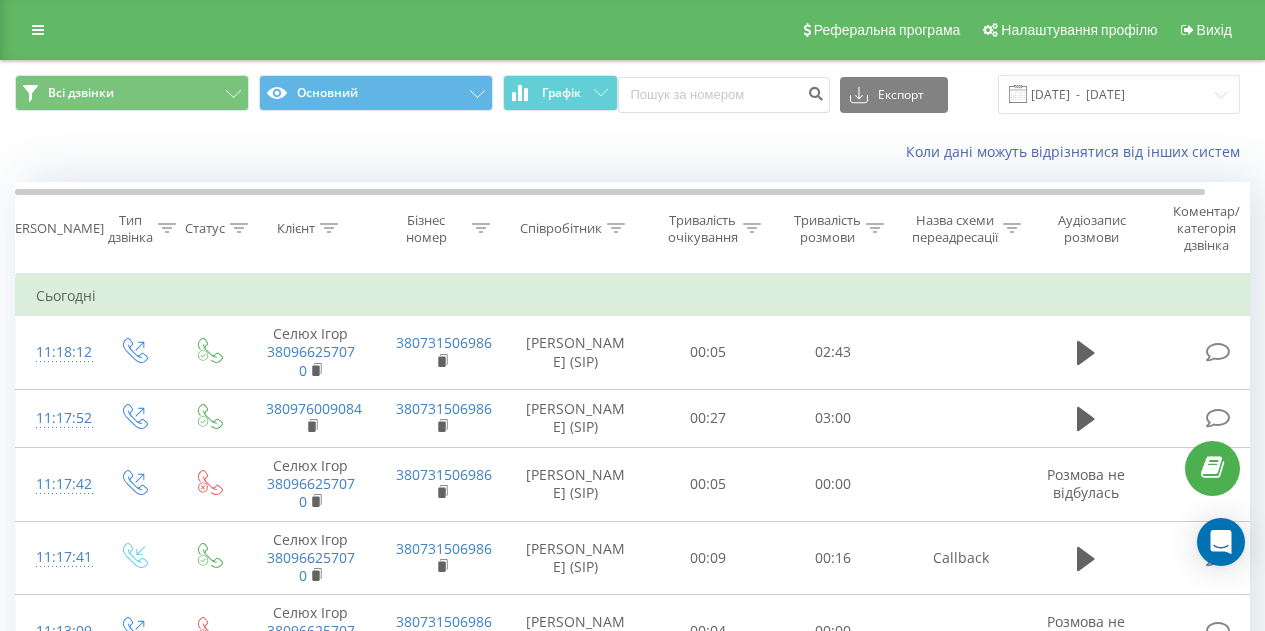 scroll, scrollTop: 0, scrollLeft: 0, axis: both 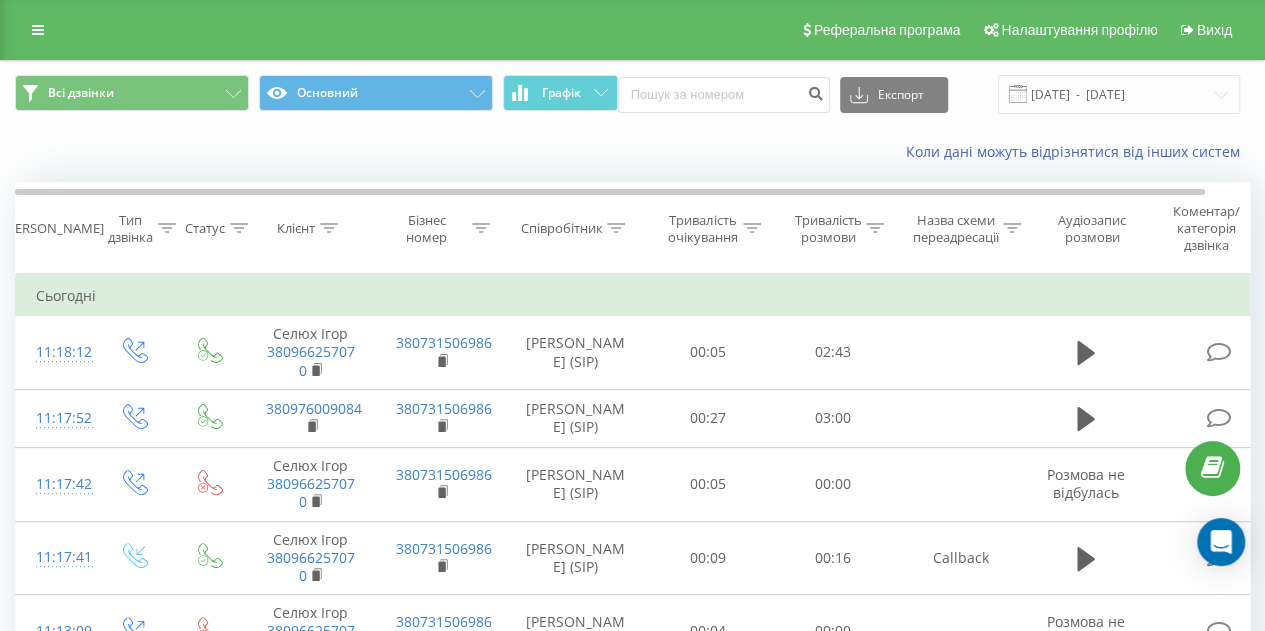 click on "Експорт .csv .xls .xlsx [DATE]  -  [DATE]" at bounding box center [929, 94] 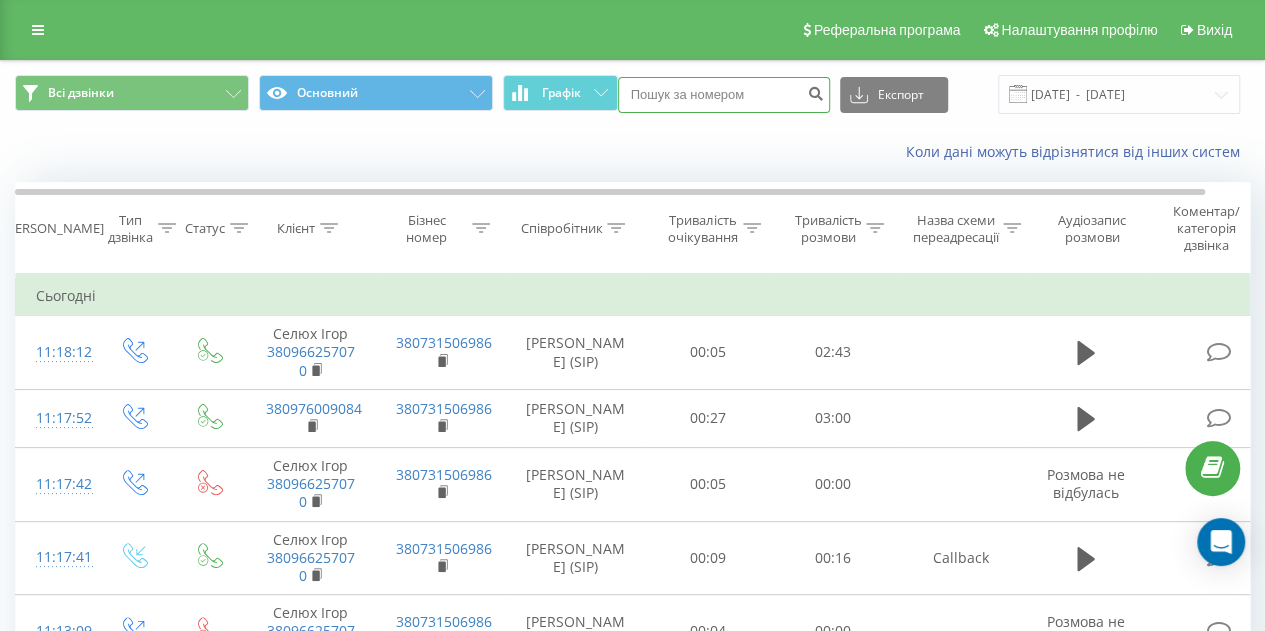 click at bounding box center [724, 95] 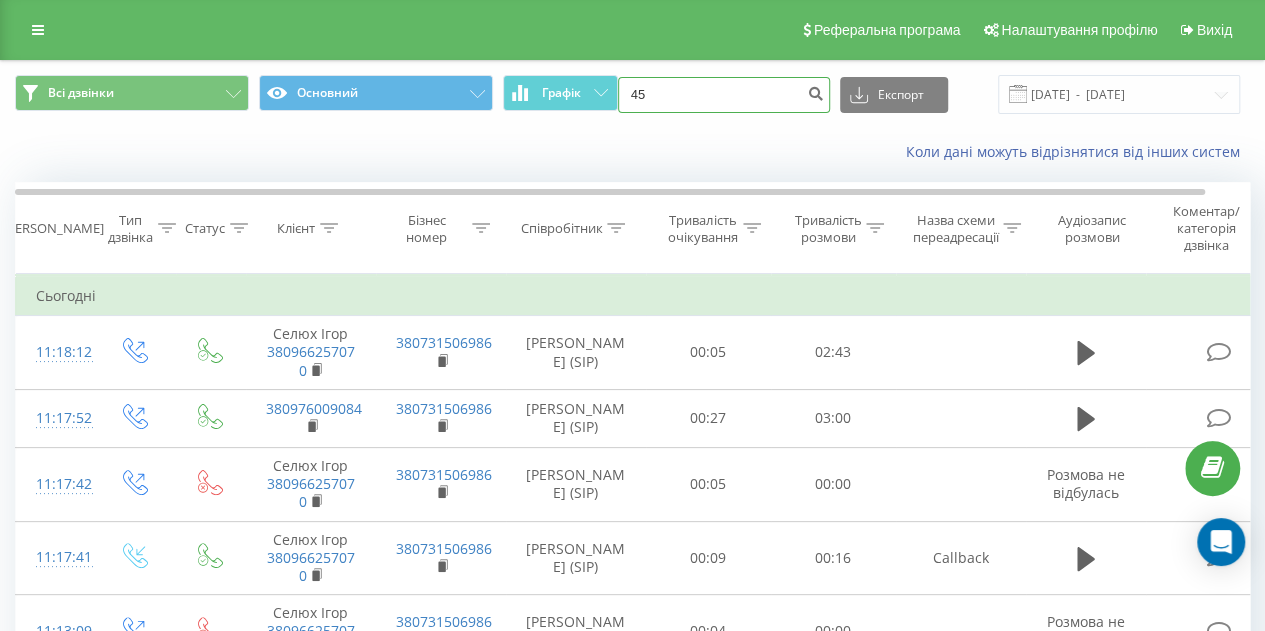 type on "4" 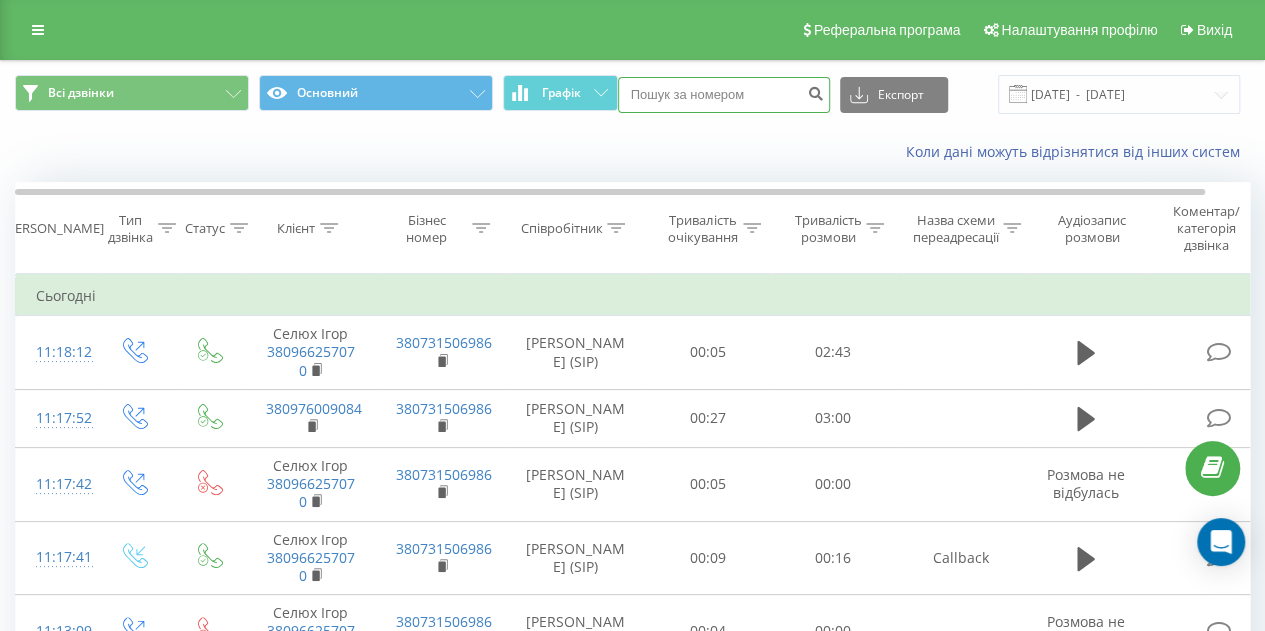 click at bounding box center [724, 95] 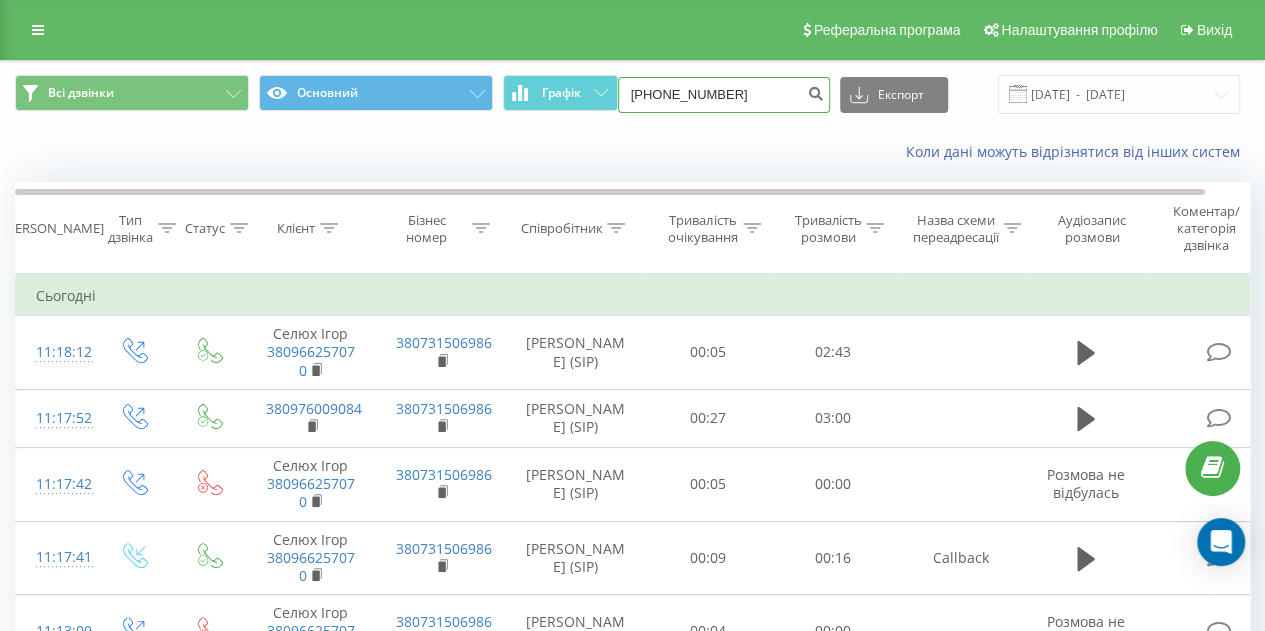 click on "+380677661302" at bounding box center (724, 95) 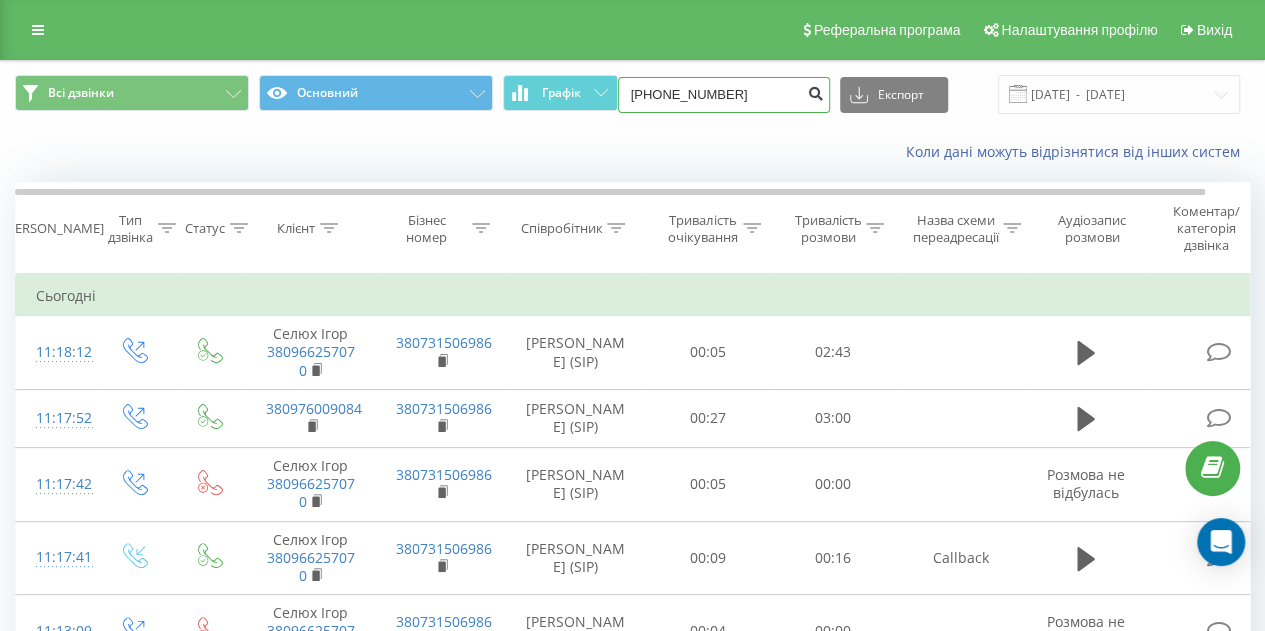 type on "+380677661302" 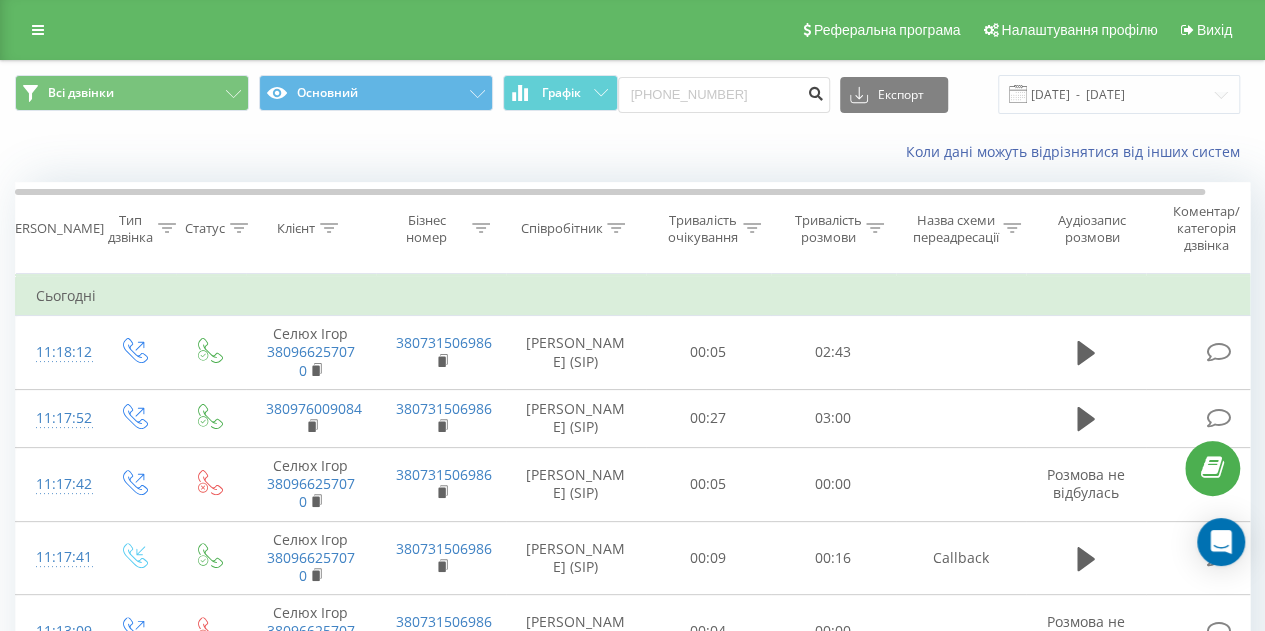 click at bounding box center [816, 91] 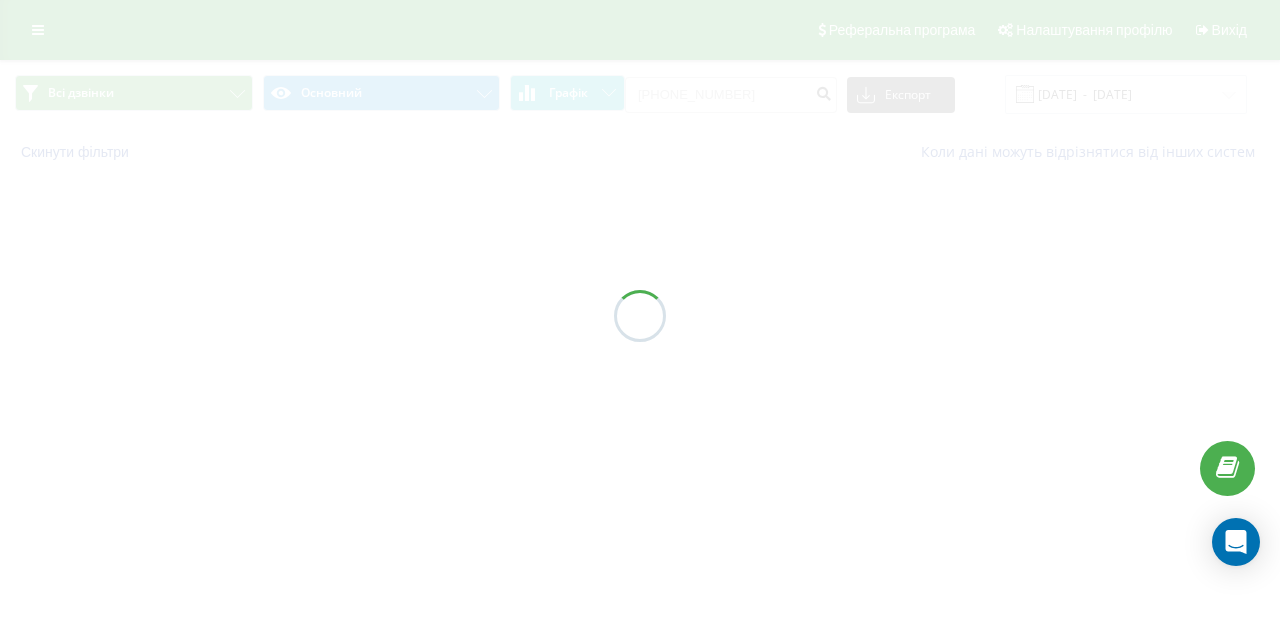 scroll, scrollTop: 0, scrollLeft: 0, axis: both 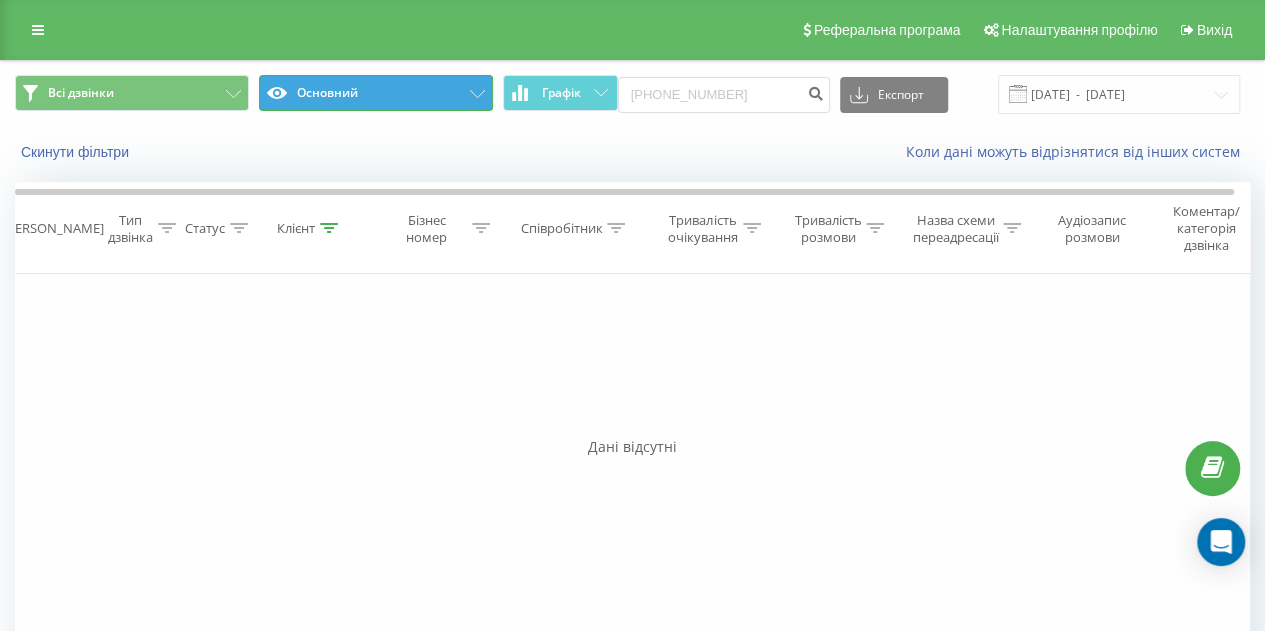 click on "Основний" at bounding box center (376, 93) 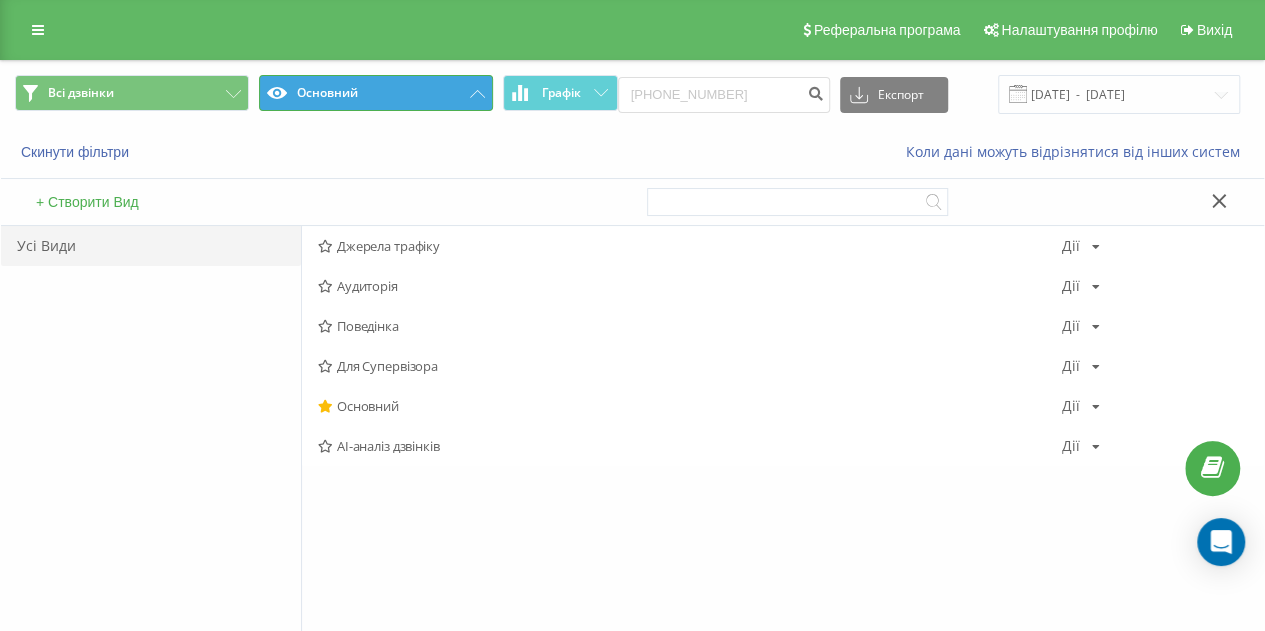 click on "Основний" at bounding box center [376, 93] 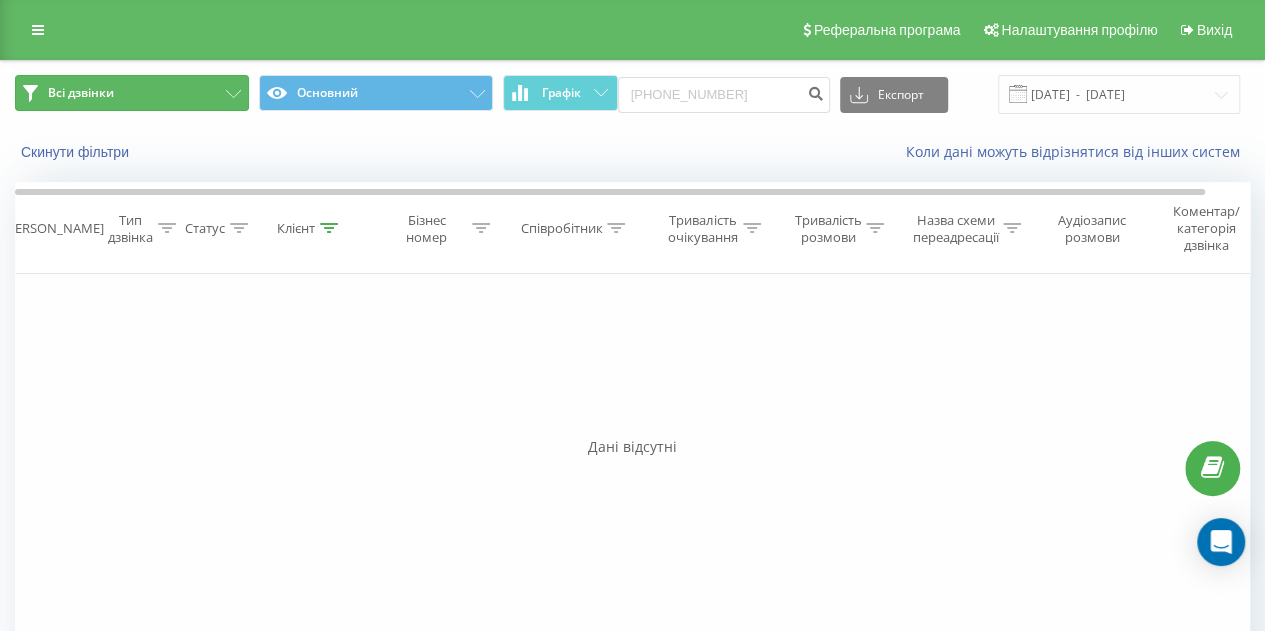 click on "Всі дзвінки" at bounding box center (132, 93) 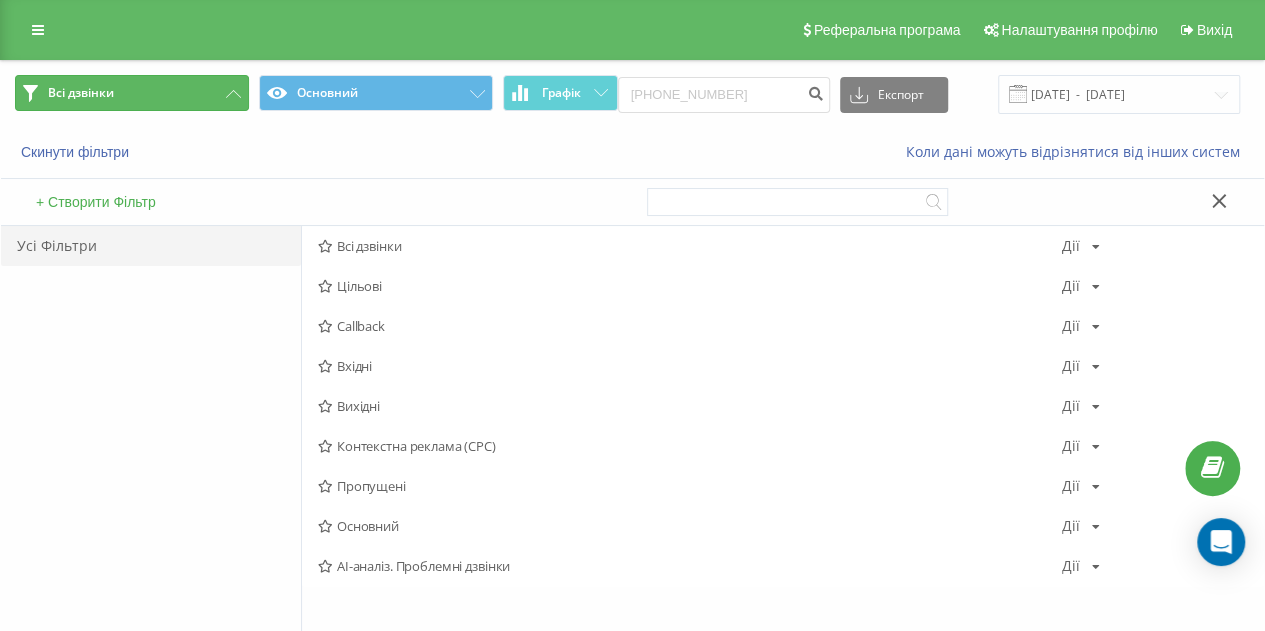 click on "Всі дзвінки" at bounding box center [132, 93] 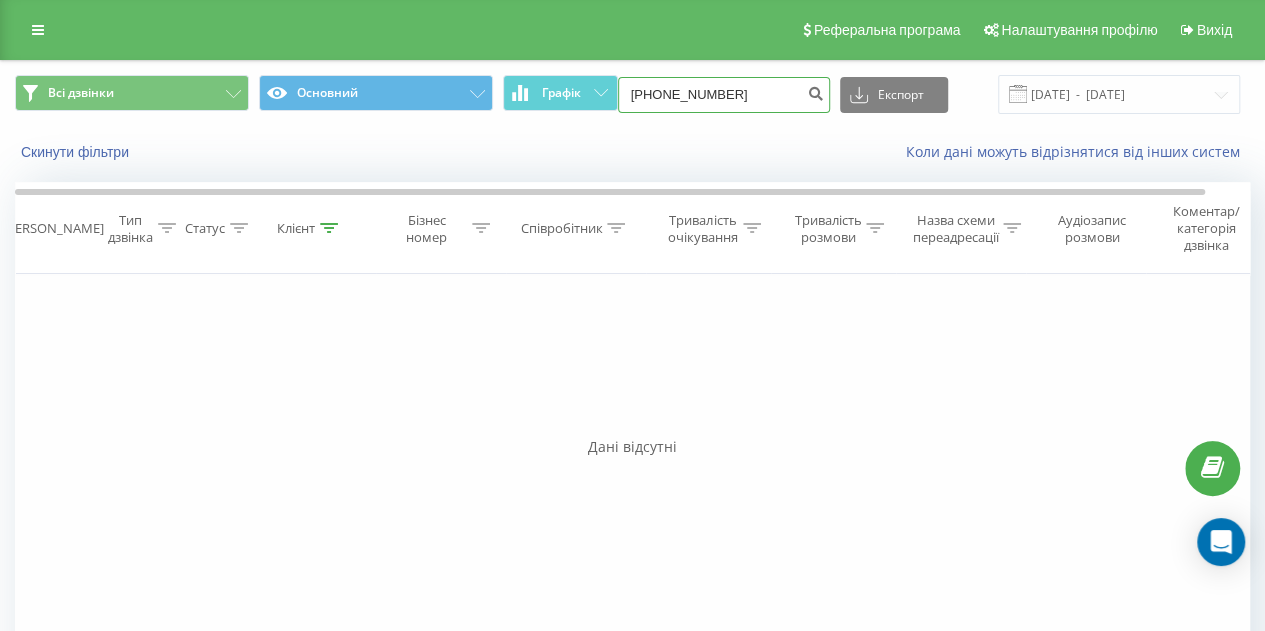 click on "[PHONE_NUMBER]" at bounding box center (724, 95) 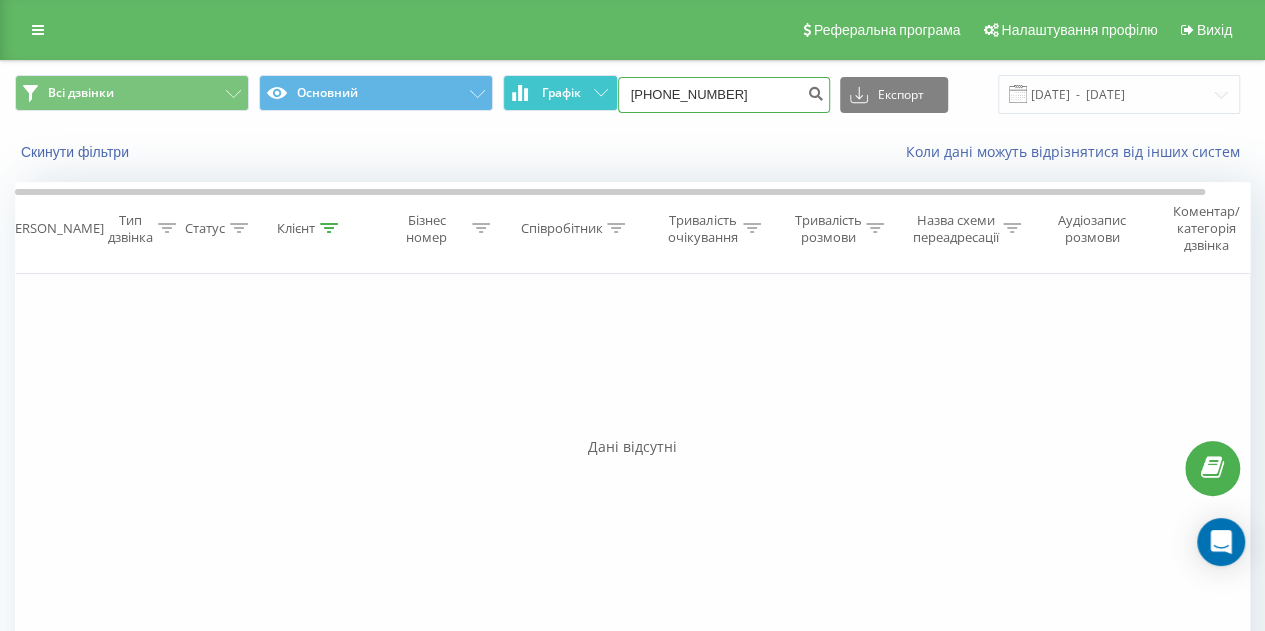 drag, startPoint x: 748, startPoint y: 88, endPoint x: 608, endPoint y: 89, distance: 140.00357 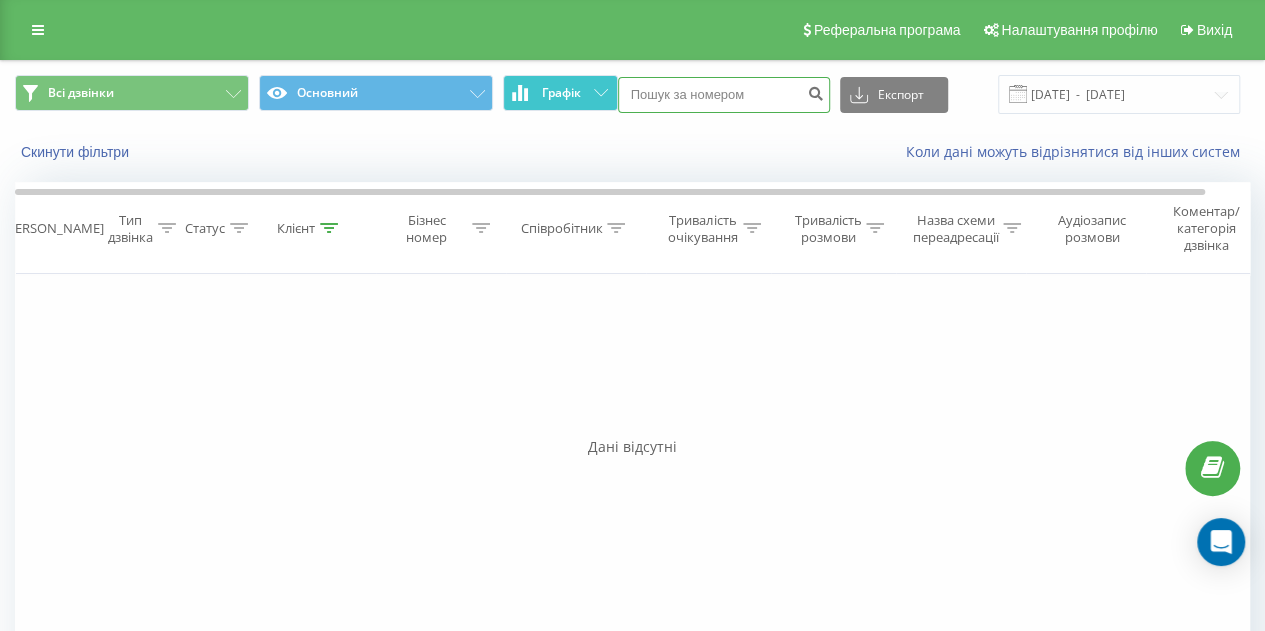 paste on "+380966257070" 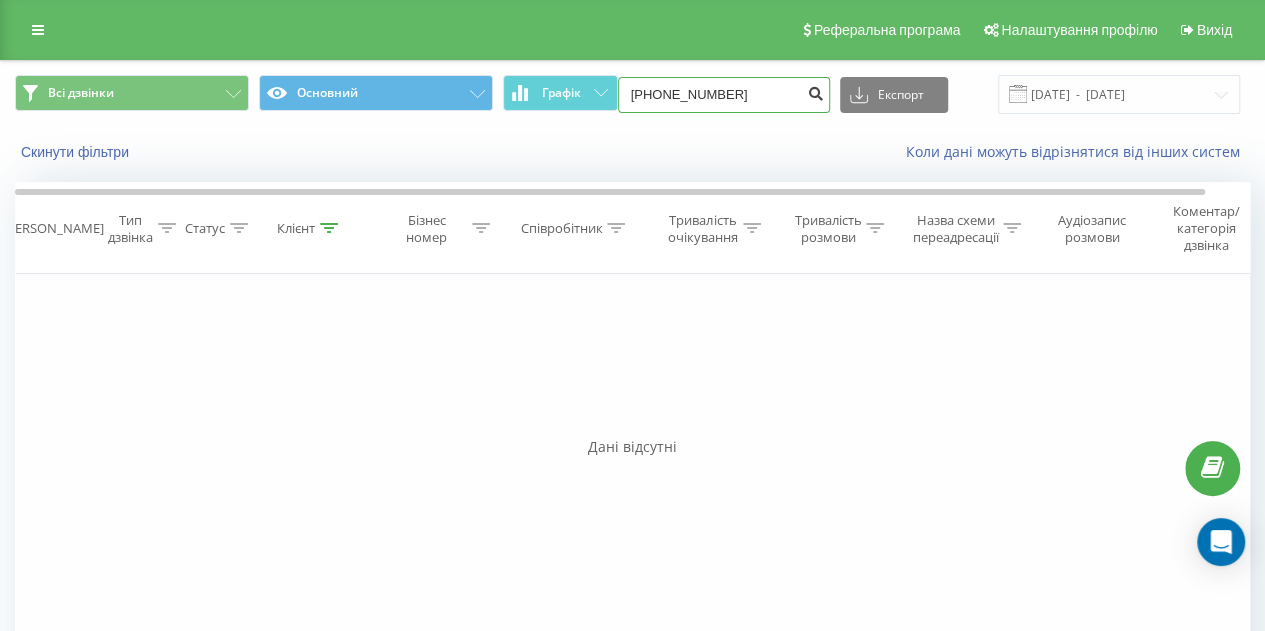 type on "+380966257070" 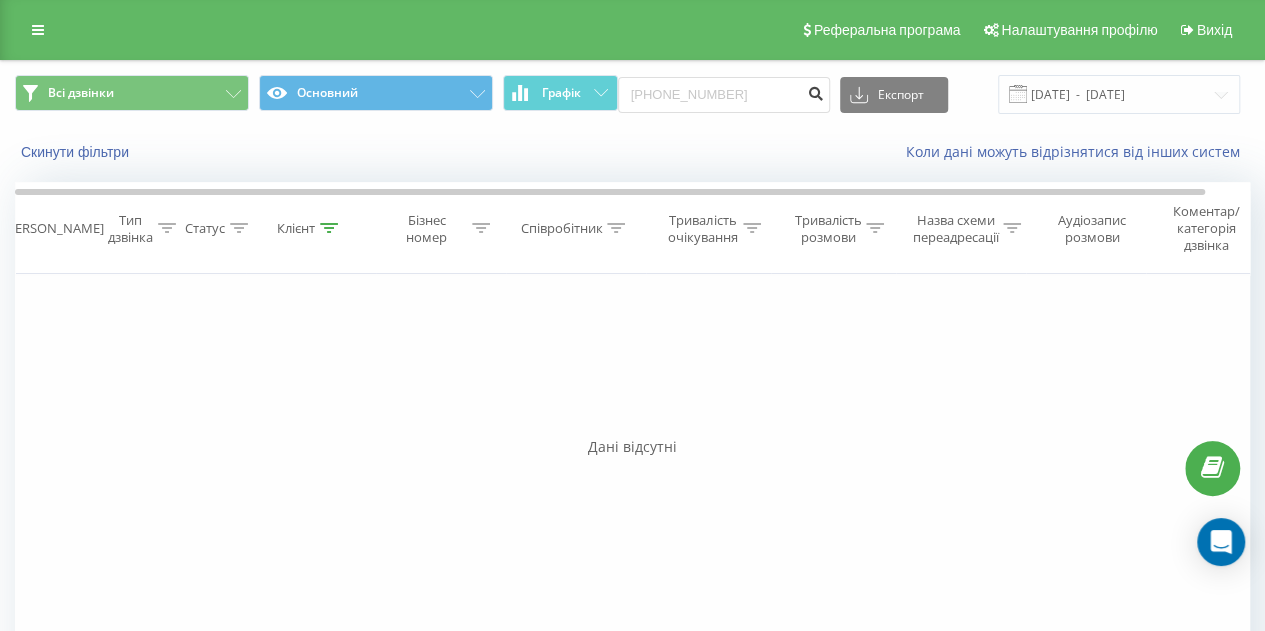 click at bounding box center (816, 91) 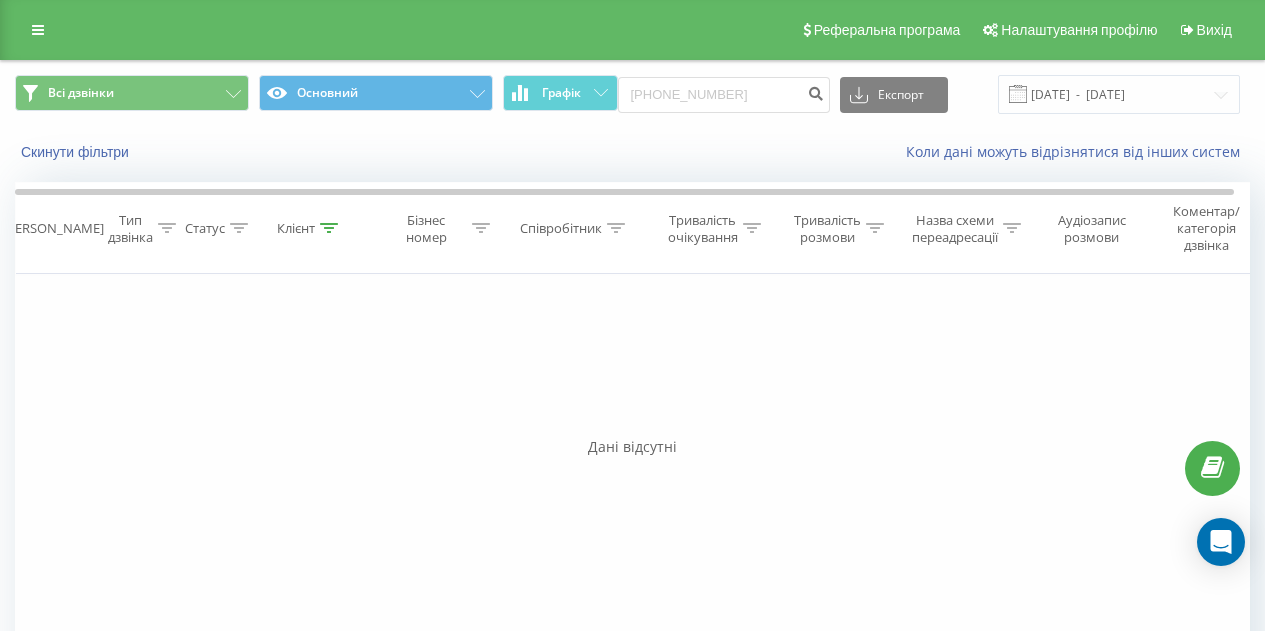 scroll, scrollTop: 0, scrollLeft: 0, axis: both 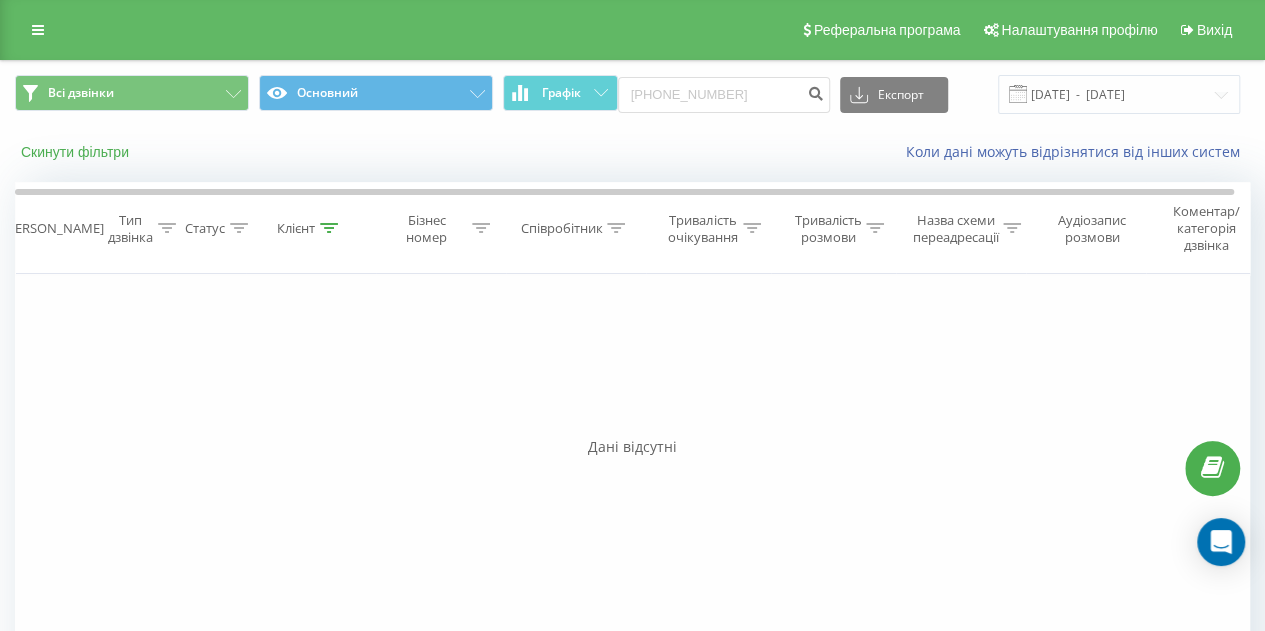 click on "Скинути фільтри" at bounding box center (77, 152) 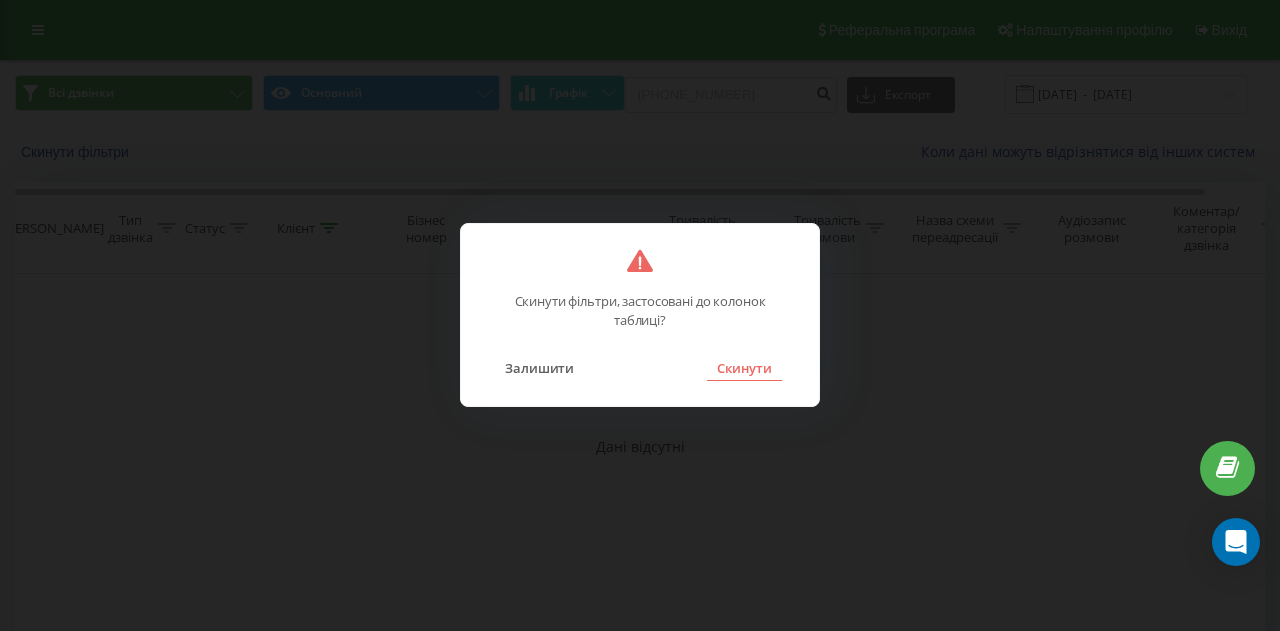 click on "Скинути" at bounding box center [744, 368] 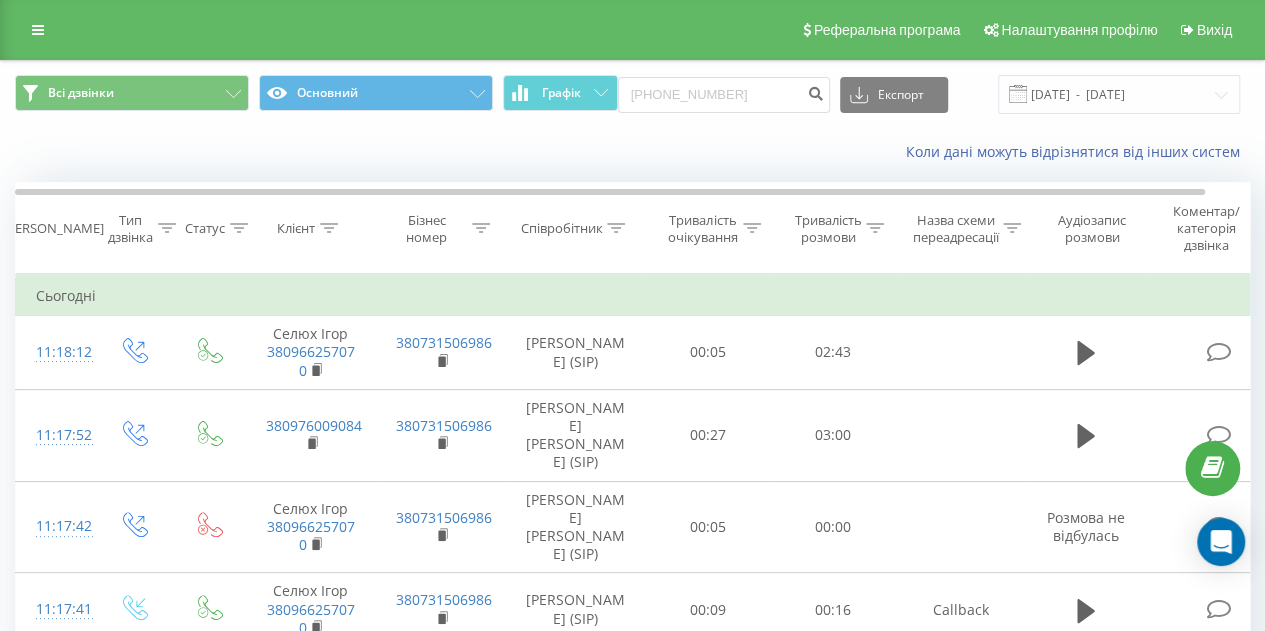 click 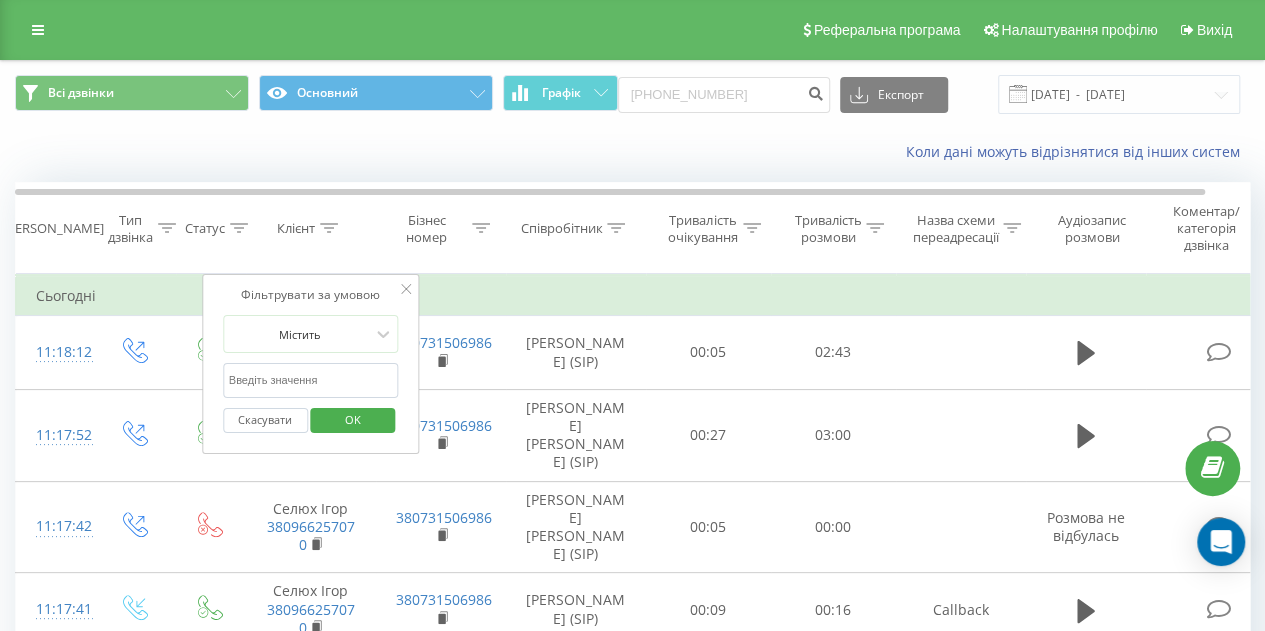 click at bounding box center [311, 380] 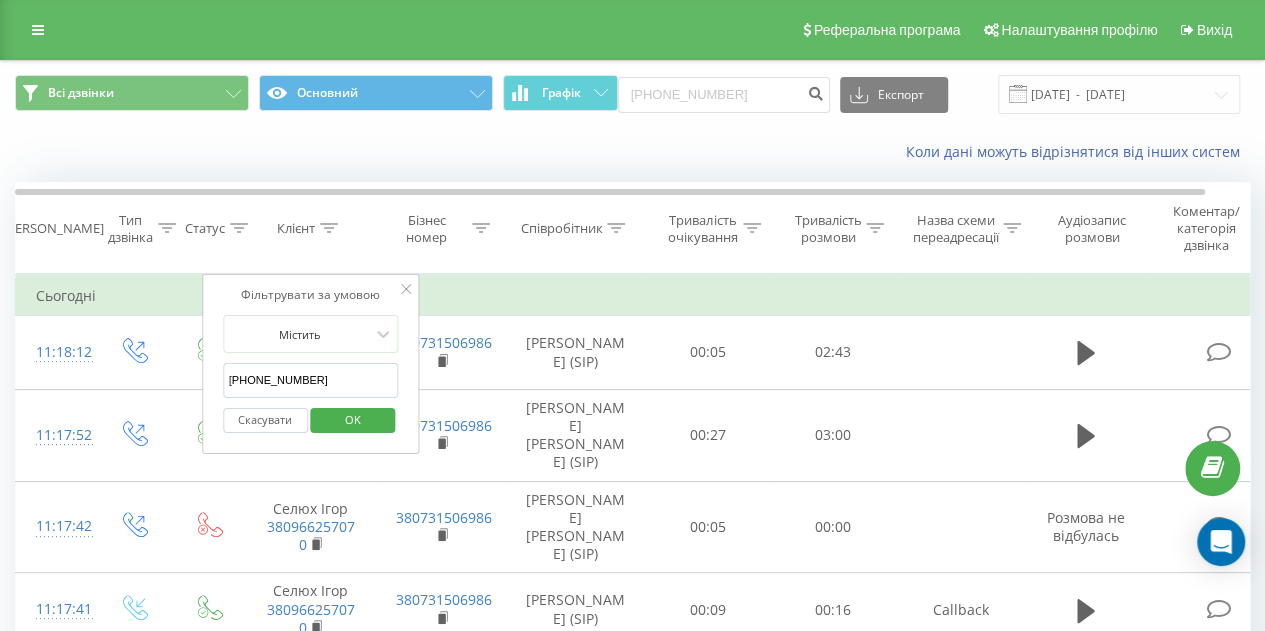 type on "+380966257070" 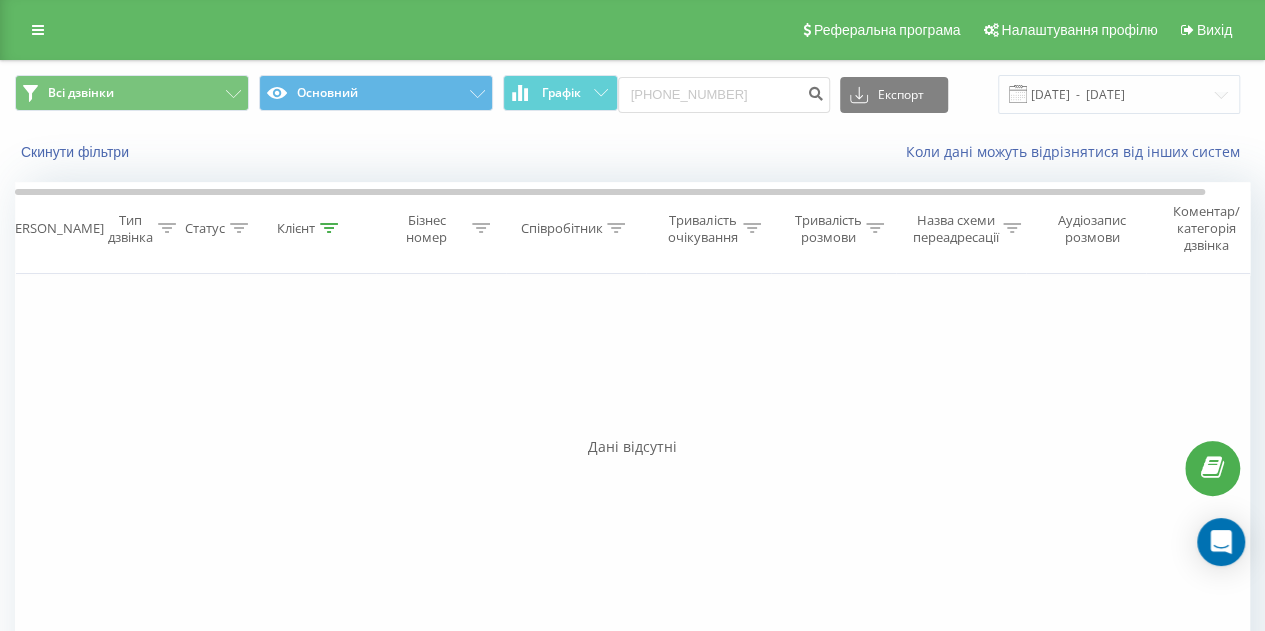 click 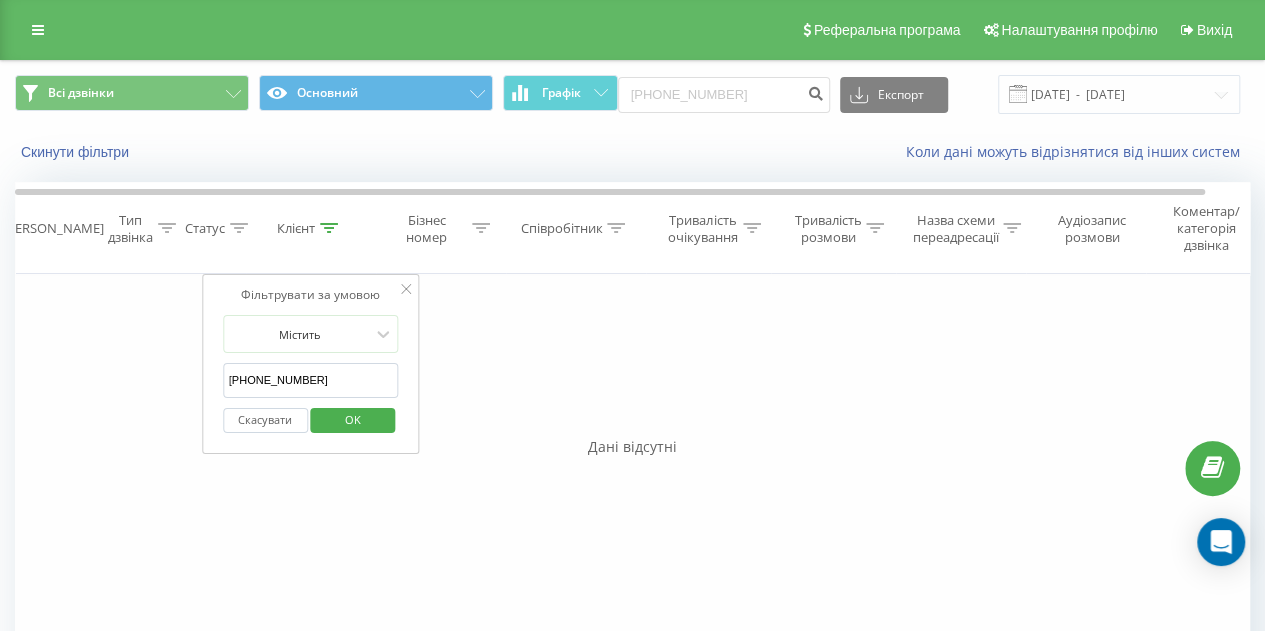 click on "Скасувати" at bounding box center [265, 420] 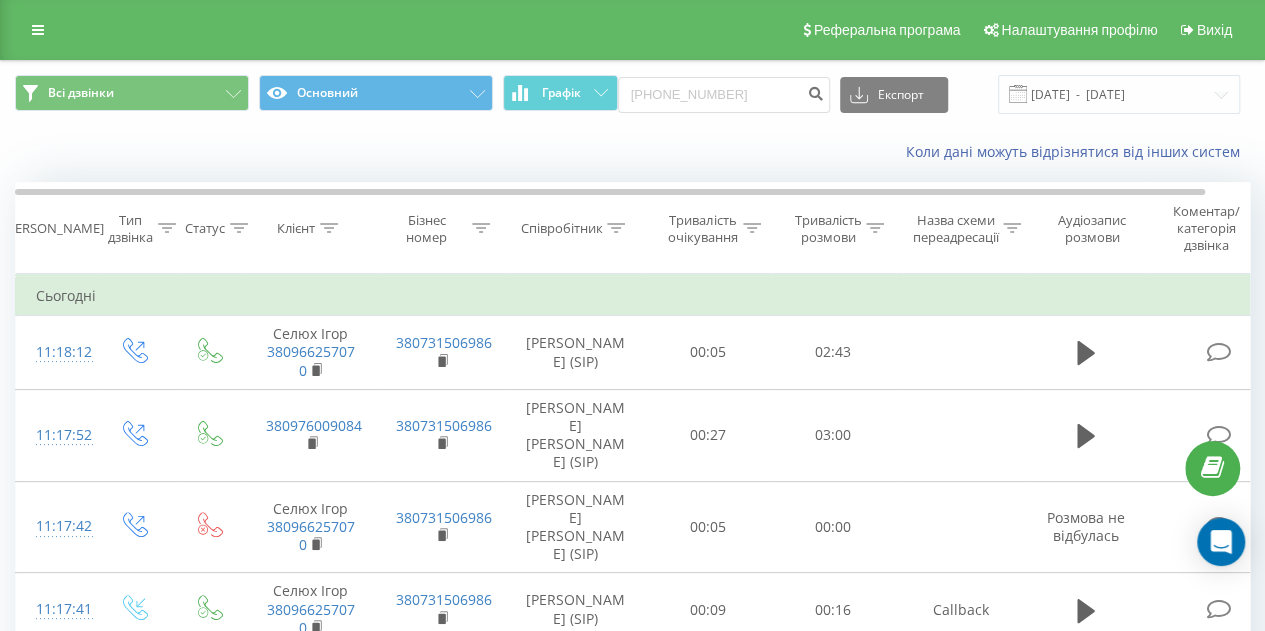 click 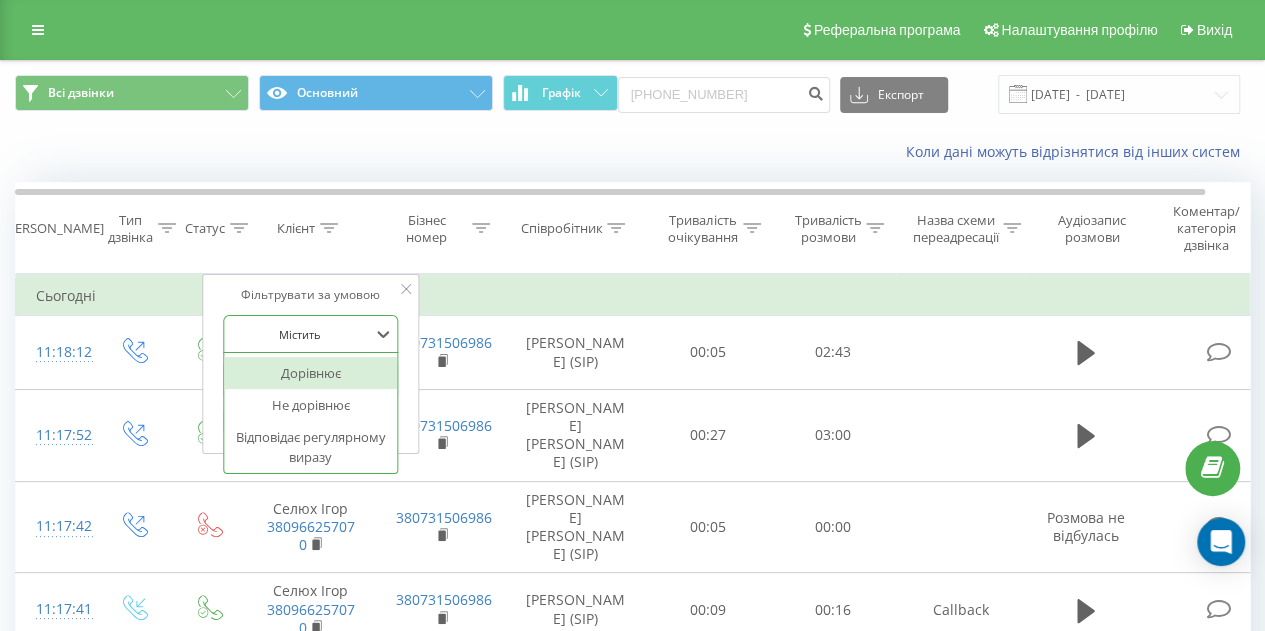 click at bounding box center [300, 334] 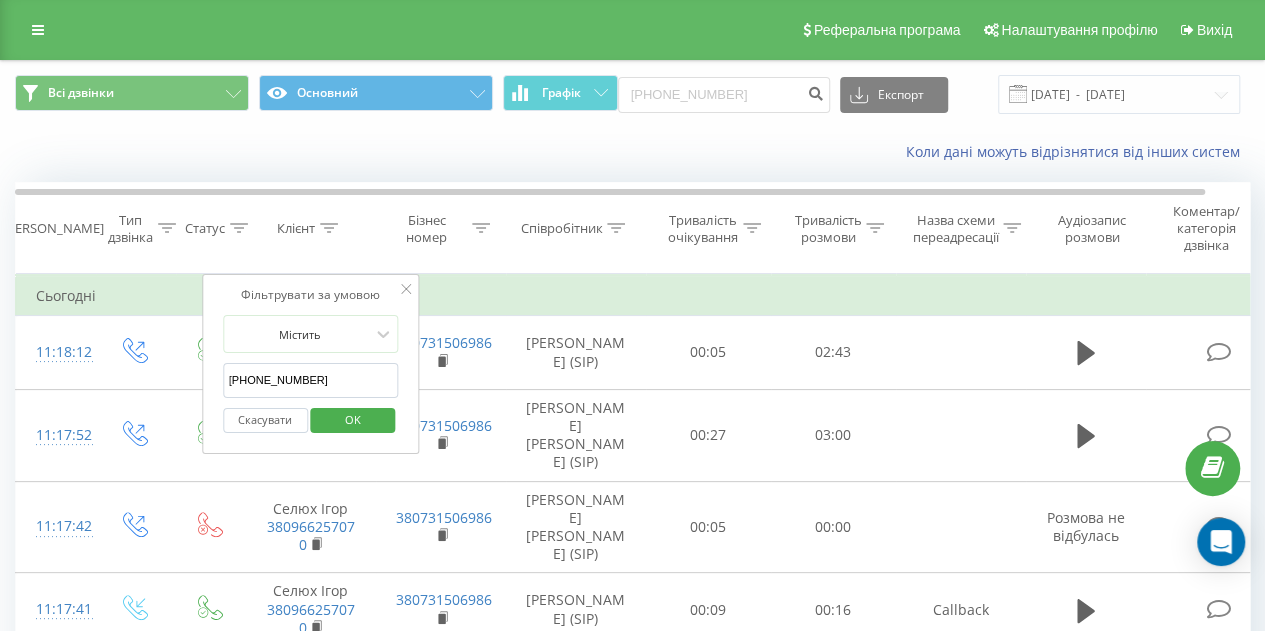 click on "+380966257070" at bounding box center [311, 380] 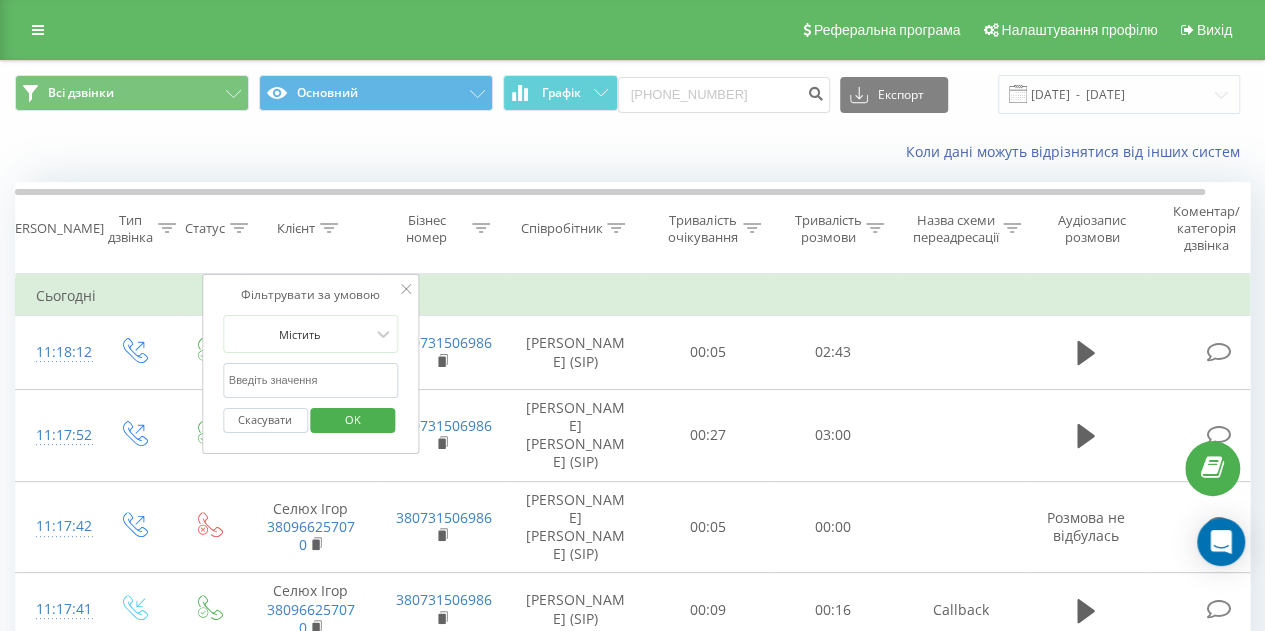 paste on "[PHONE_NUMBER]" 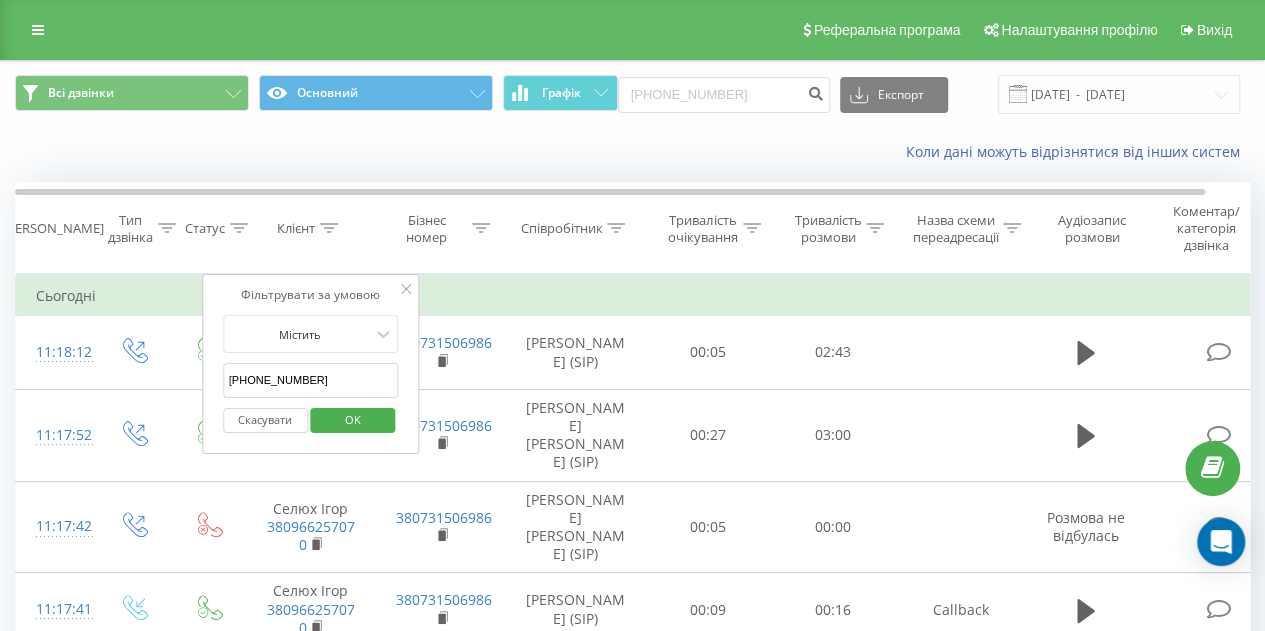click on "+380677661302" at bounding box center [311, 380] 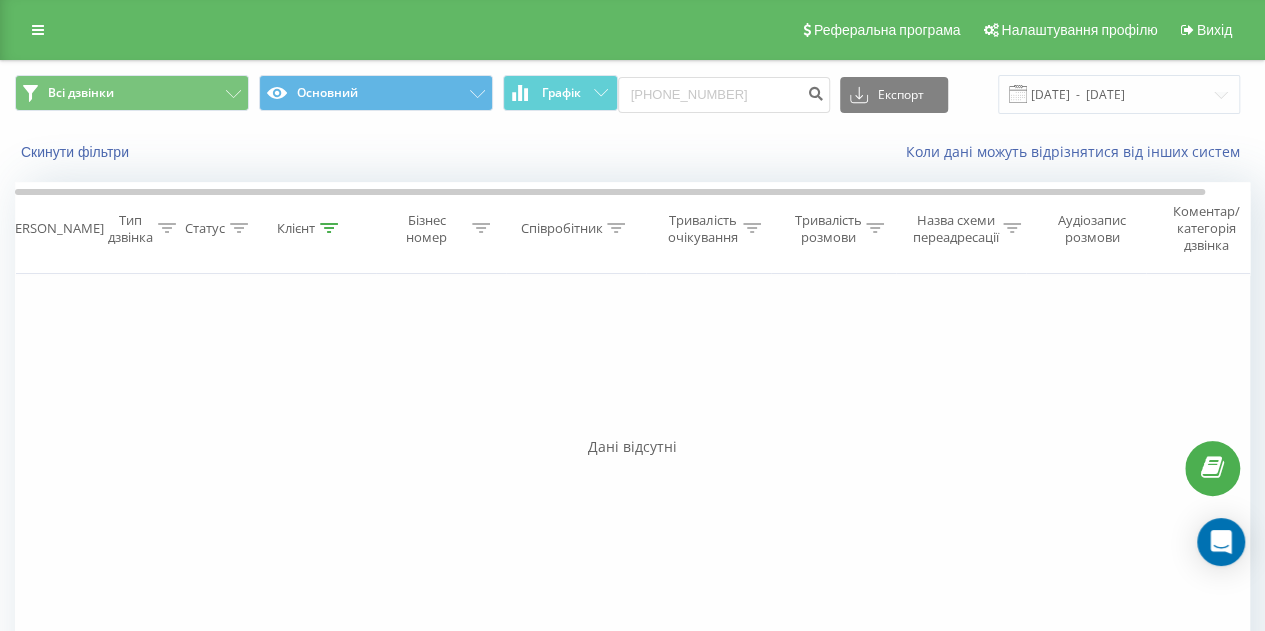 click 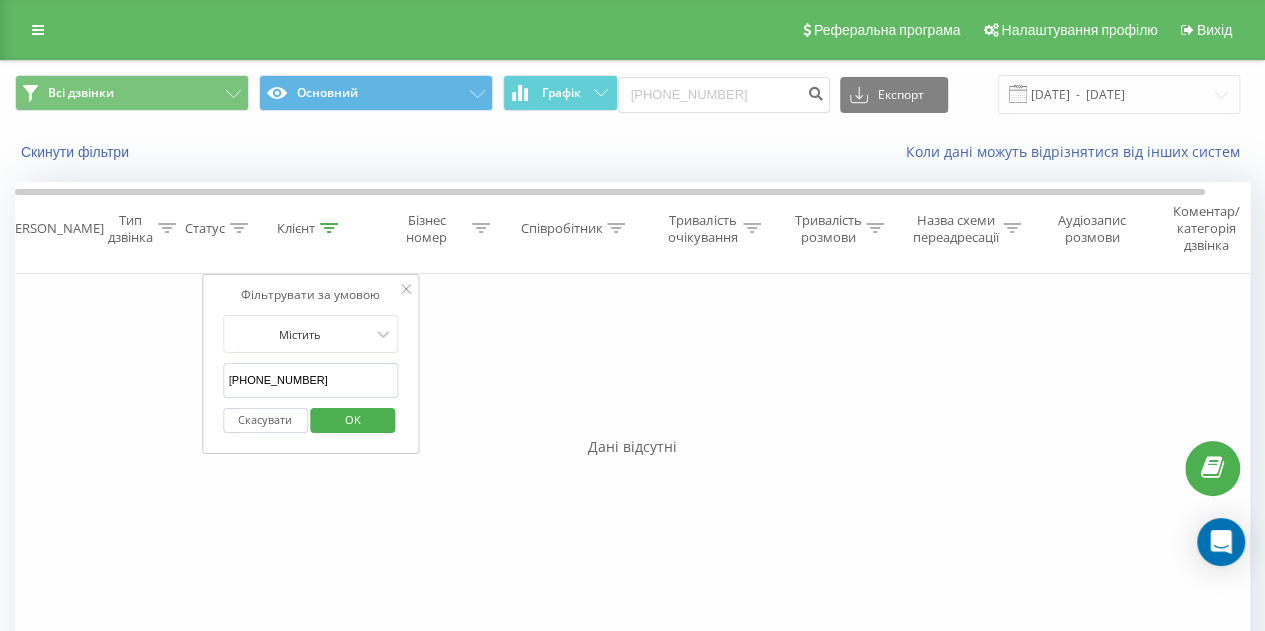 click on "Скасувати" at bounding box center [265, 420] 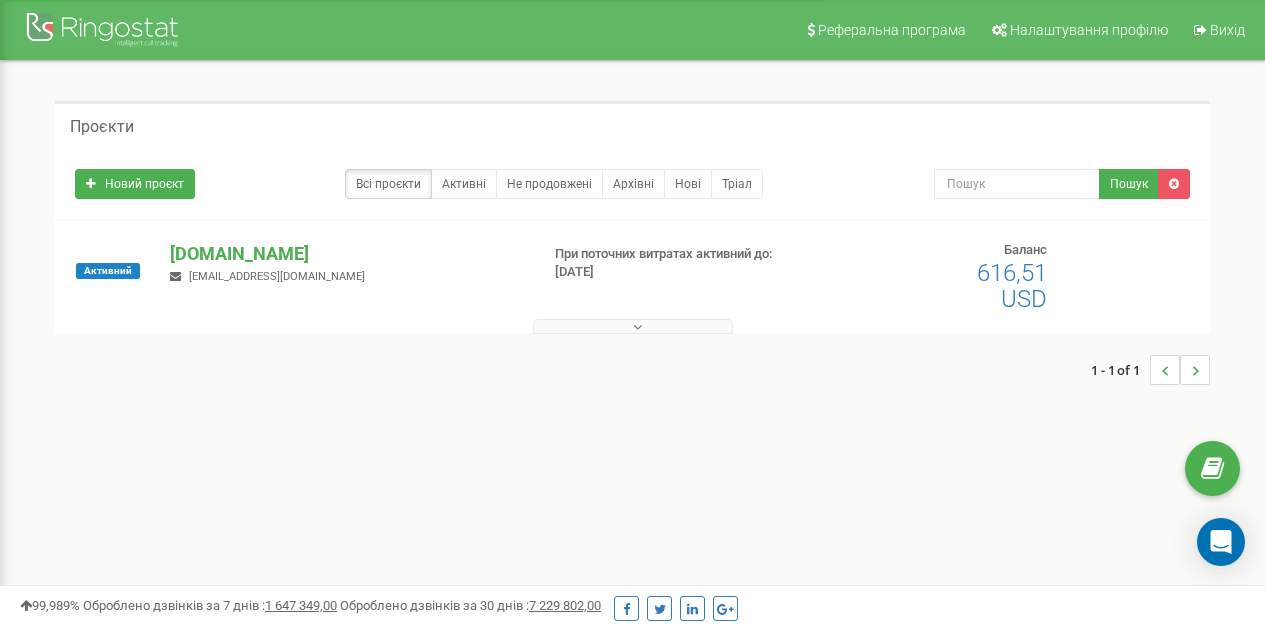 scroll, scrollTop: 0, scrollLeft: 0, axis: both 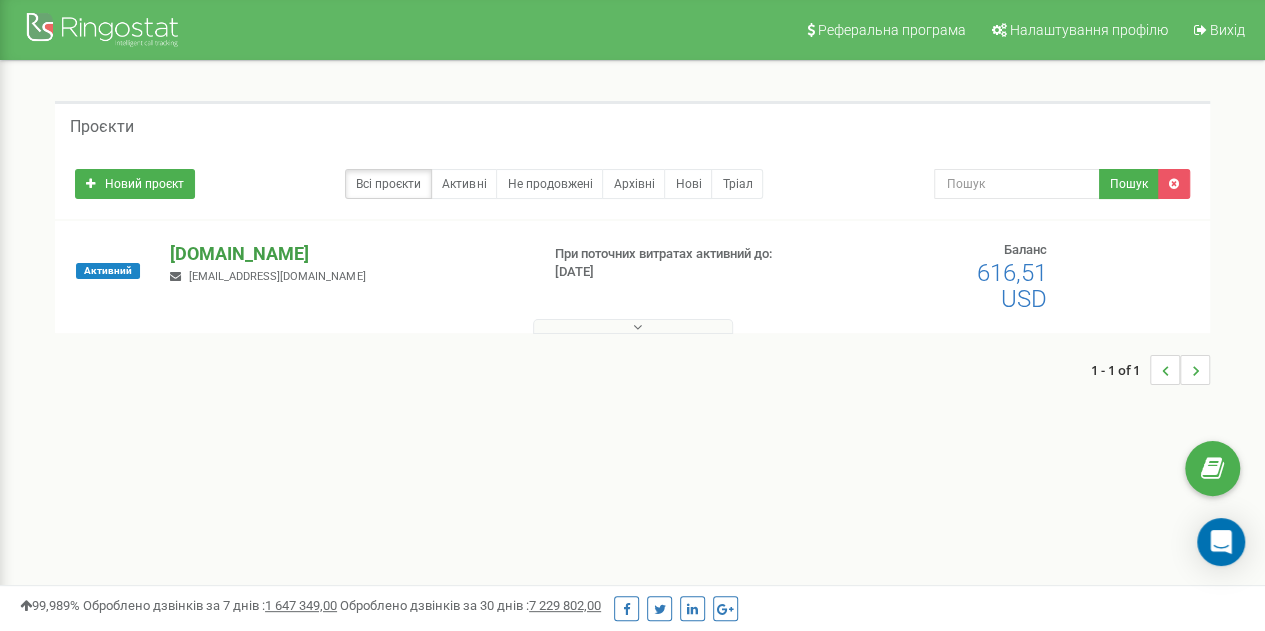 click on "[DOMAIN_NAME]" at bounding box center (346, 254) 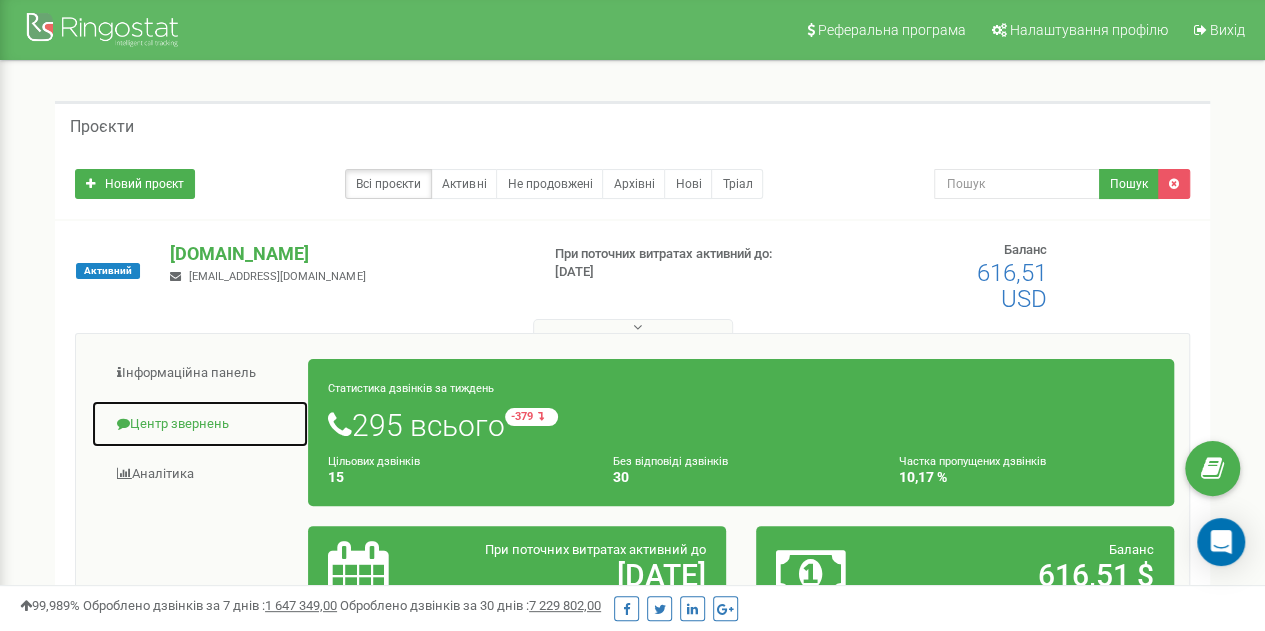 click on "Центр звернень" at bounding box center (200, 424) 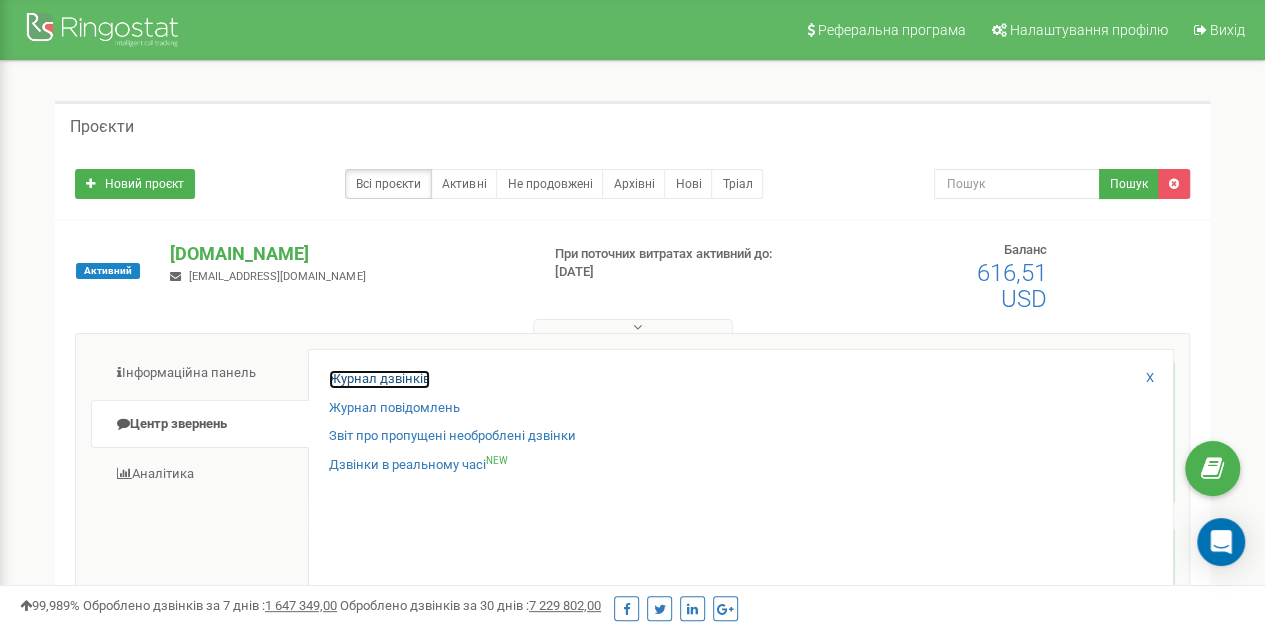 click on "Журнал дзвінків" at bounding box center (379, 379) 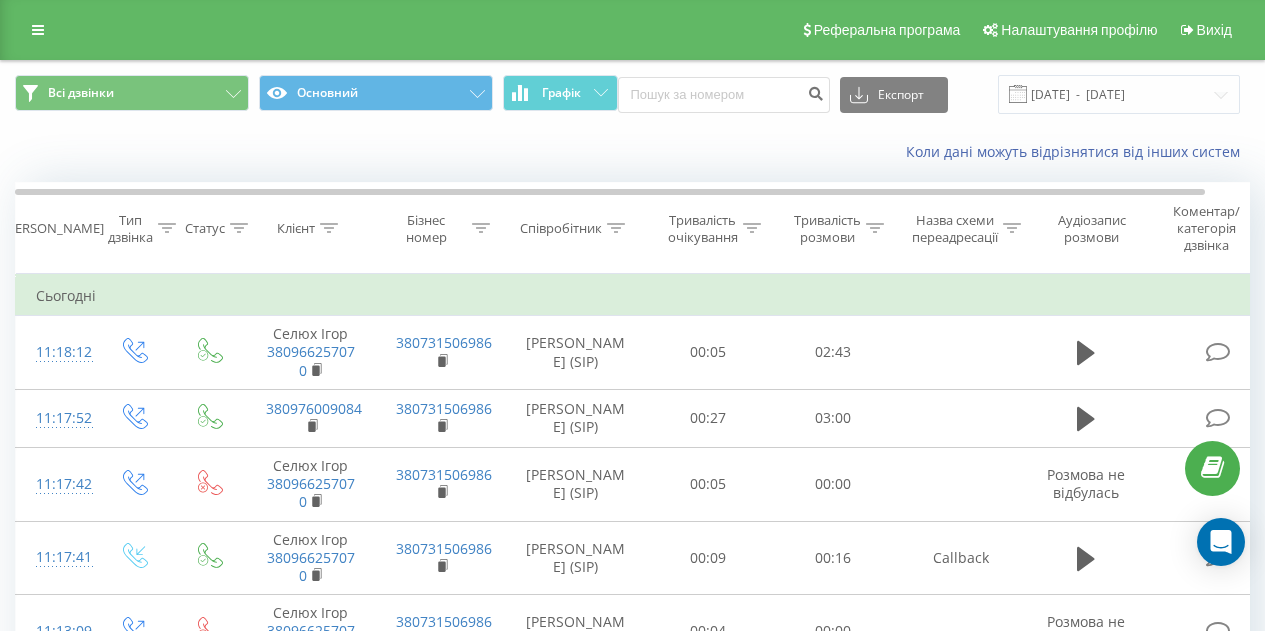 scroll, scrollTop: 0, scrollLeft: 0, axis: both 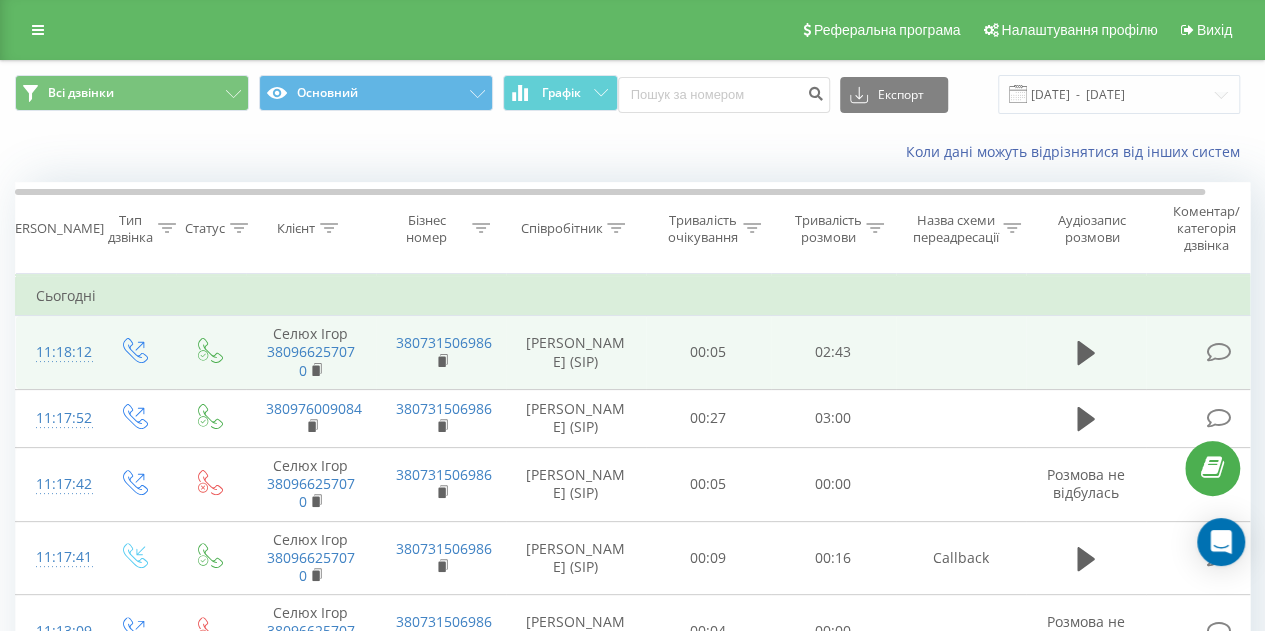 click on "00:05" at bounding box center [708, 353] 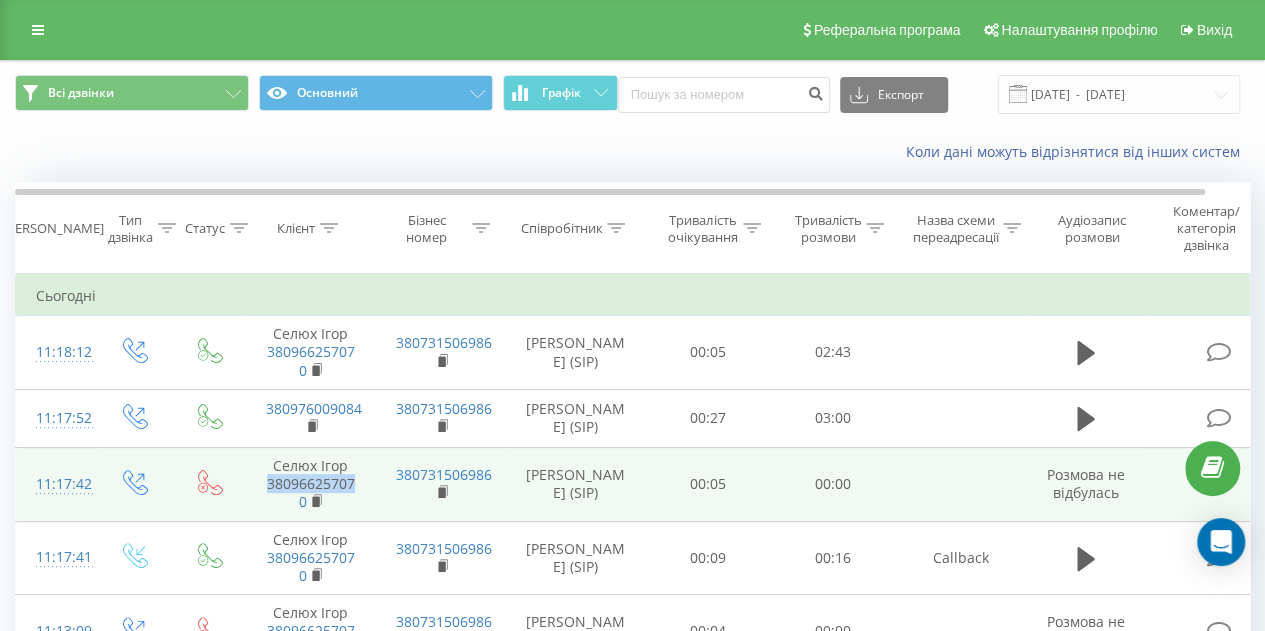 drag, startPoint x: 260, startPoint y: 525, endPoint x: 368, endPoint y: 526, distance: 108.00463 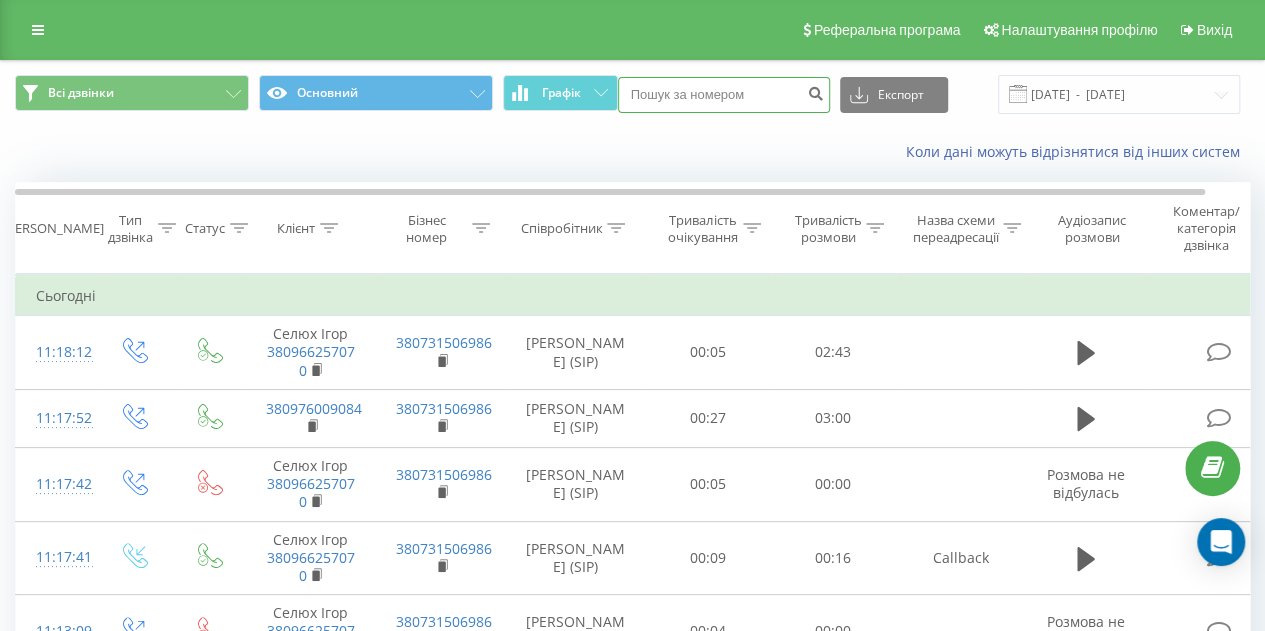click at bounding box center [724, 95] 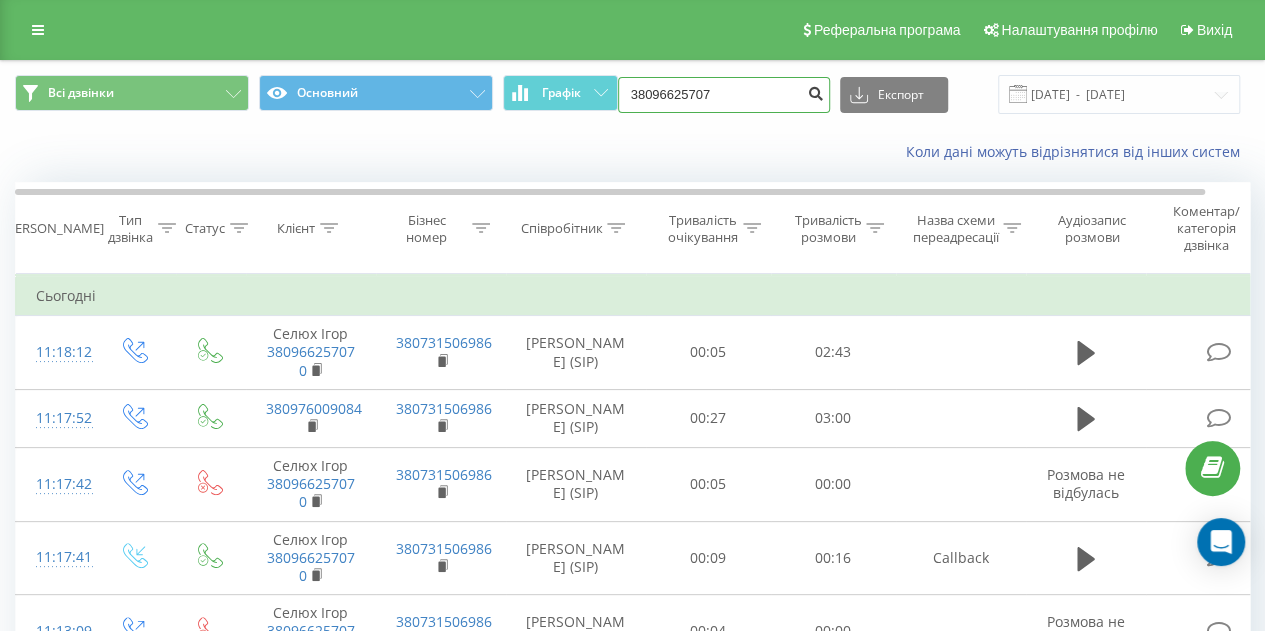 type on "38096625707" 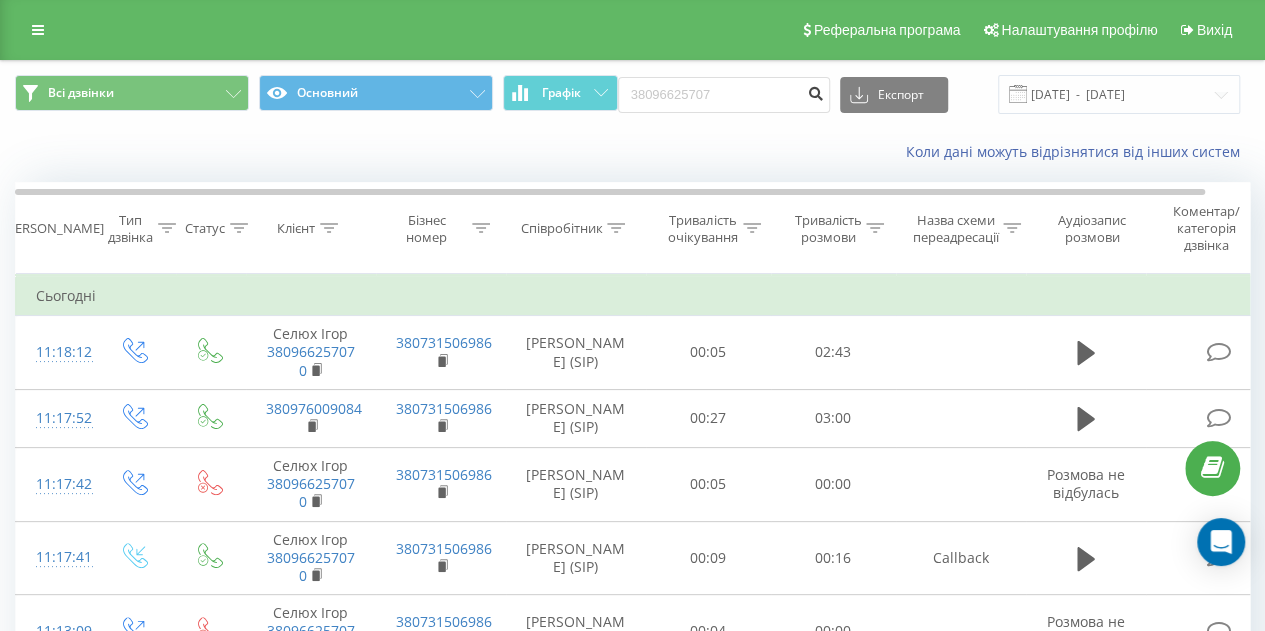 click at bounding box center [816, 91] 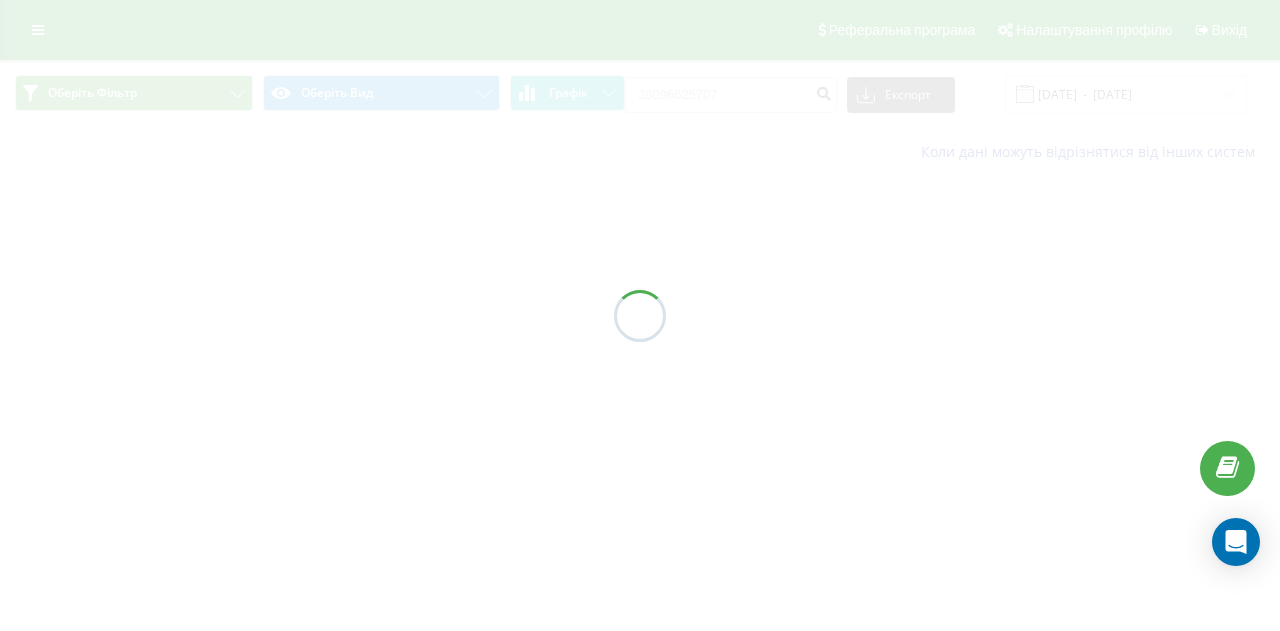 scroll, scrollTop: 0, scrollLeft: 0, axis: both 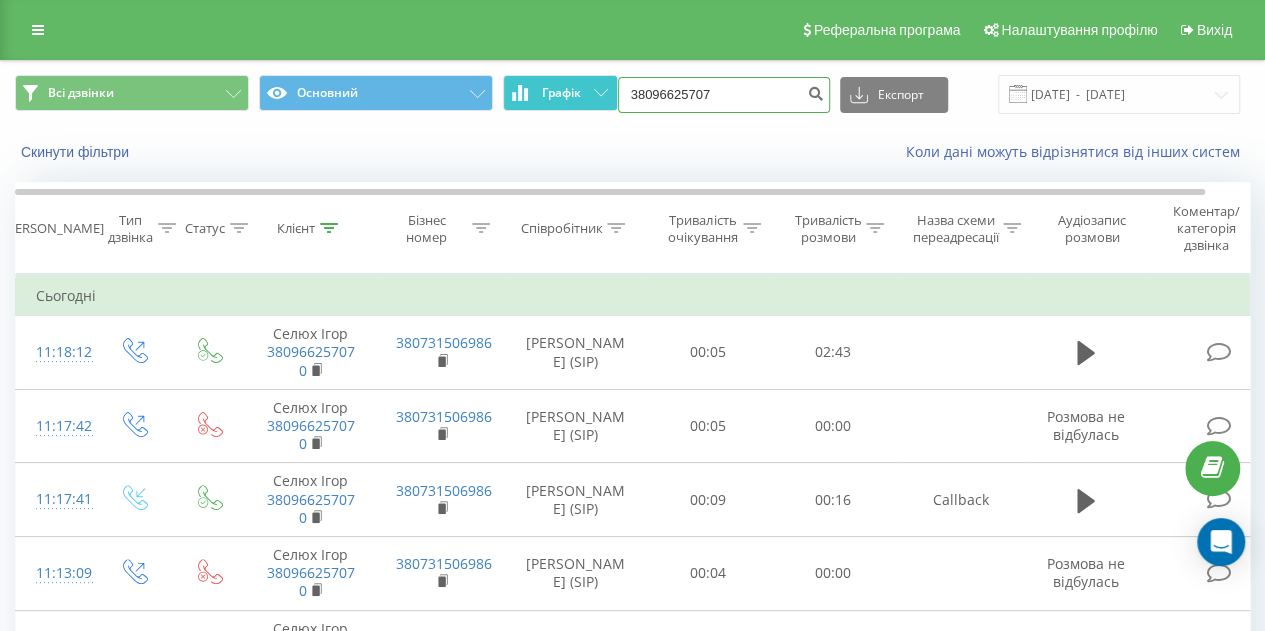 drag, startPoint x: 749, startPoint y: 96, endPoint x: 595, endPoint y: 96, distance: 154 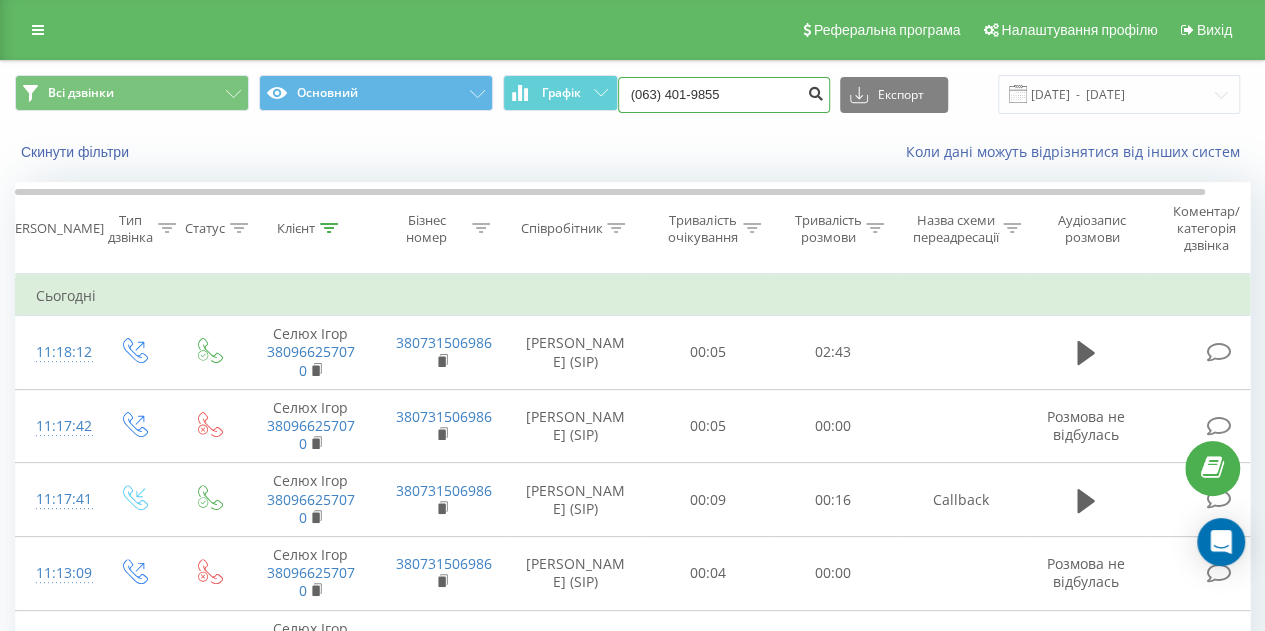 type on "(063) 401-9855" 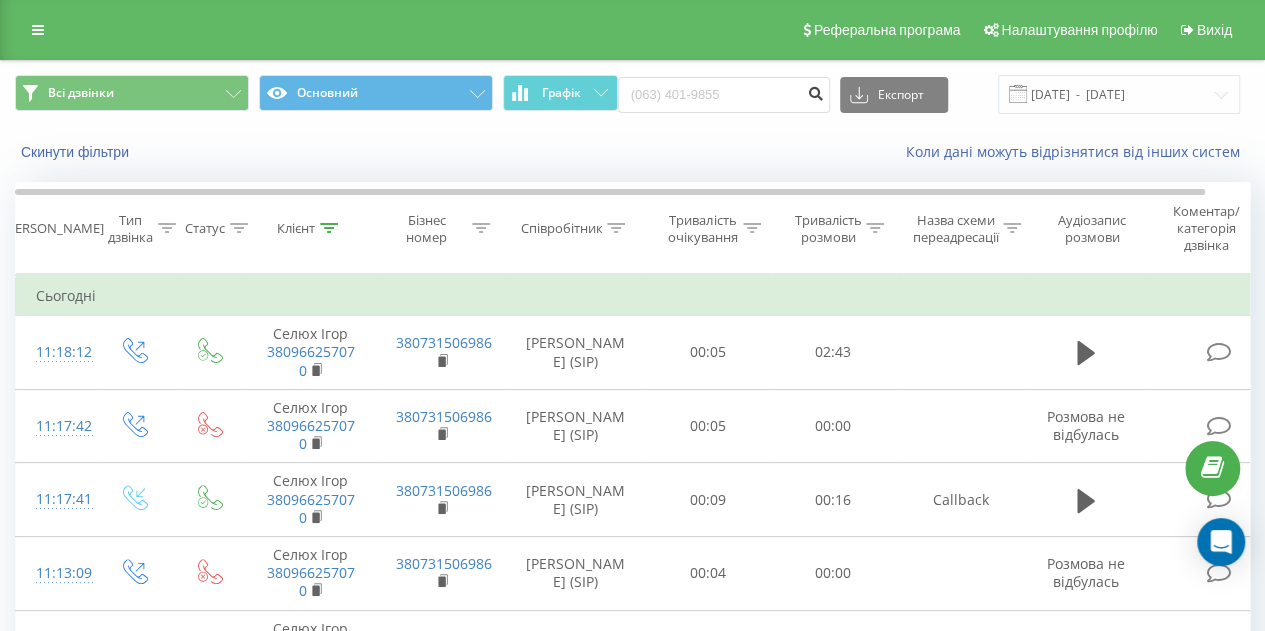 click at bounding box center (816, 91) 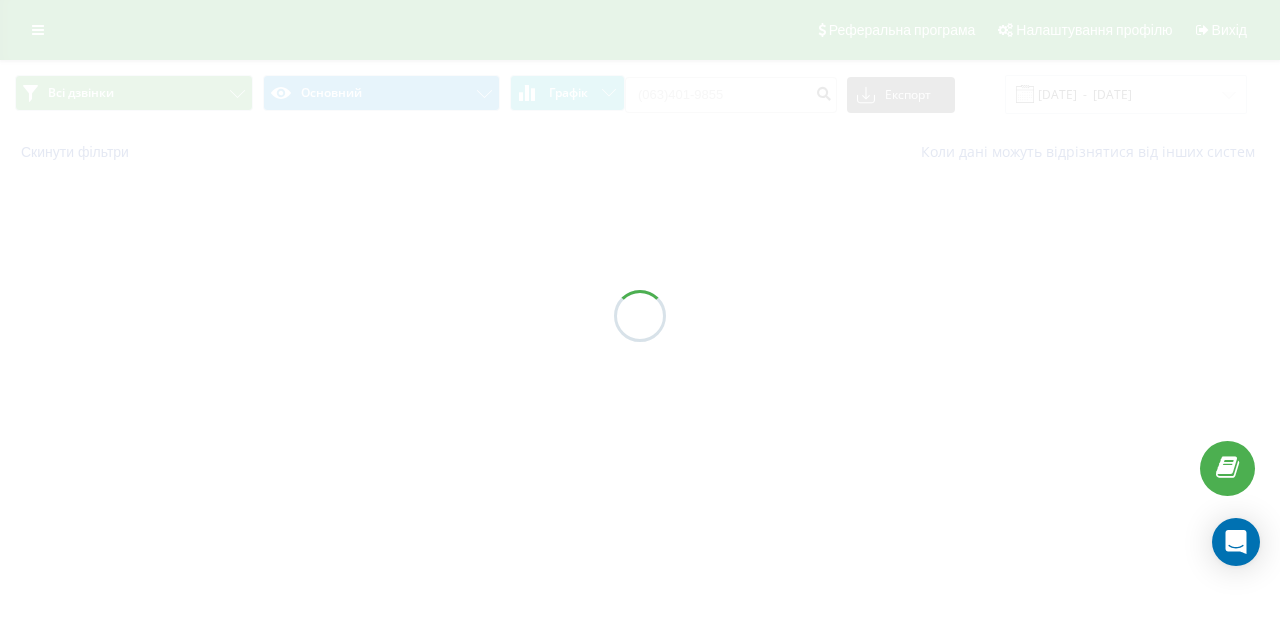 scroll, scrollTop: 0, scrollLeft: 0, axis: both 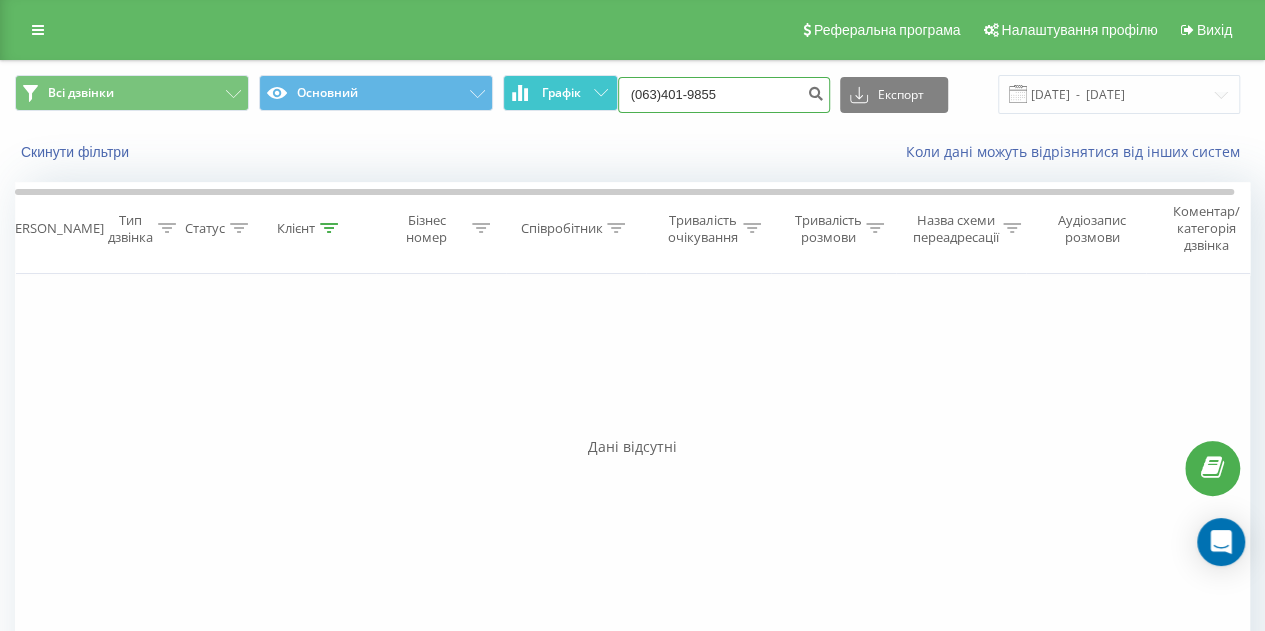 drag, startPoint x: 748, startPoint y: 95, endPoint x: 580, endPoint y: 103, distance: 168.19037 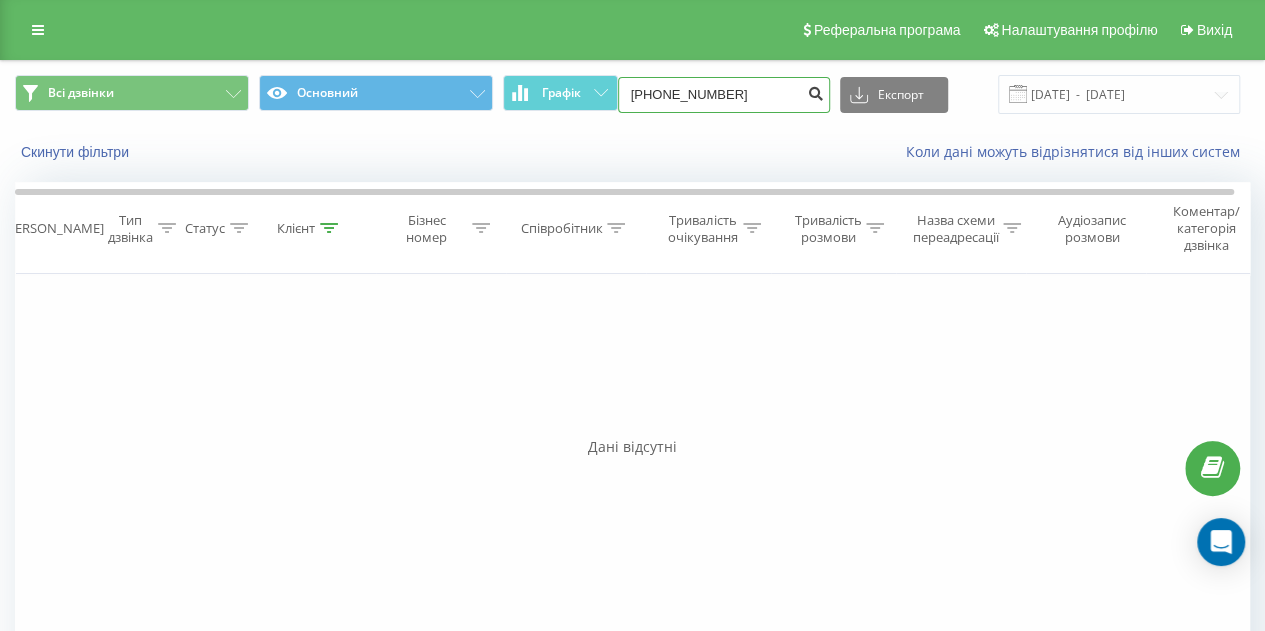 type on "[PHONE_NUMBER]" 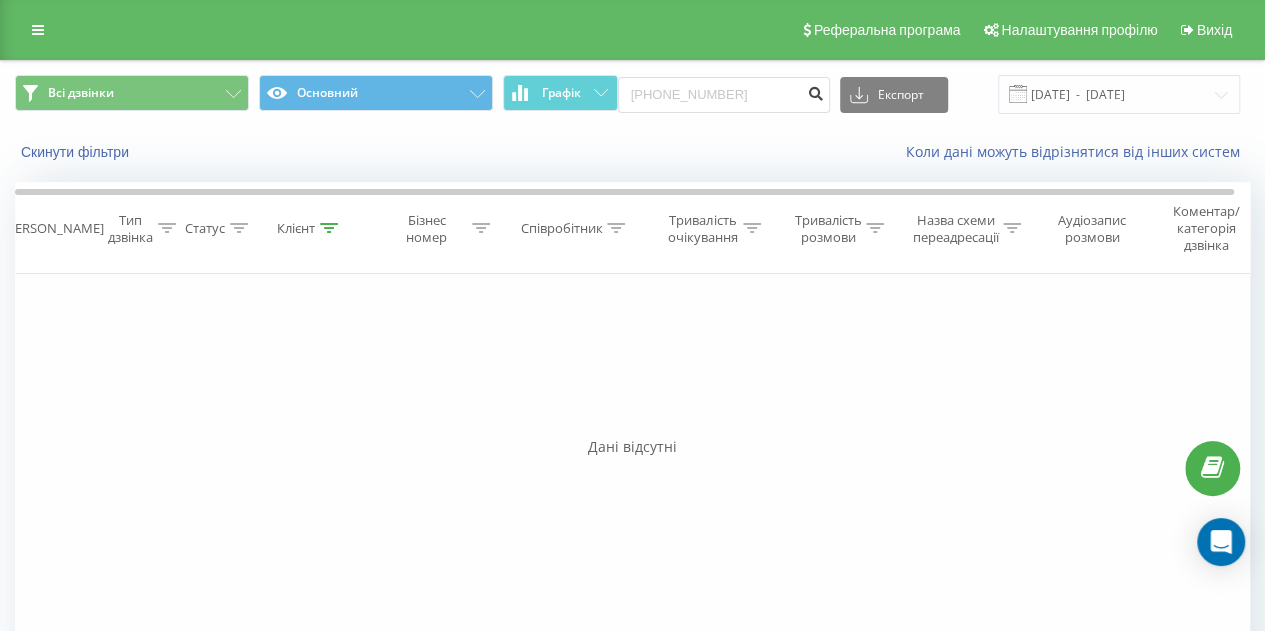 click at bounding box center [816, 91] 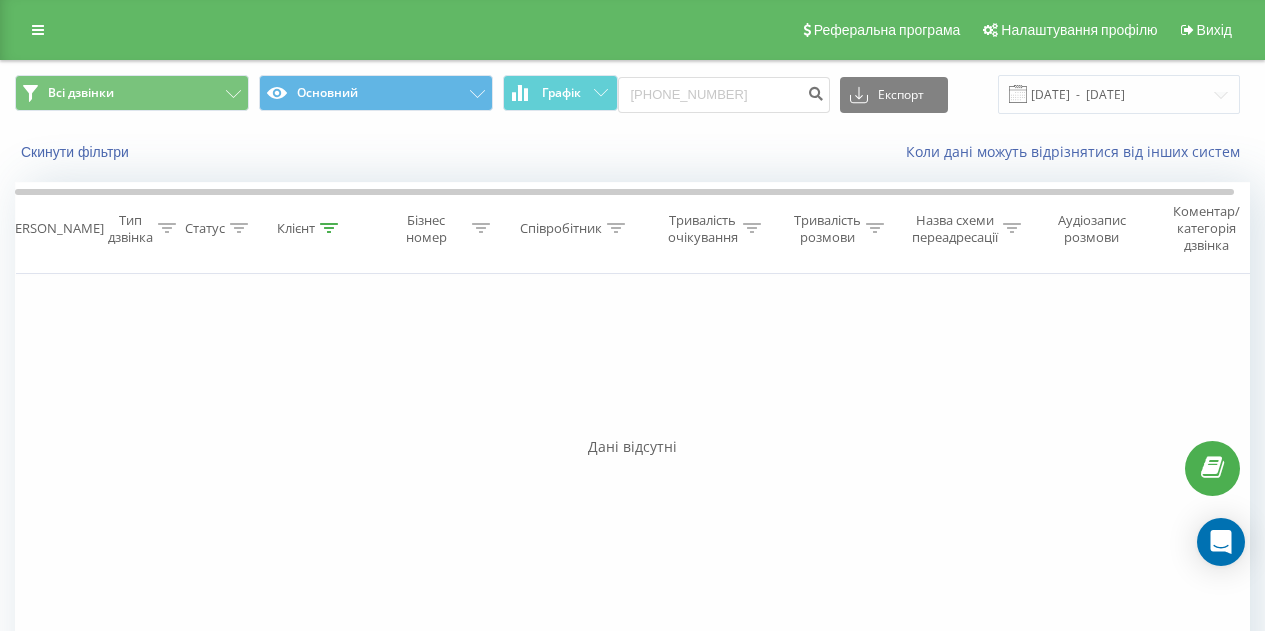 scroll, scrollTop: 0, scrollLeft: 0, axis: both 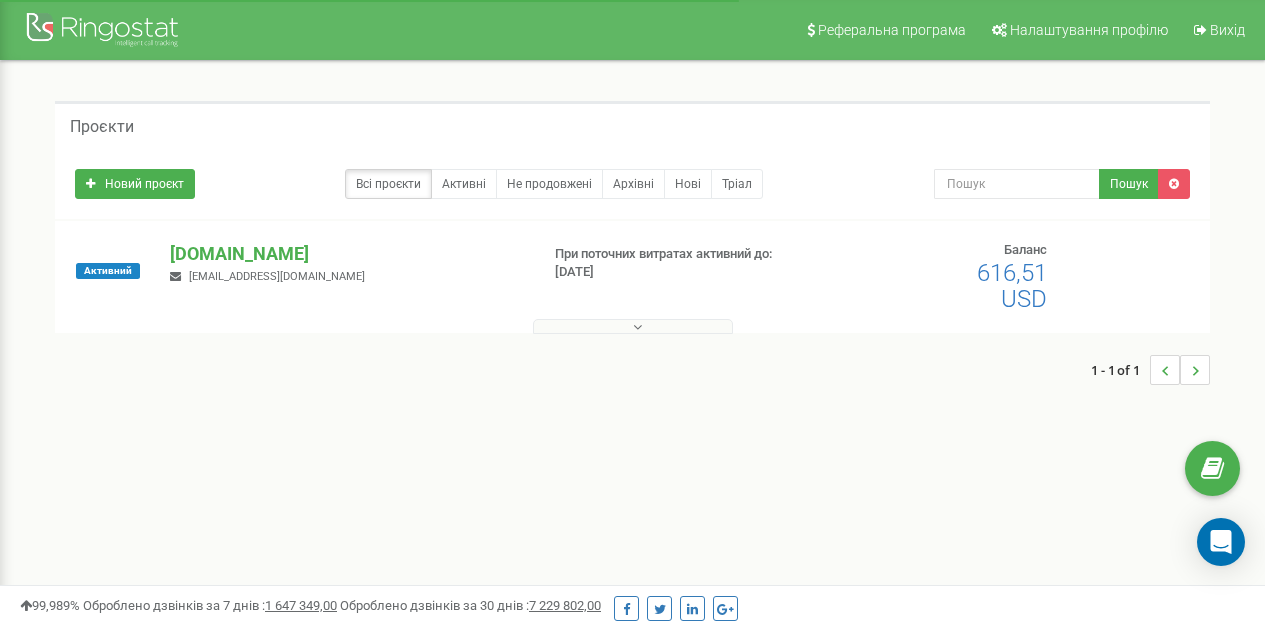 click on "[DOMAIN_NAME]" at bounding box center (346, 254) 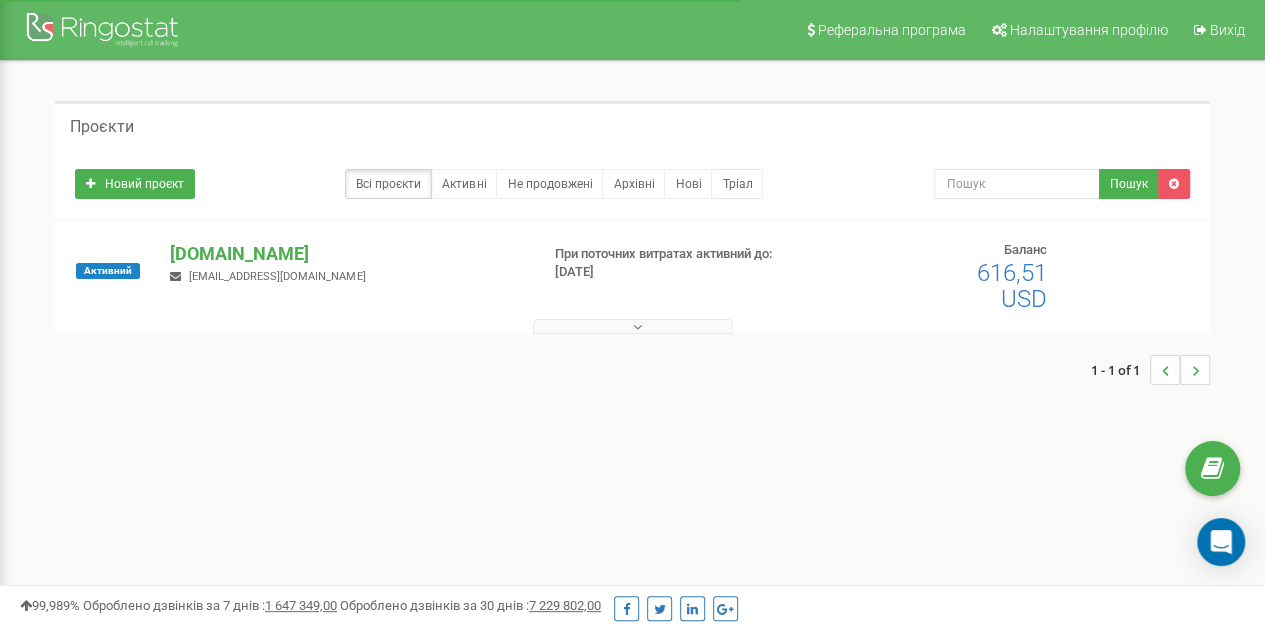 scroll, scrollTop: 0, scrollLeft: 0, axis: both 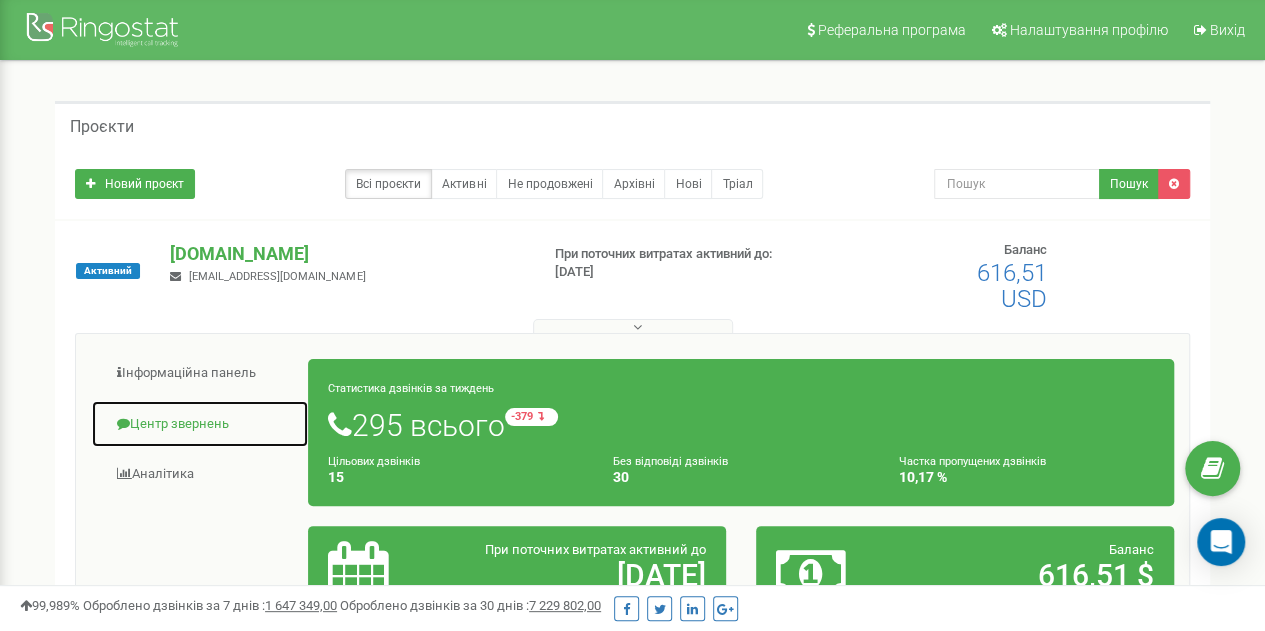click on "Центр звернень" at bounding box center [200, 424] 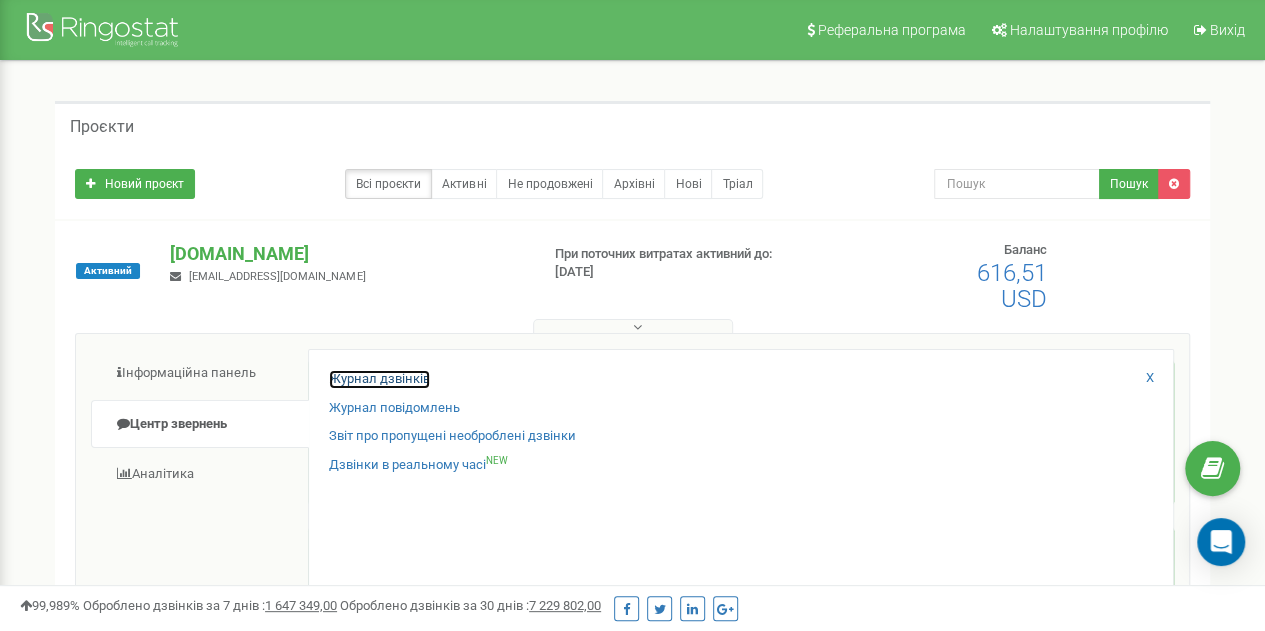 click on "Журнал дзвінків" at bounding box center [379, 379] 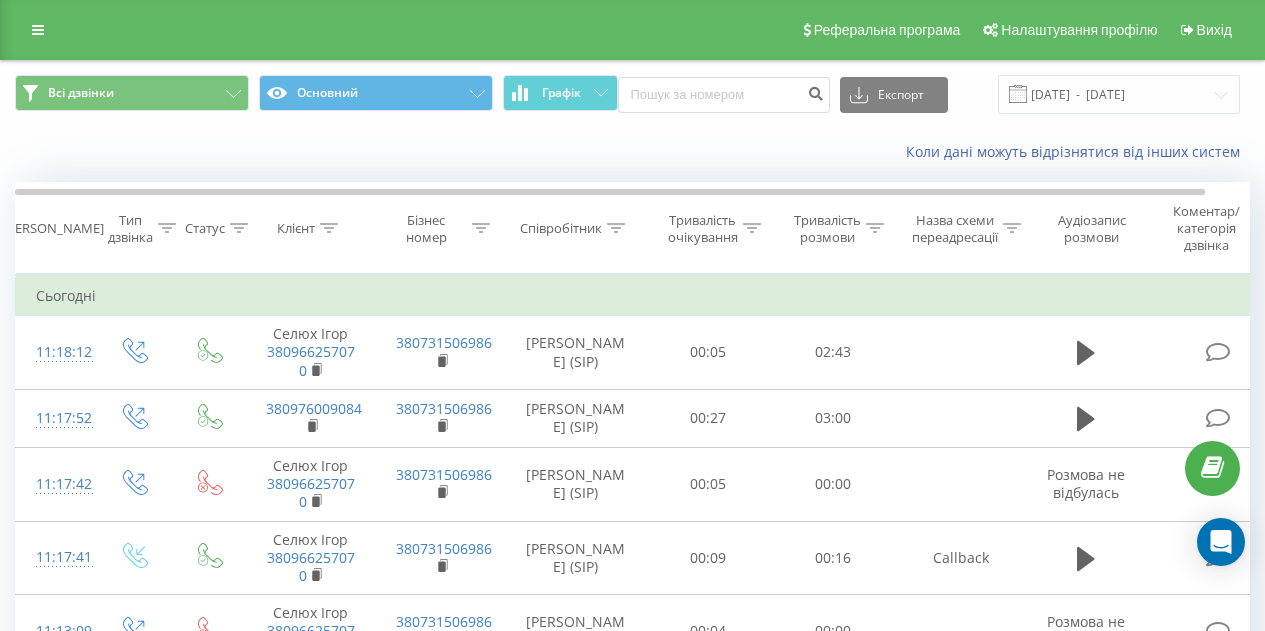 scroll, scrollTop: 0, scrollLeft: 0, axis: both 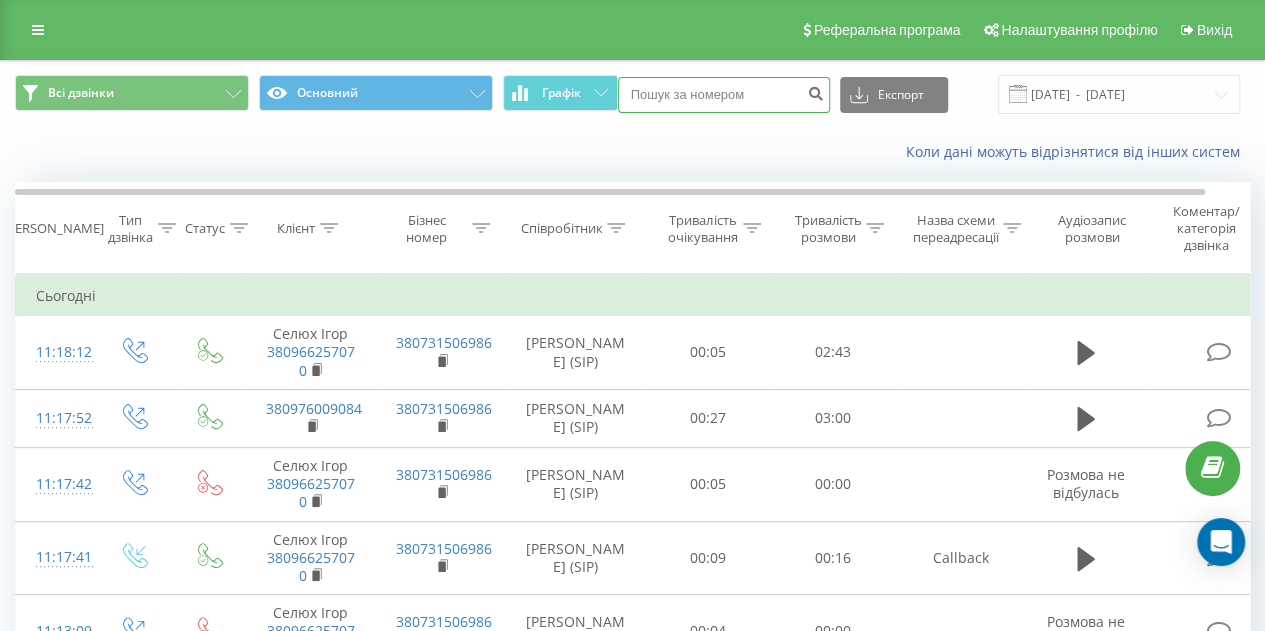 click at bounding box center [724, 95] 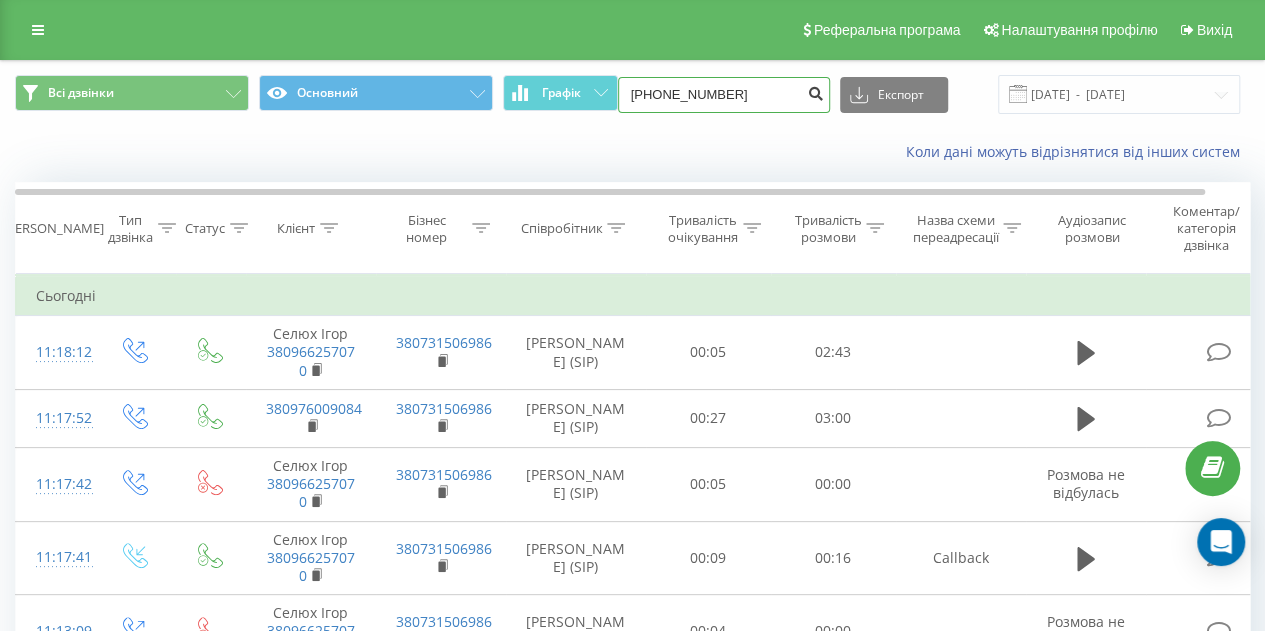 type on "[PHONE_NUMBER]" 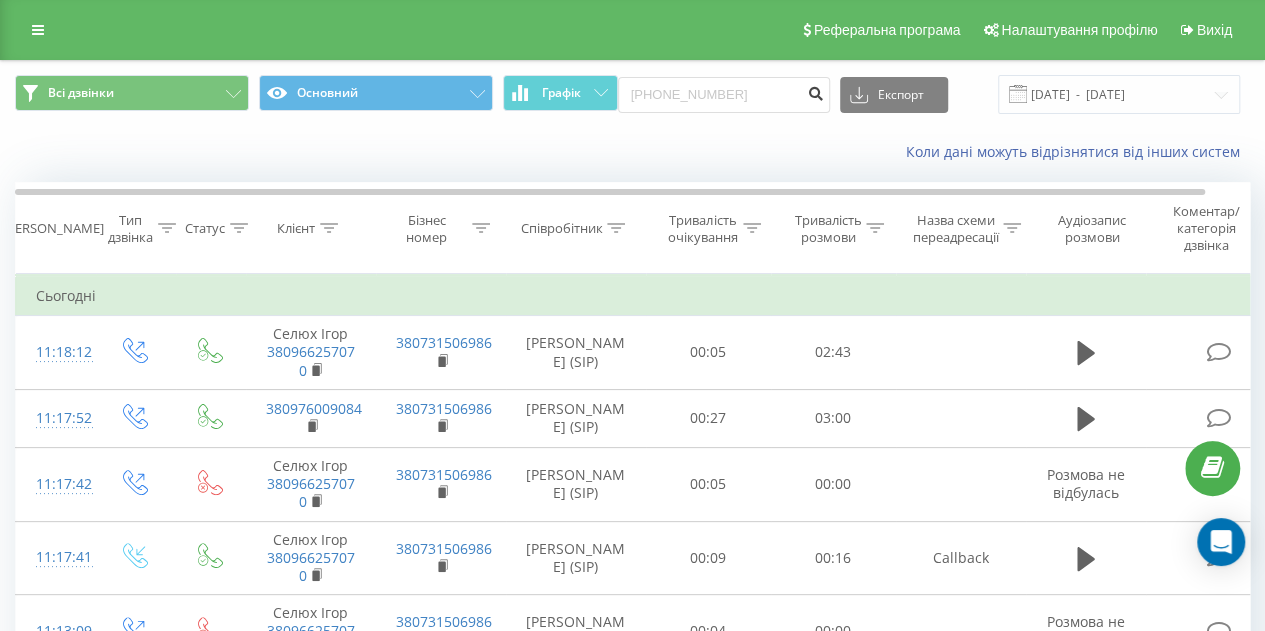 click at bounding box center (816, 91) 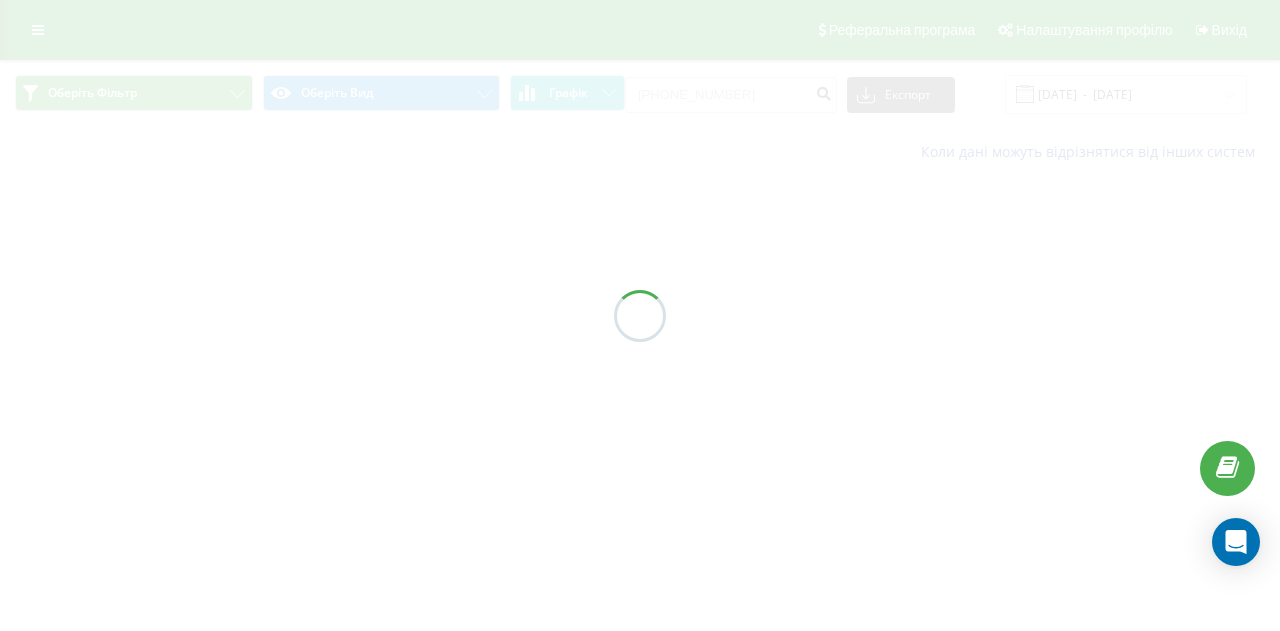 scroll, scrollTop: 0, scrollLeft: 0, axis: both 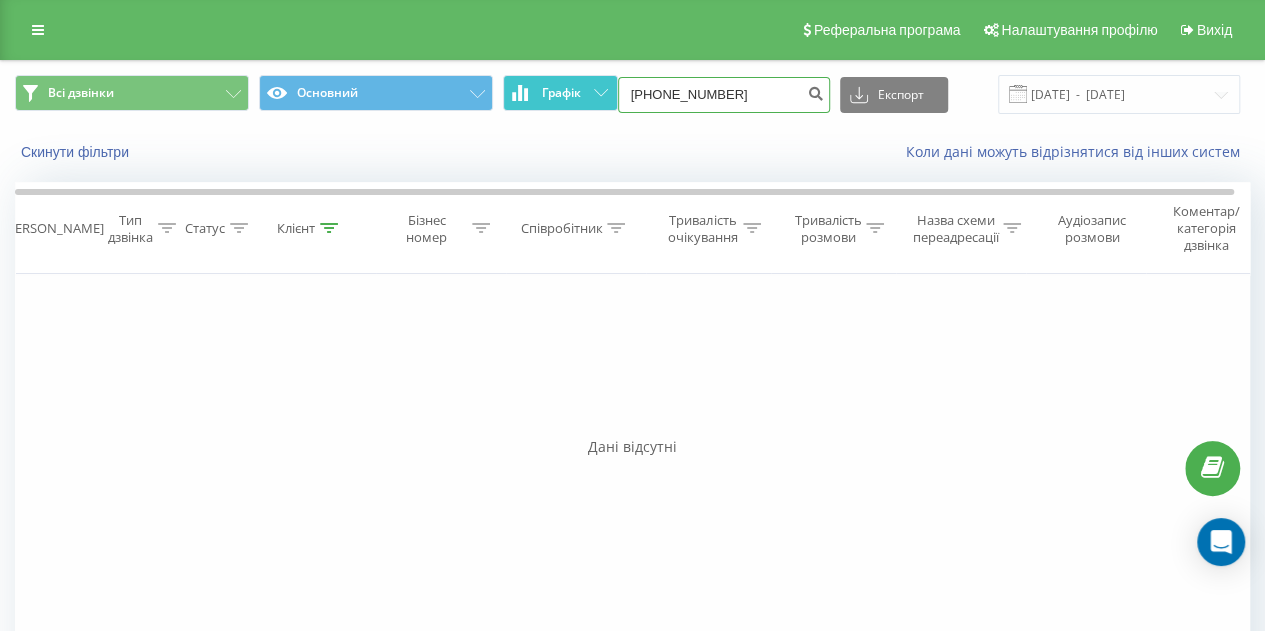 drag, startPoint x: 755, startPoint y: 93, endPoint x: 531, endPoint y: 103, distance: 224.2231 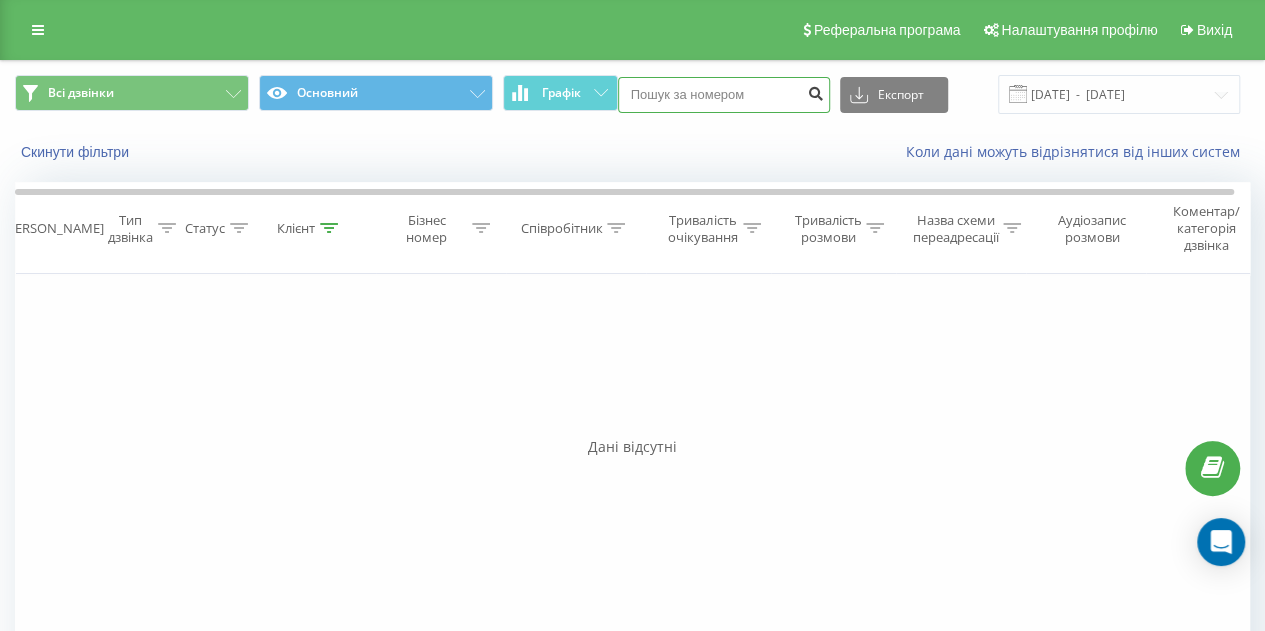 type 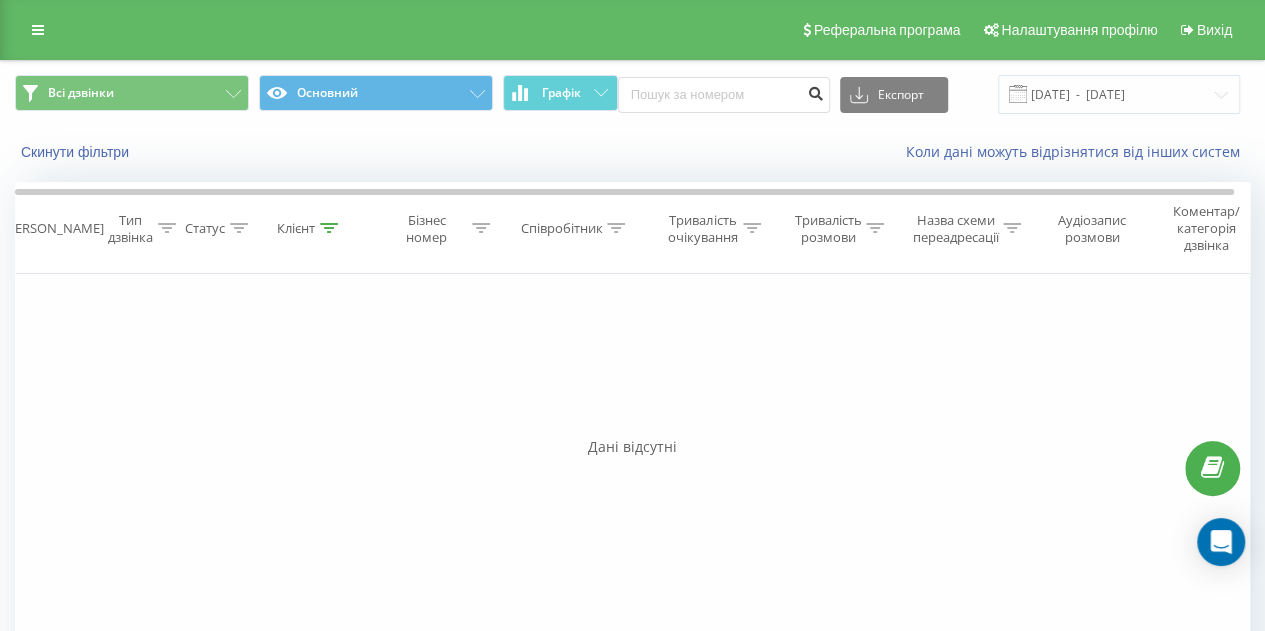 click at bounding box center (816, 91) 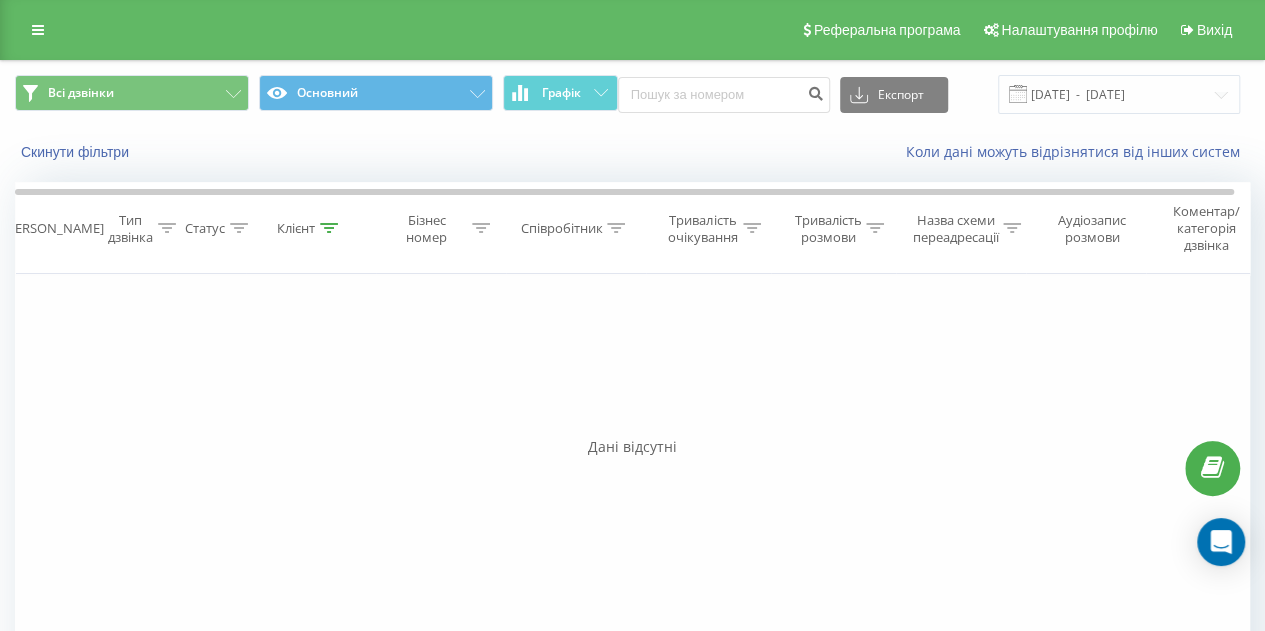 click 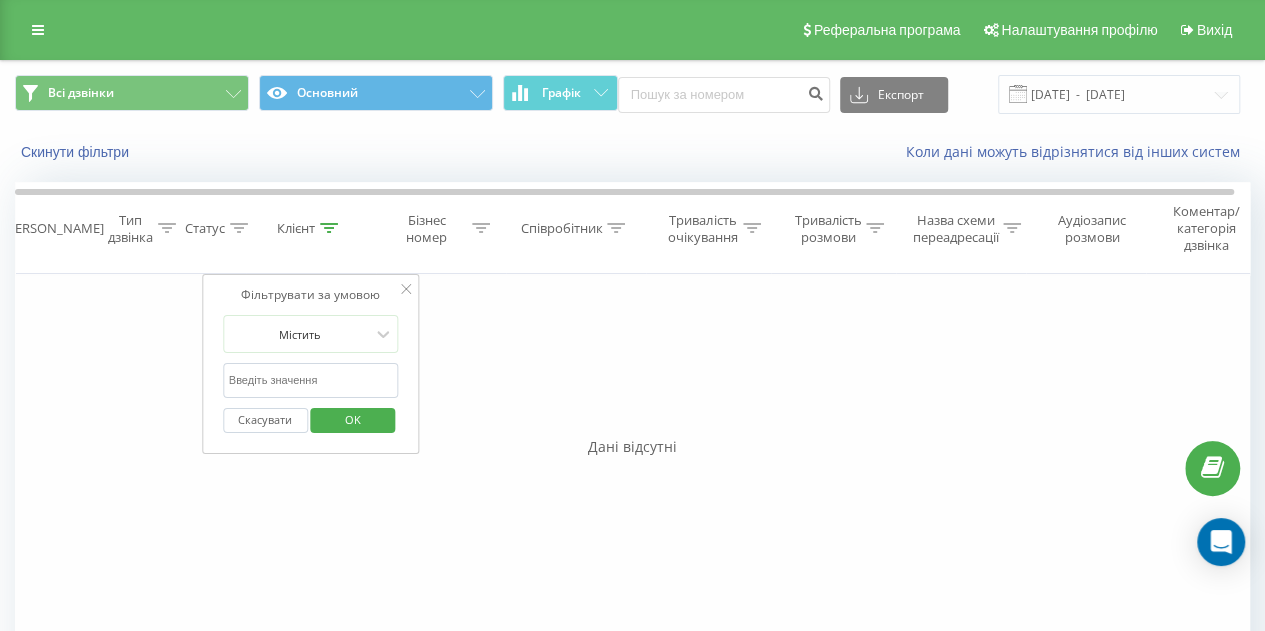 click on "Скасувати" at bounding box center [265, 420] 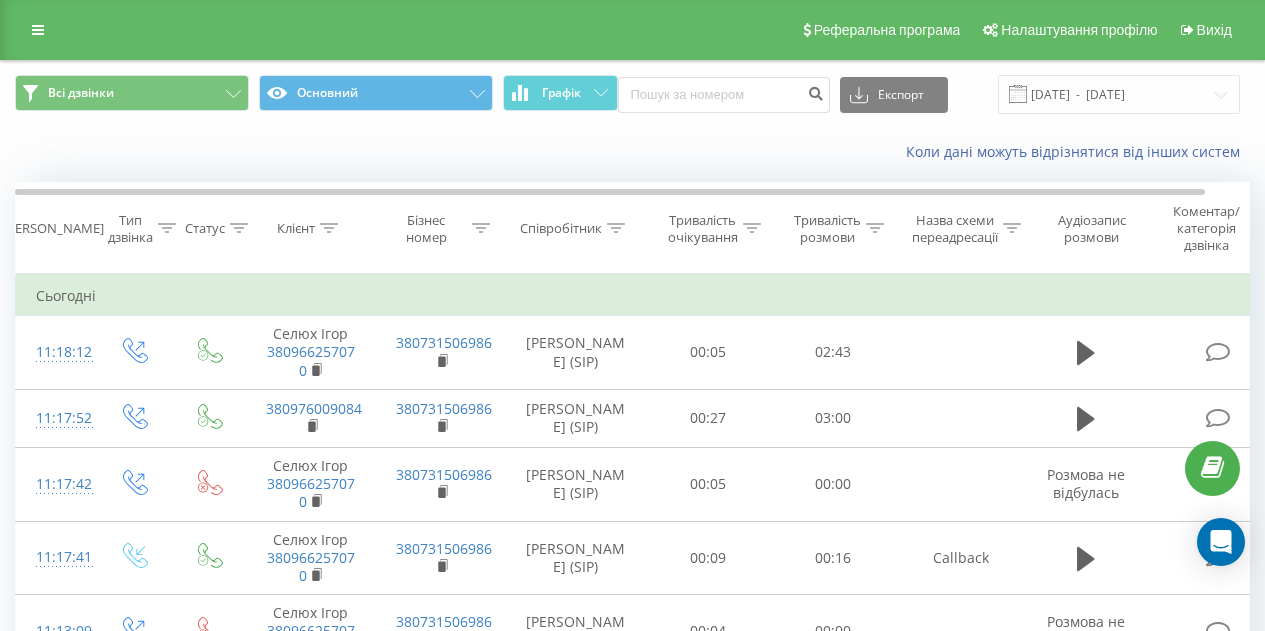 scroll, scrollTop: 0, scrollLeft: 0, axis: both 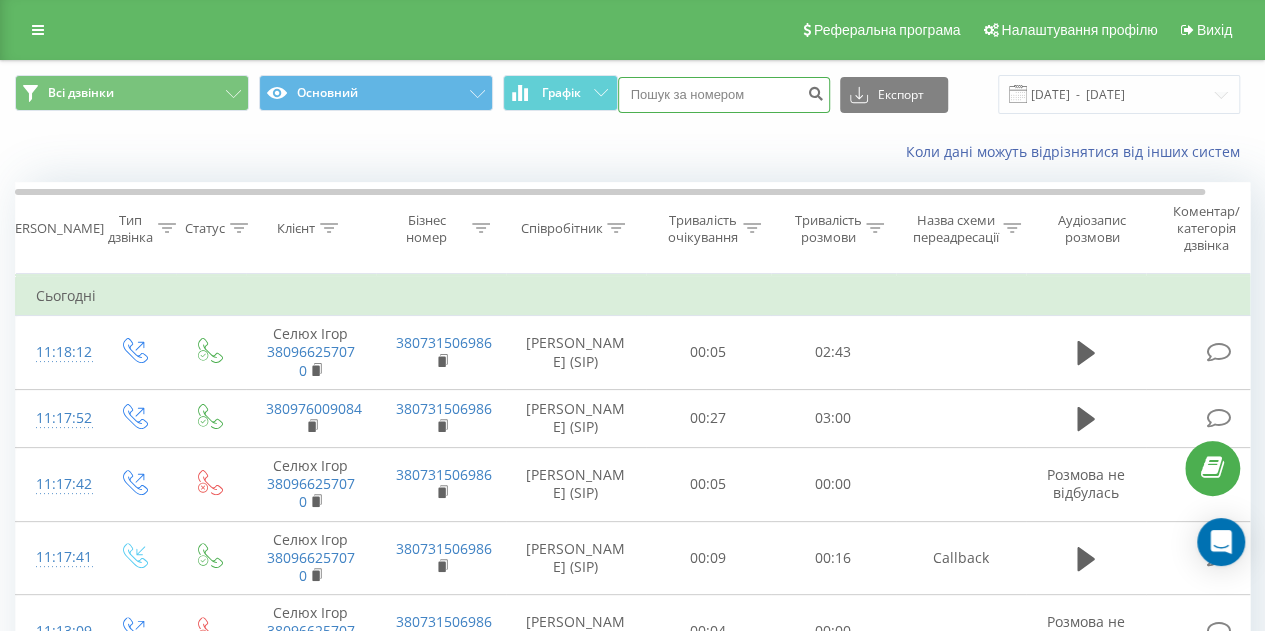 click at bounding box center [724, 95] 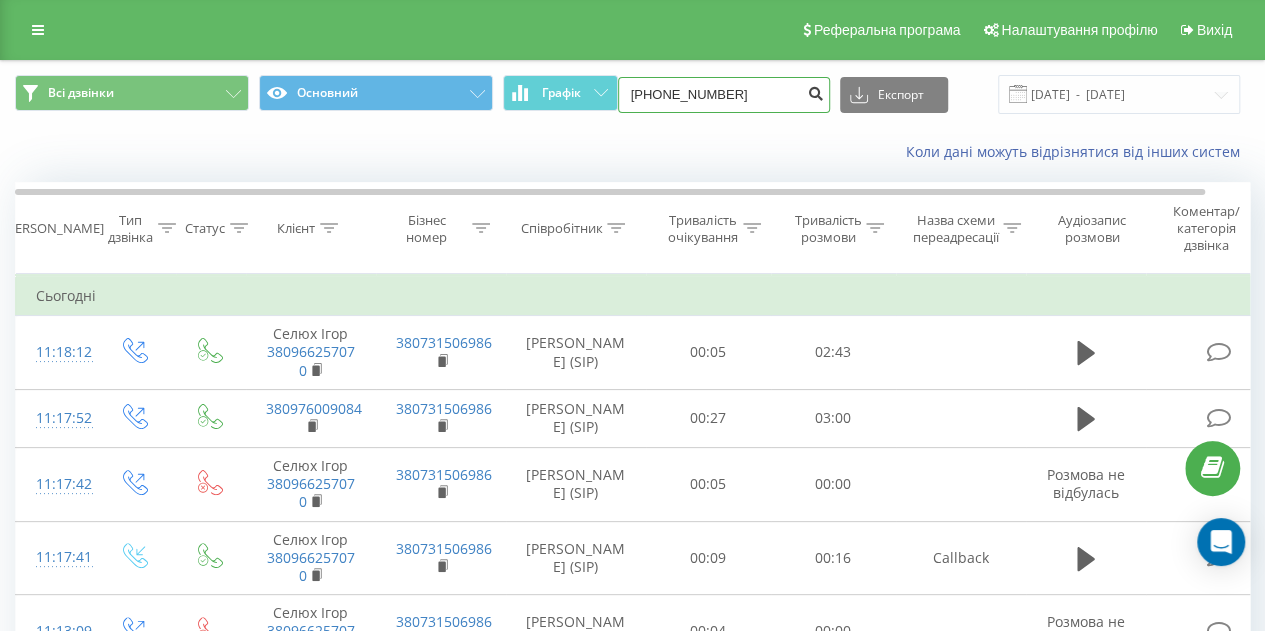 type on "+380677661302" 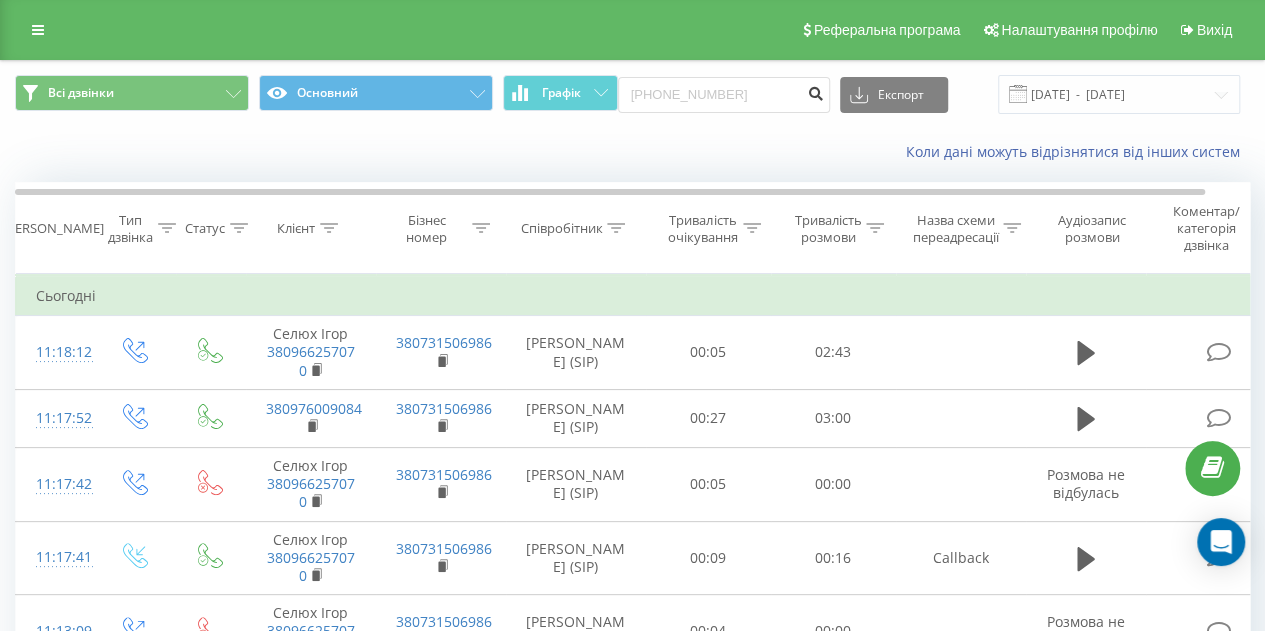 click at bounding box center (816, 91) 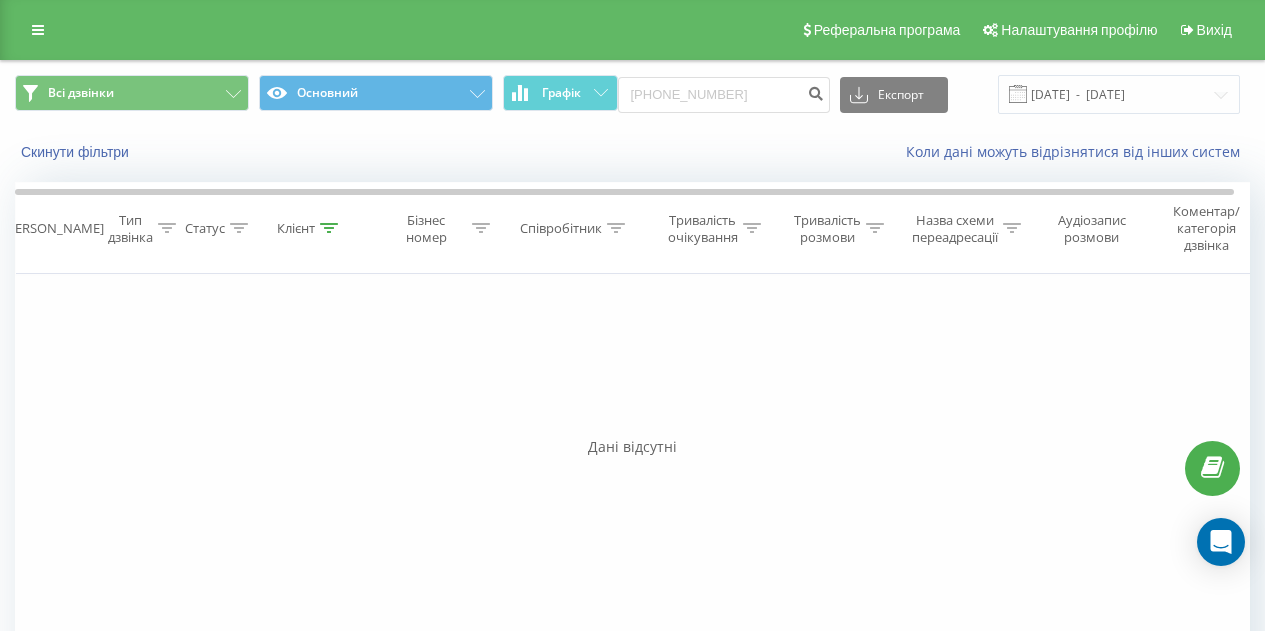 scroll, scrollTop: 0, scrollLeft: 0, axis: both 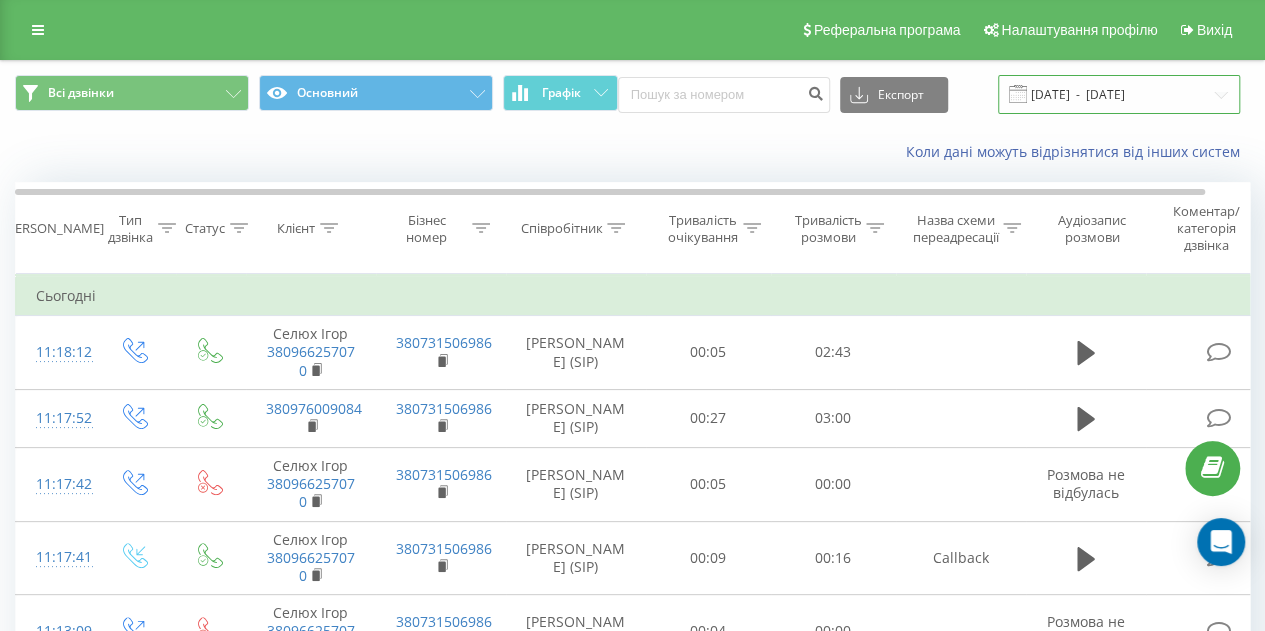 click on "10.06.2025  -  10.07.2025" at bounding box center (1119, 94) 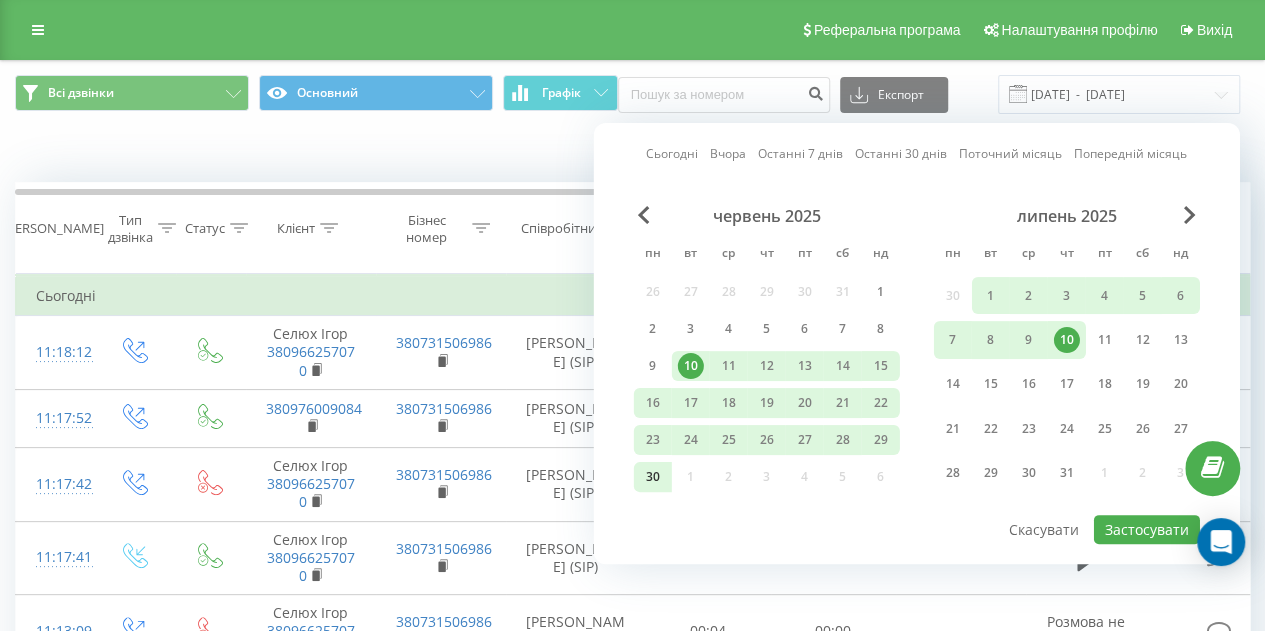 click on "30" at bounding box center (653, 477) 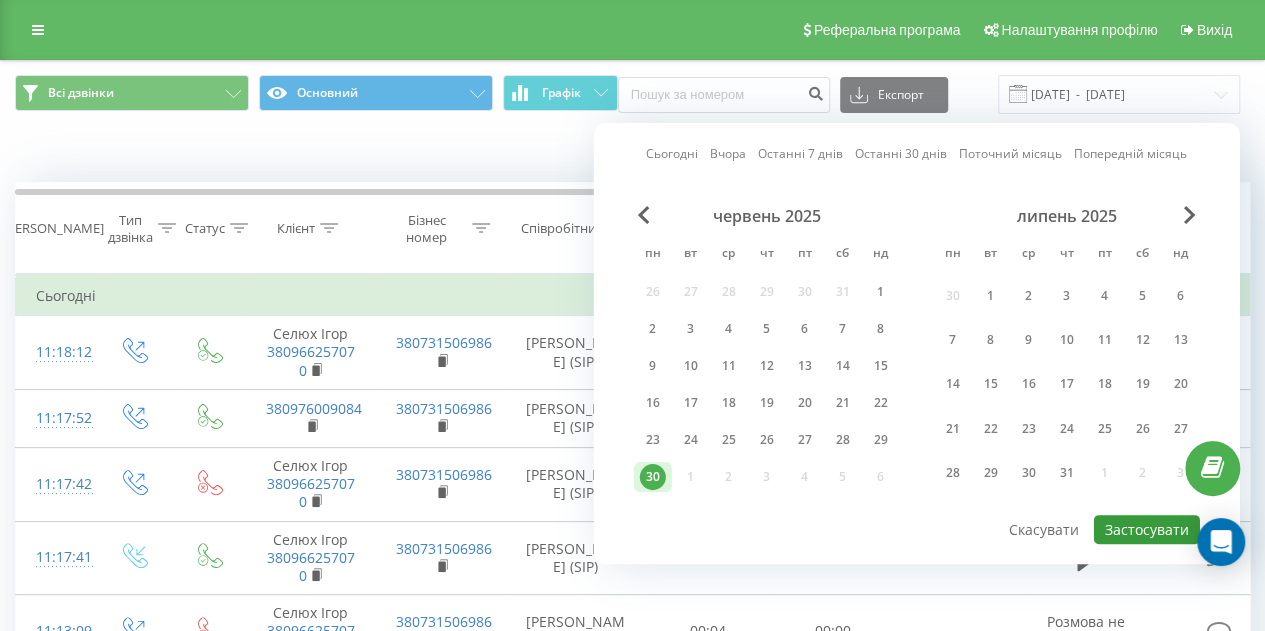 click on "Застосувати" at bounding box center (1147, 529) 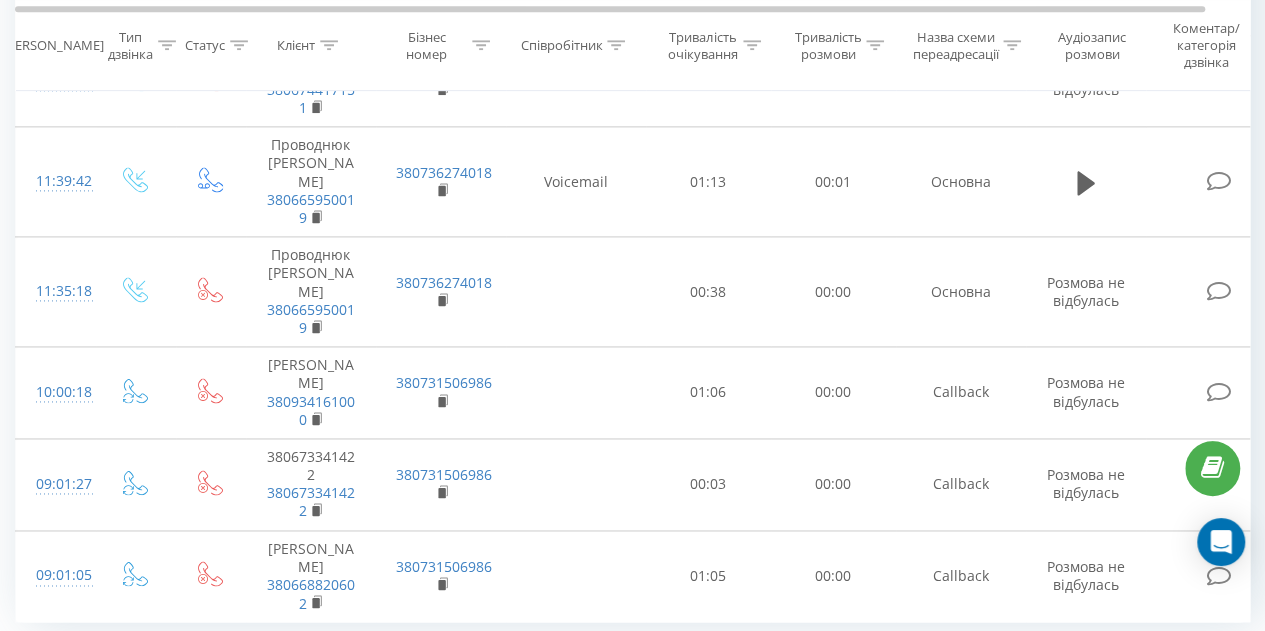 scroll, scrollTop: 1313, scrollLeft: 0, axis: vertical 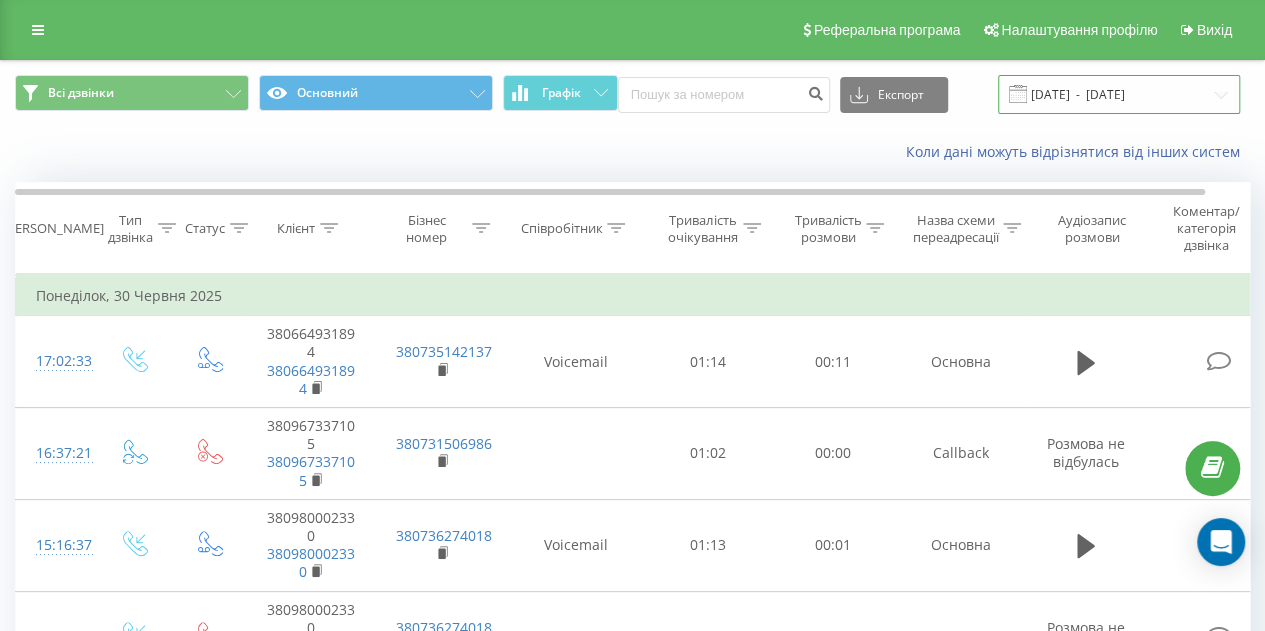 click on "30.06.2025  -  30.06.2025" at bounding box center (1119, 94) 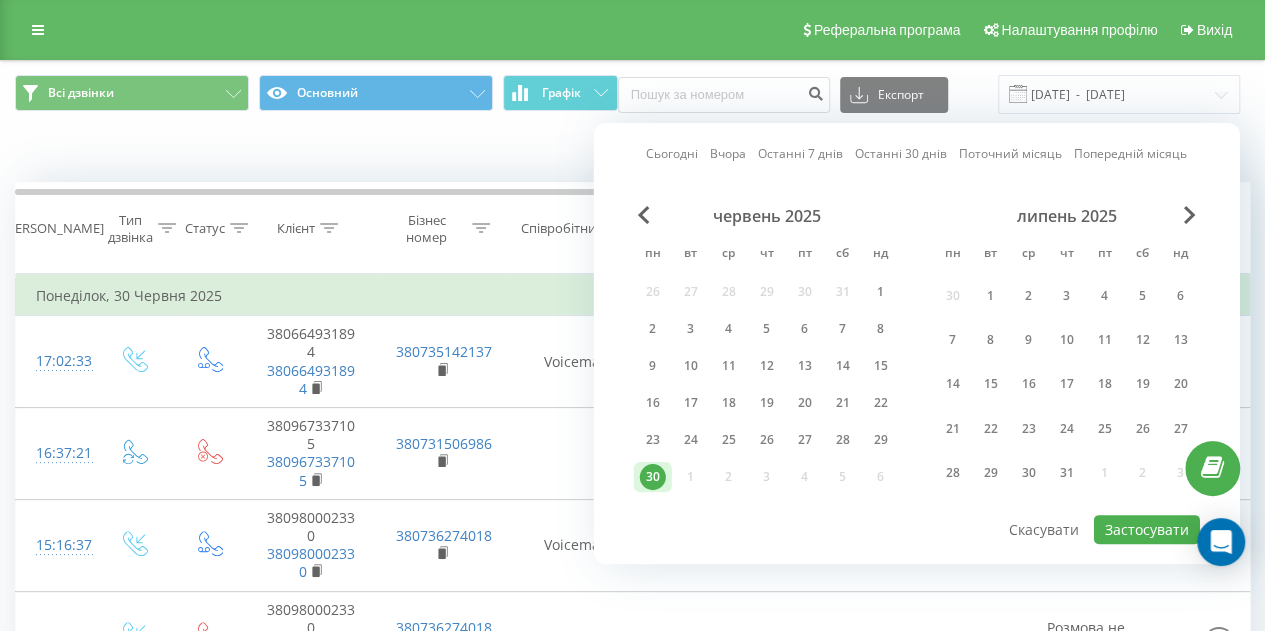 click on "червень 2025 пн вт ср чт пт сб нд 26 27 28 29 30 31 1 2 3 4 5 6 7 8 9 10 11 12 13 14 15 16 17 18 19 20 21 22 23 24 25 26 27 28 29 30 1 2 3 4 5 6" at bounding box center [767, 352] 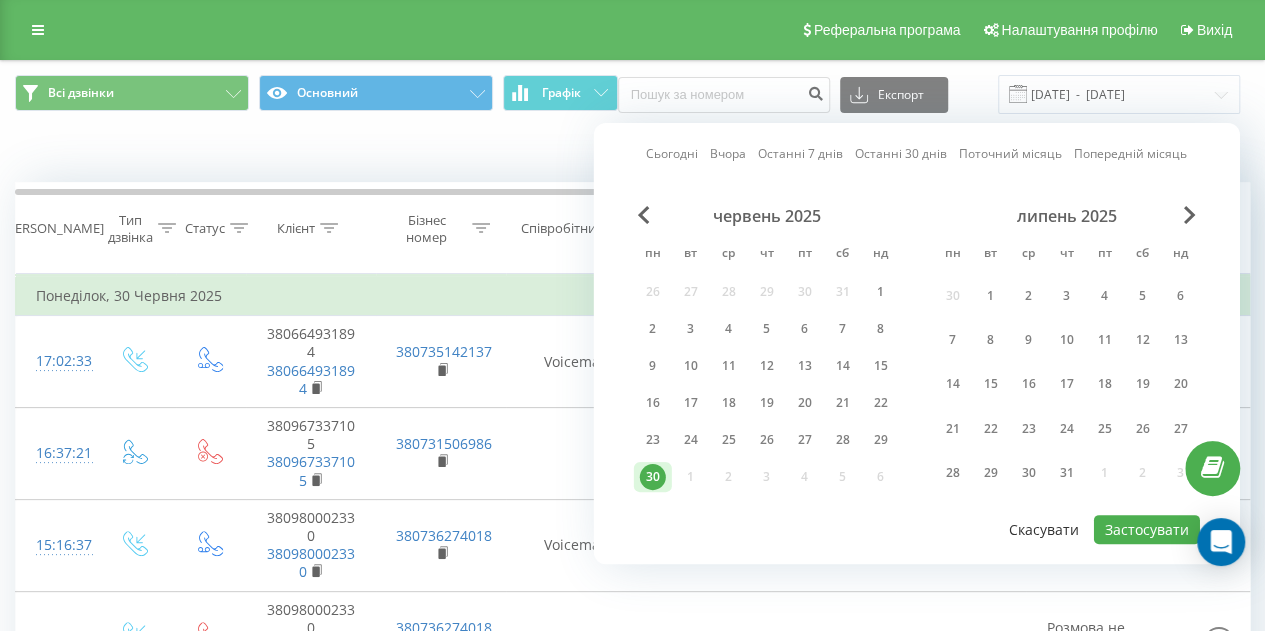 click on "Скасувати" at bounding box center (1044, 529) 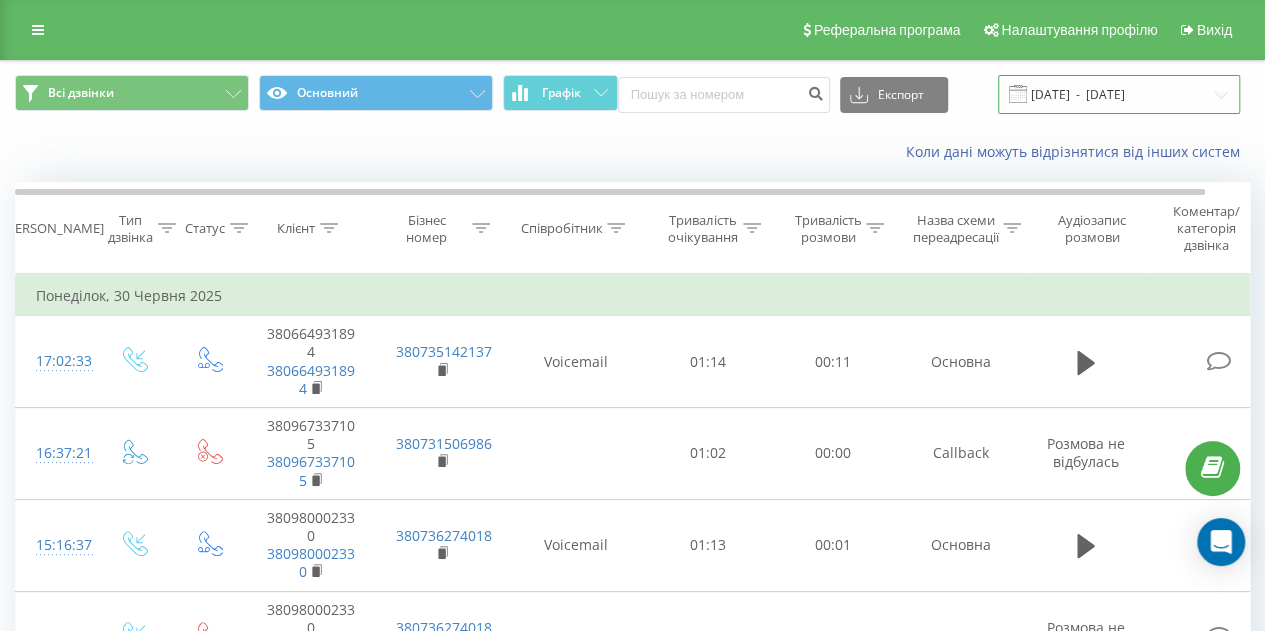 click on "30.06.2025  -  30.06.2025" at bounding box center [1119, 94] 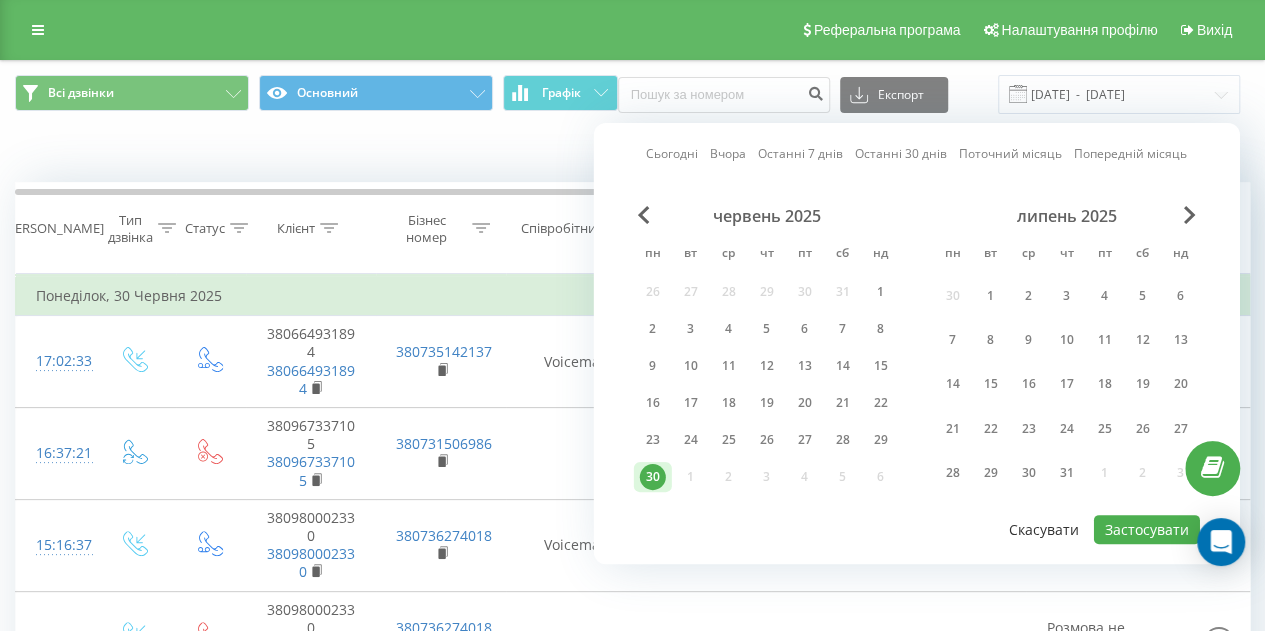 click on "Скасувати" at bounding box center [1044, 529] 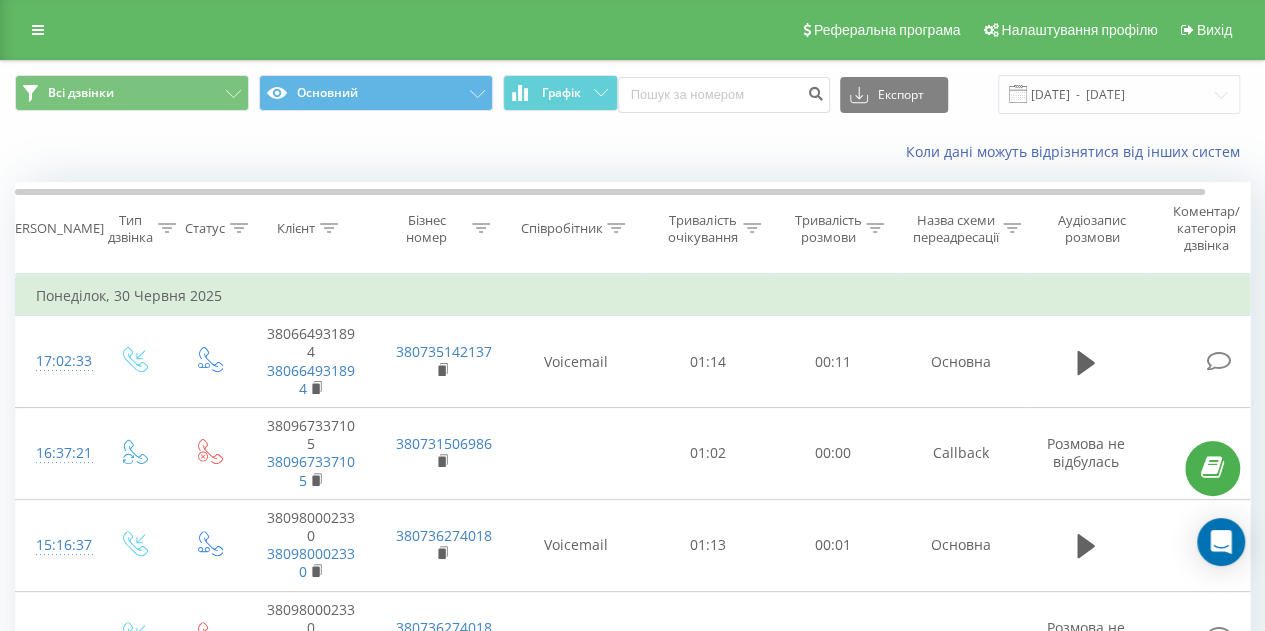click at bounding box center [1018, 94] 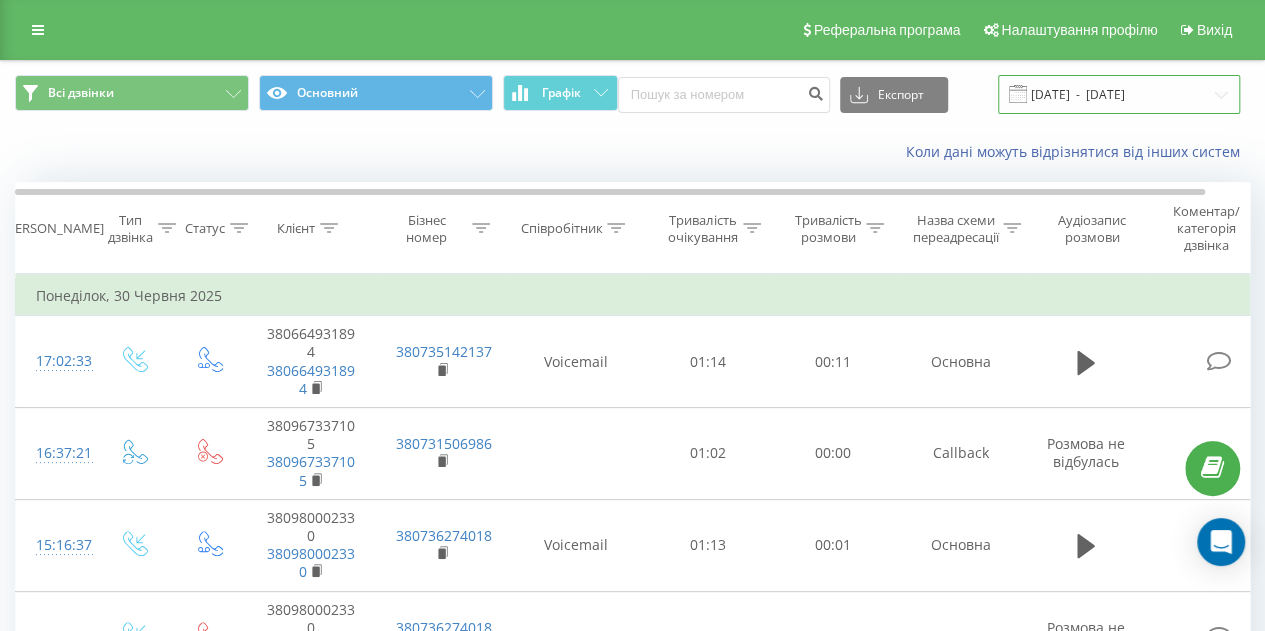 click on "30.06.2025  -  30.06.2025" at bounding box center (1119, 94) 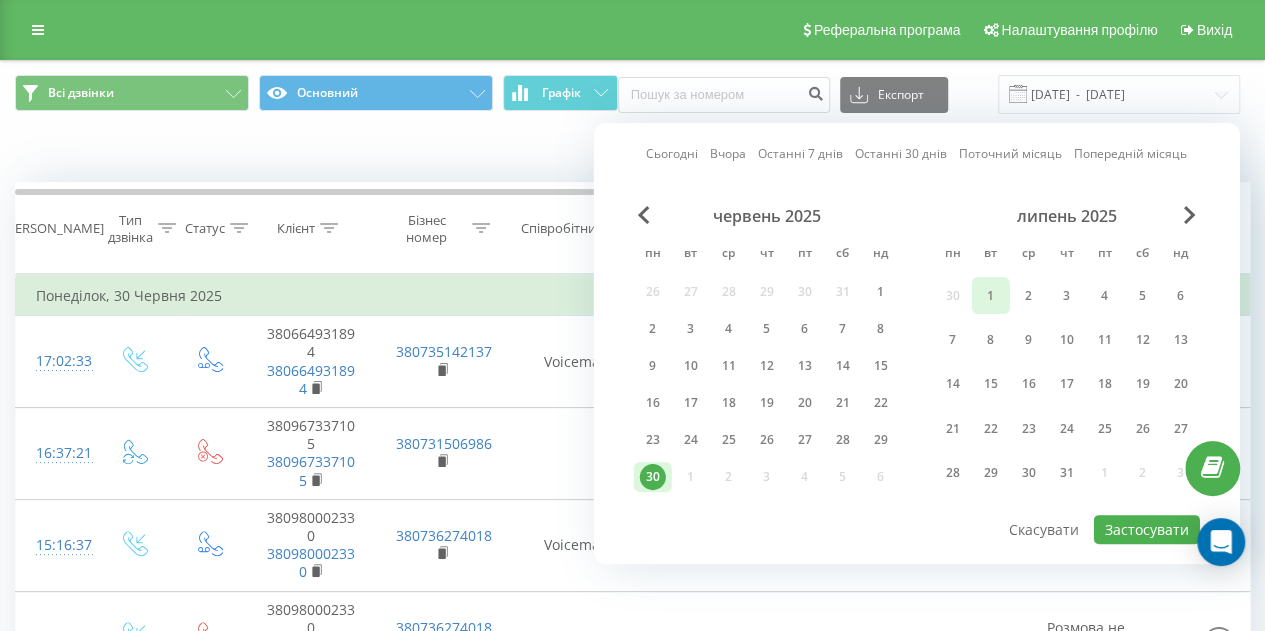 click on "1" at bounding box center (991, 296) 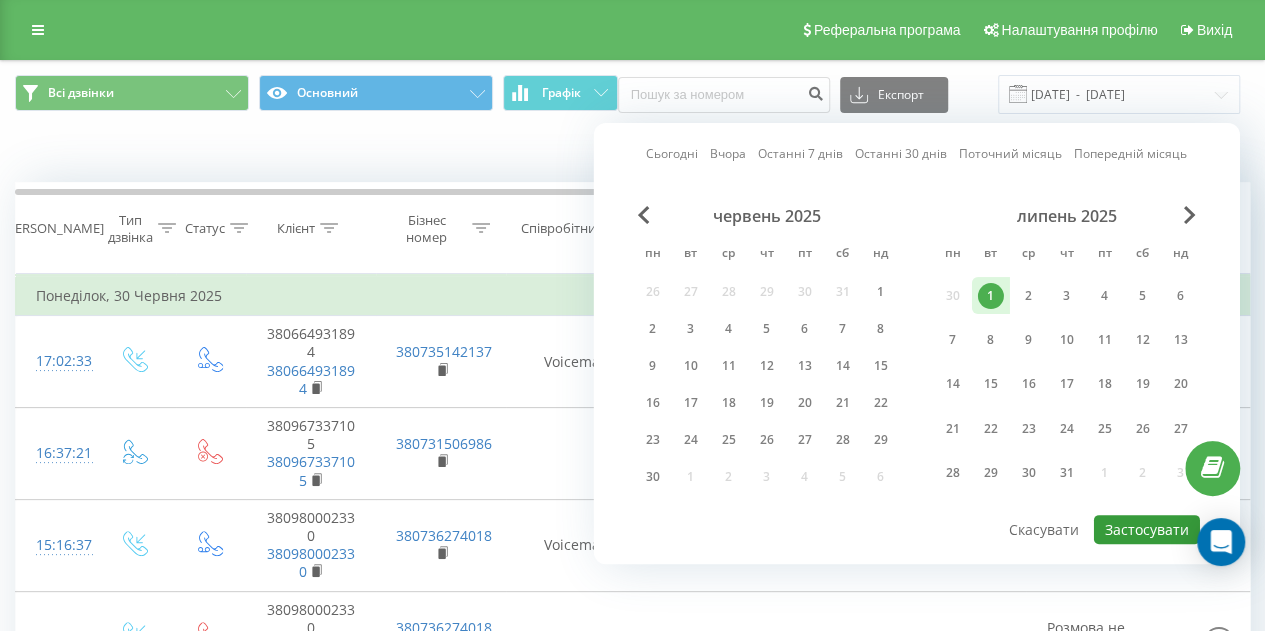 click on "Застосувати" at bounding box center [1147, 529] 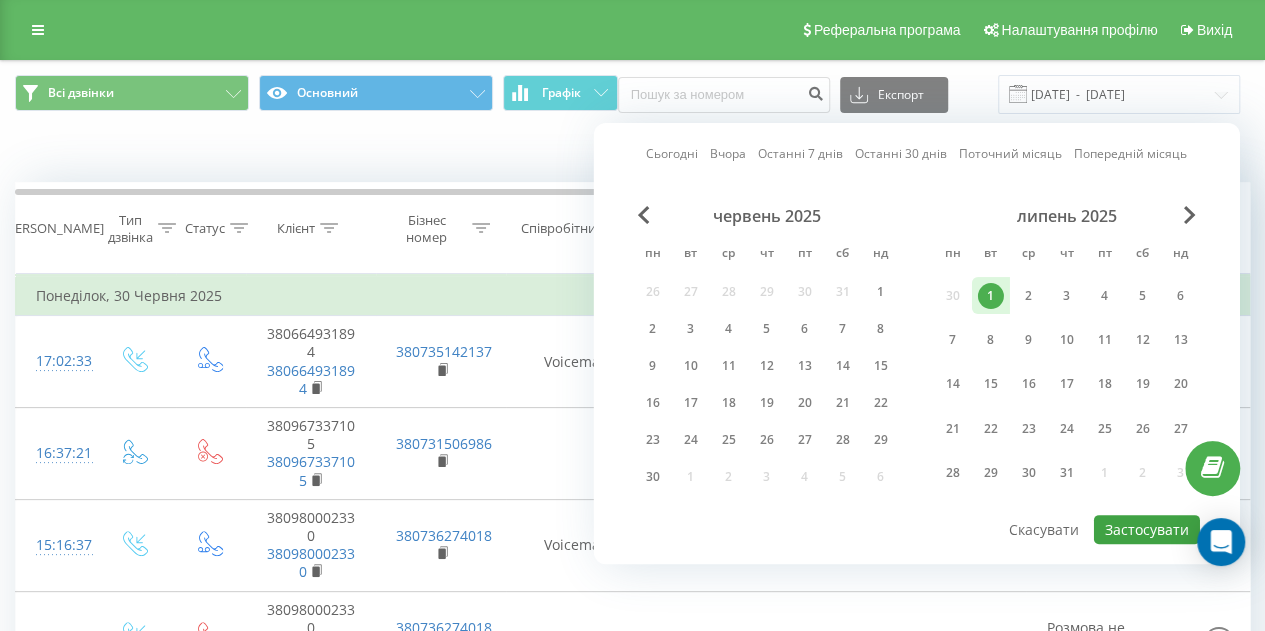 type on "01.07.2025  -  01.07.2025" 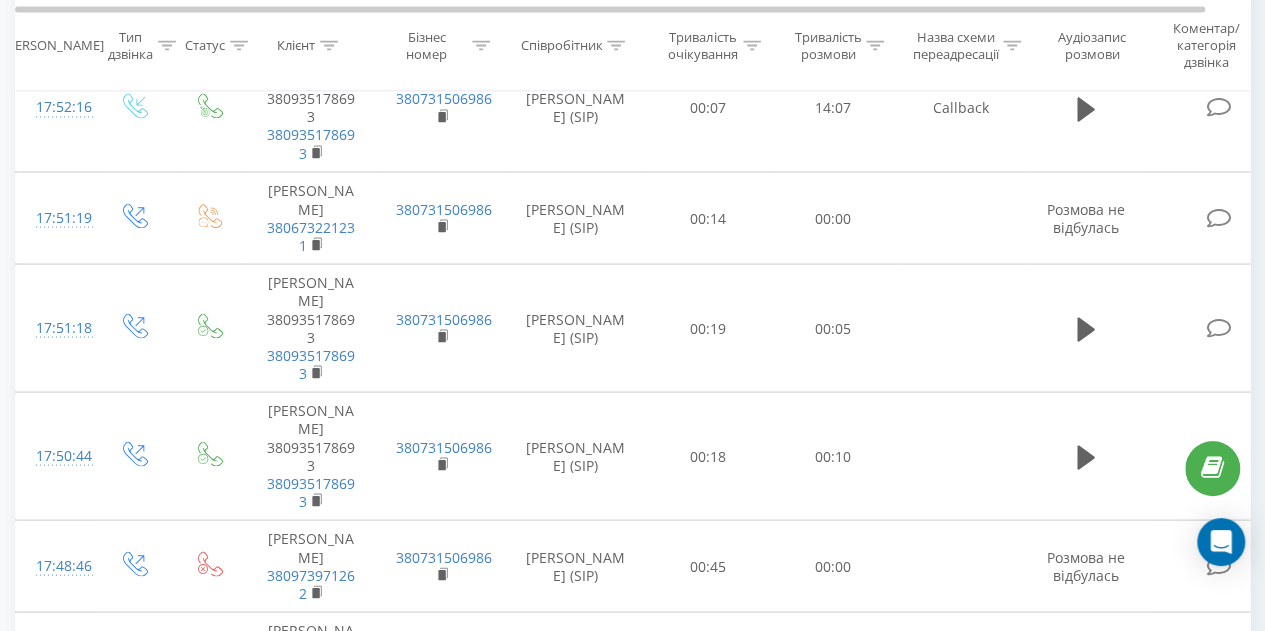 scroll, scrollTop: 2008, scrollLeft: 0, axis: vertical 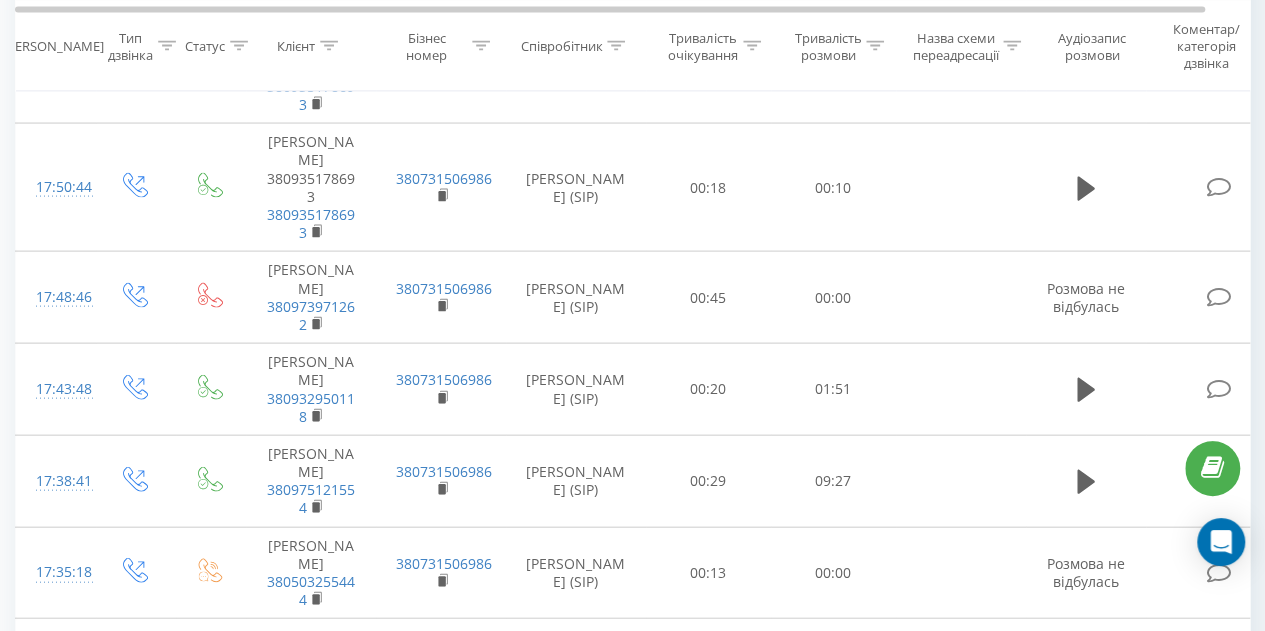 click on "9" at bounding box center (1103, 756) 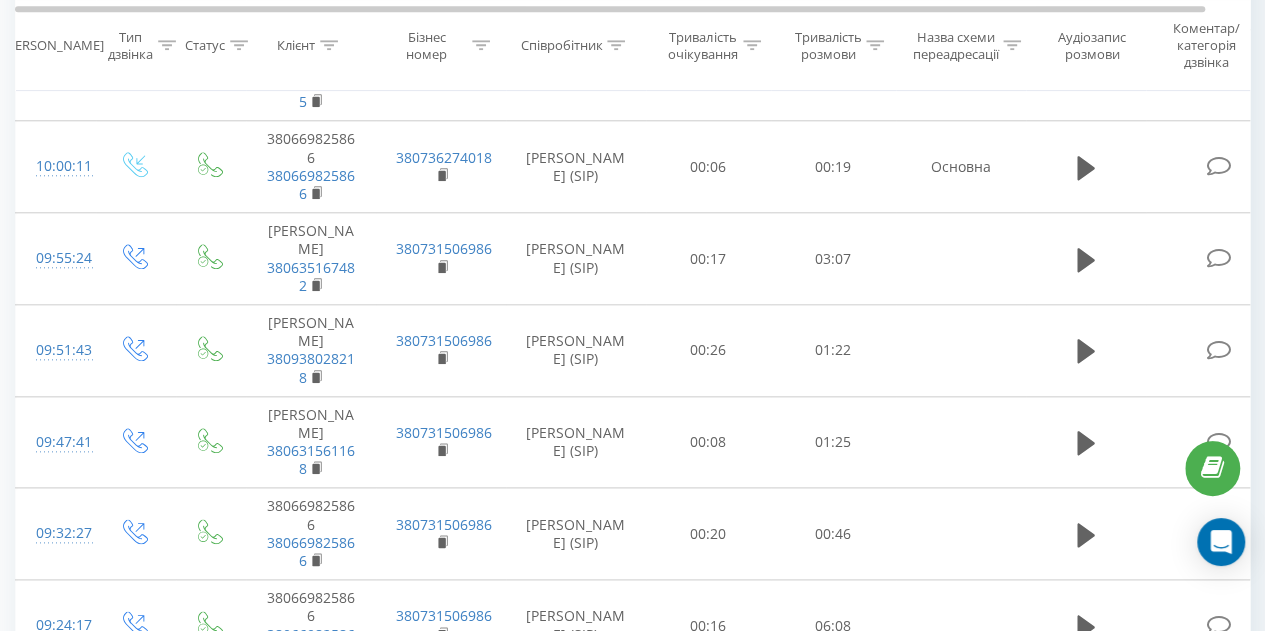 scroll, scrollTop: 1130, scrollLeft: 0, axis: vertical 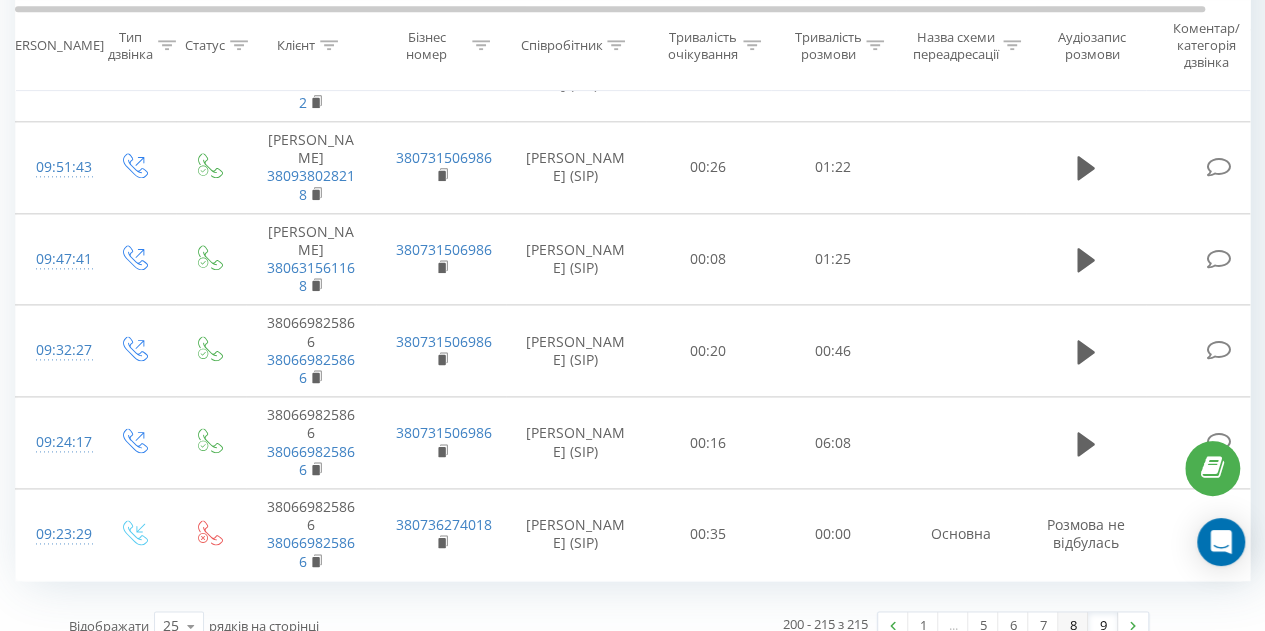 click on "8" at bounding box center [1073, 626] 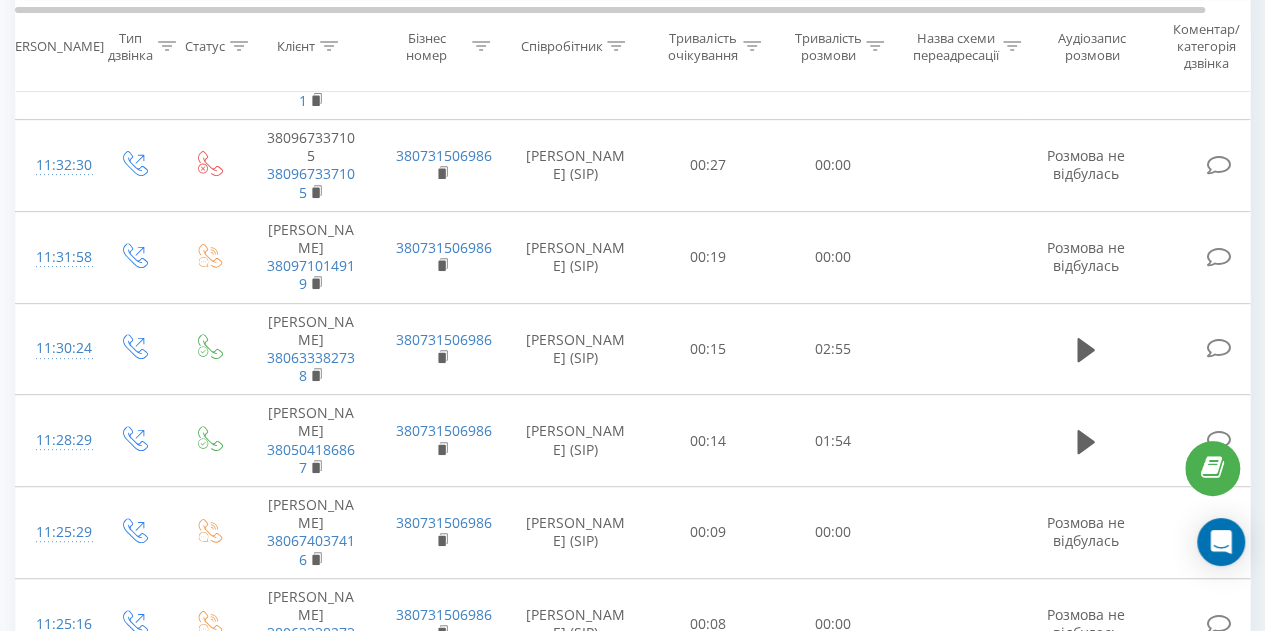 scroll, scrollTop: 132, scrollLeft: 0, axis: vertical 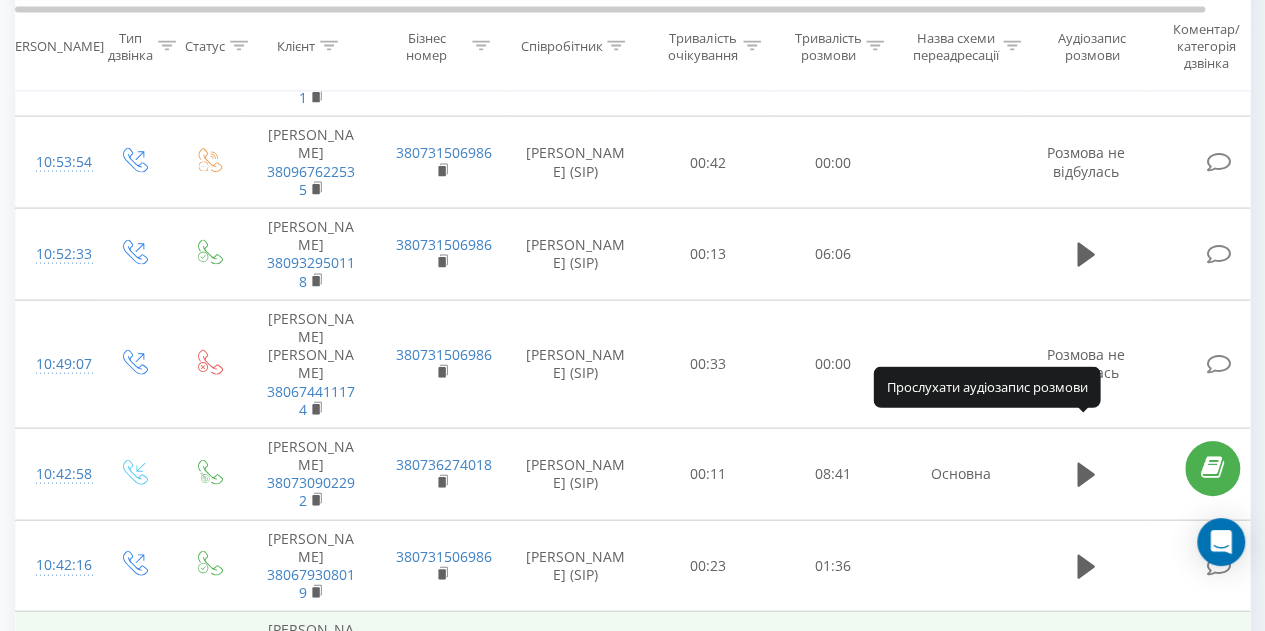click 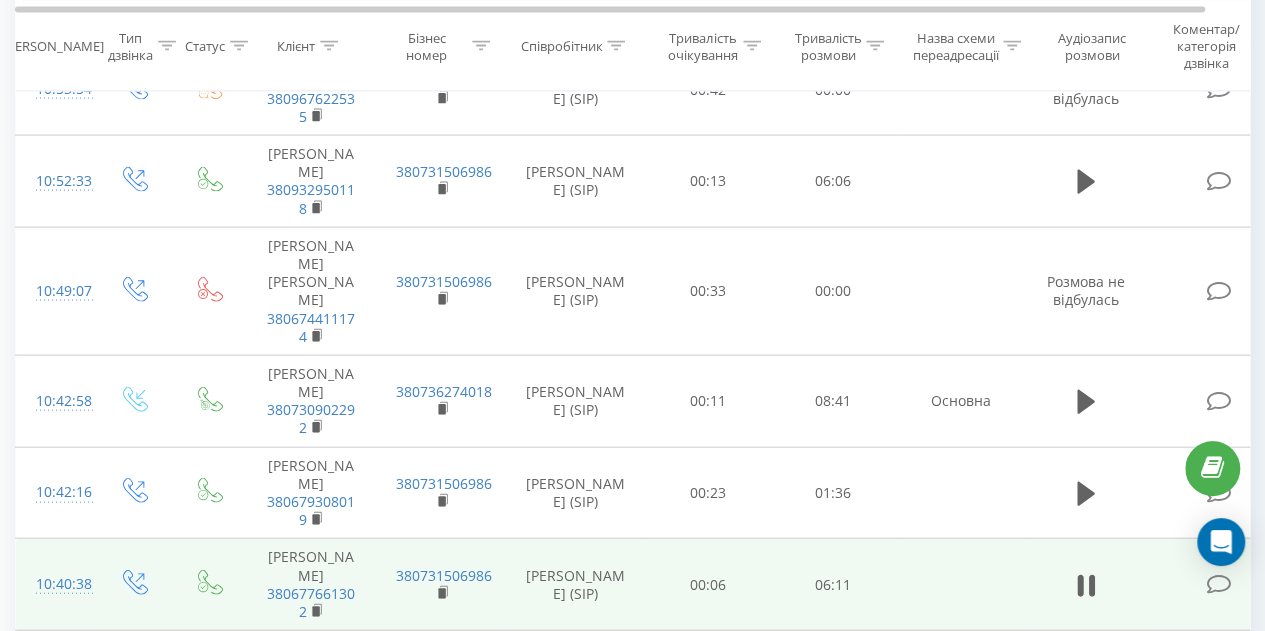 scroll, scrollTop: 2085, scrollLeft: 0, axis: vertical 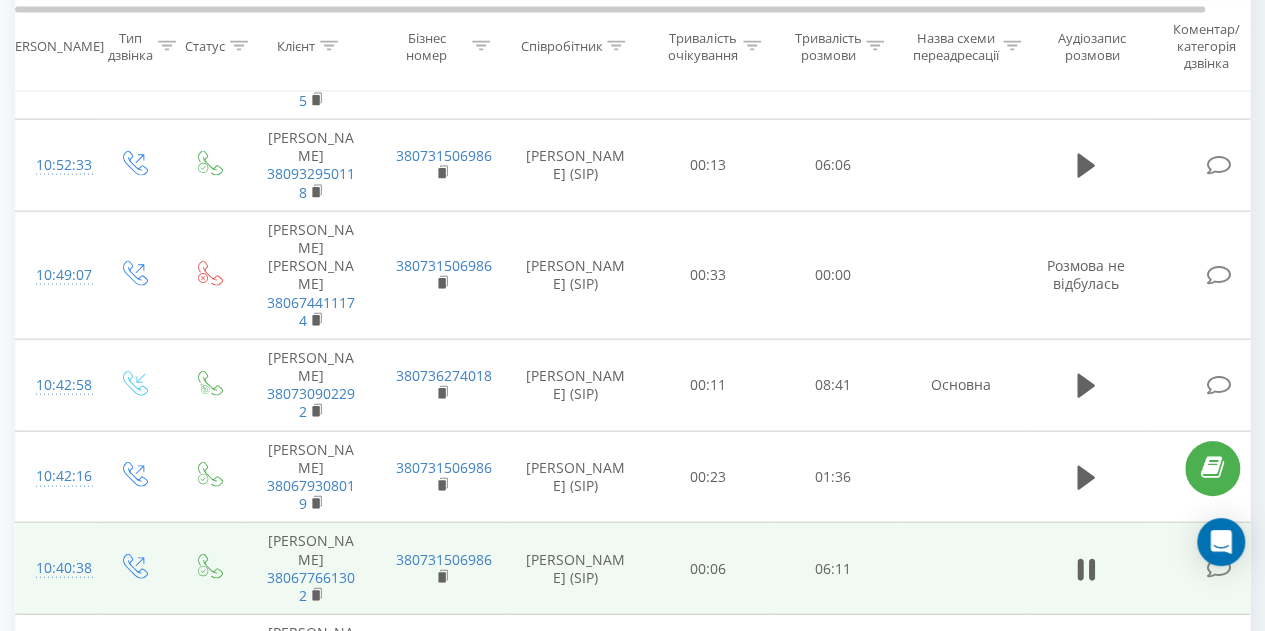 click on "01:02" at bounding box center (672, 775) 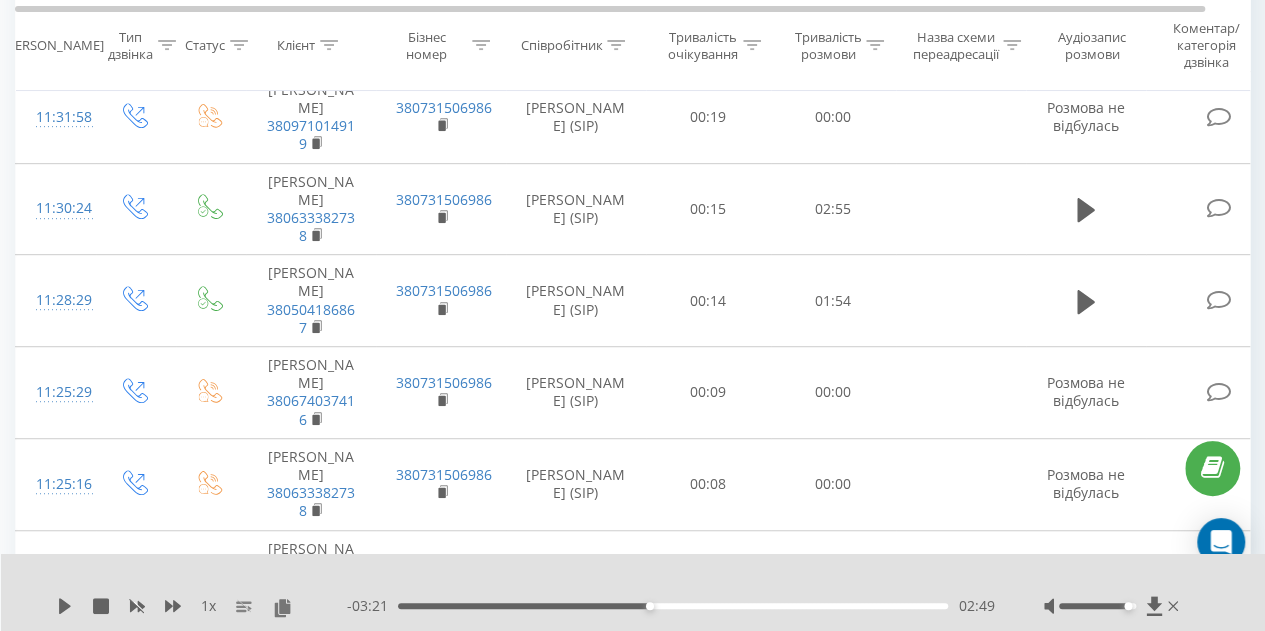 scroll, scrollTop: 0, scrollLeft: 0, axis: both 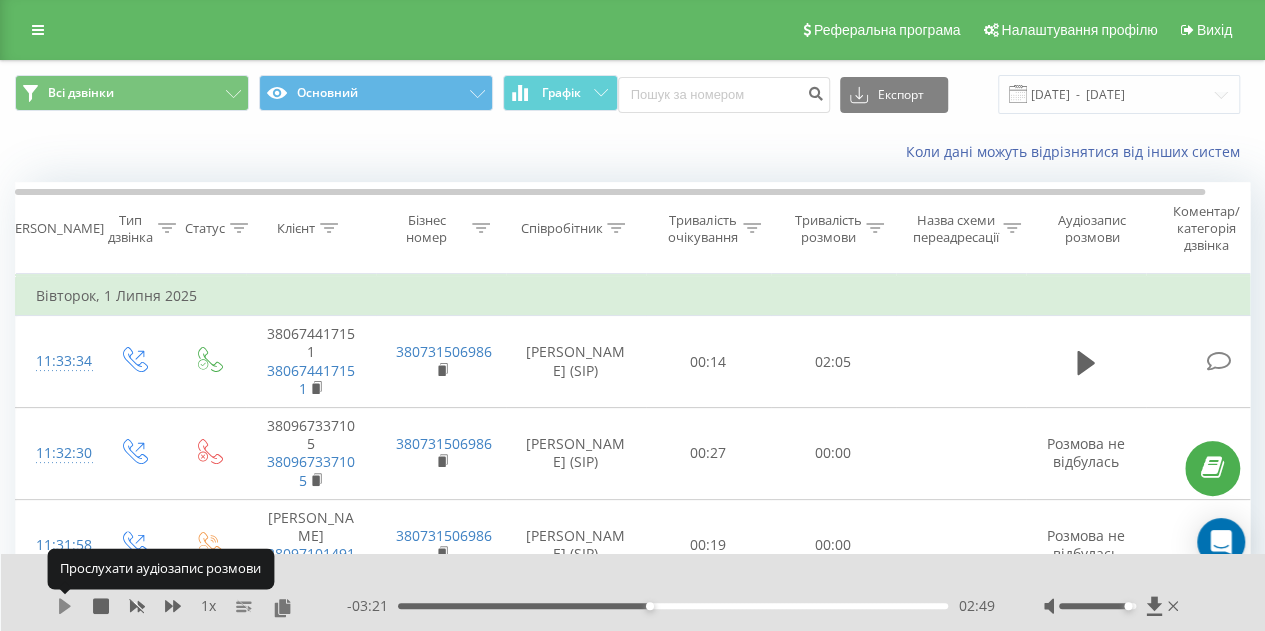 click 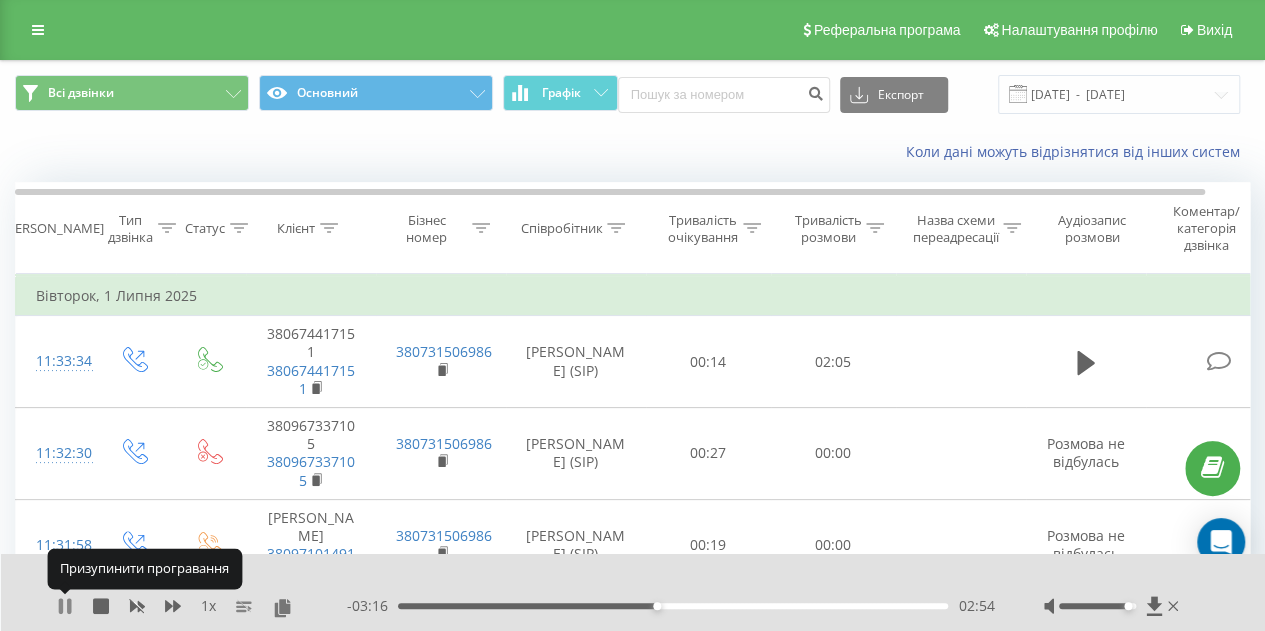 click 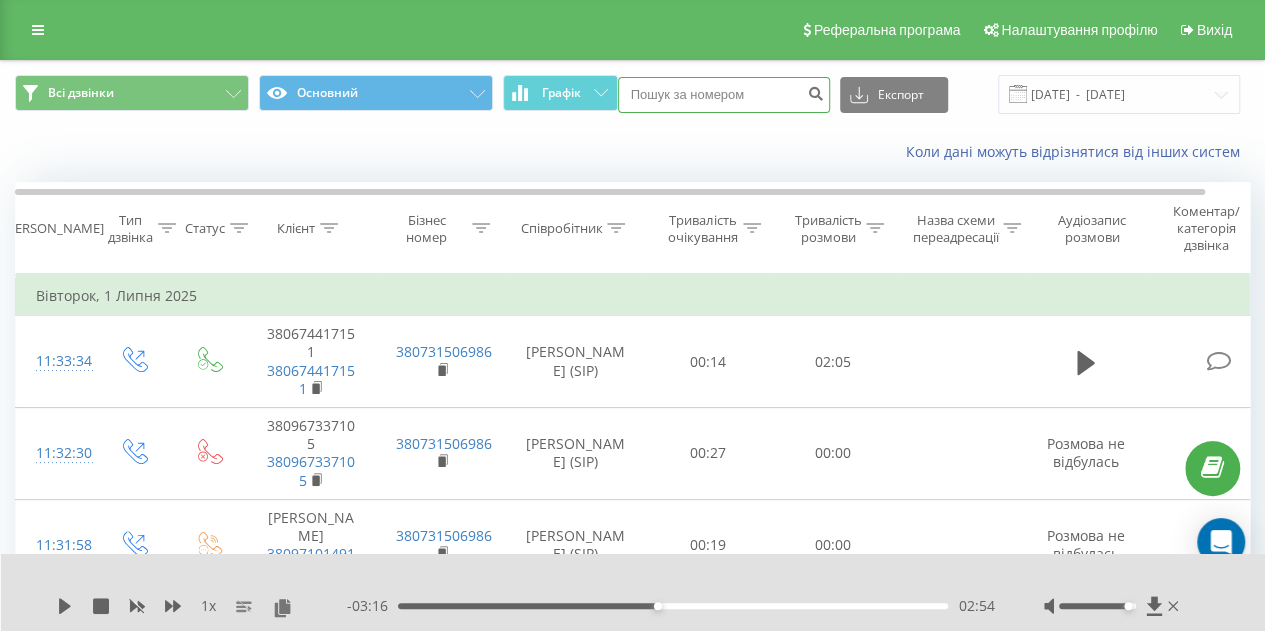 click at bounding box center (724, 95) 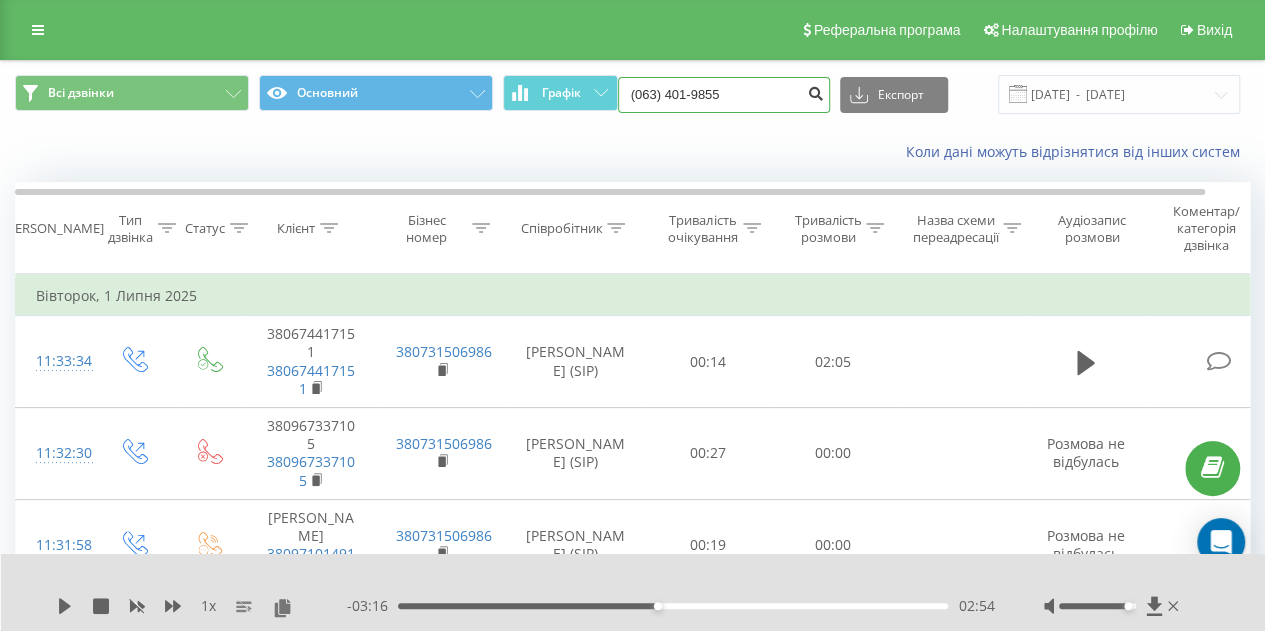 type on "(063) 401-9855" 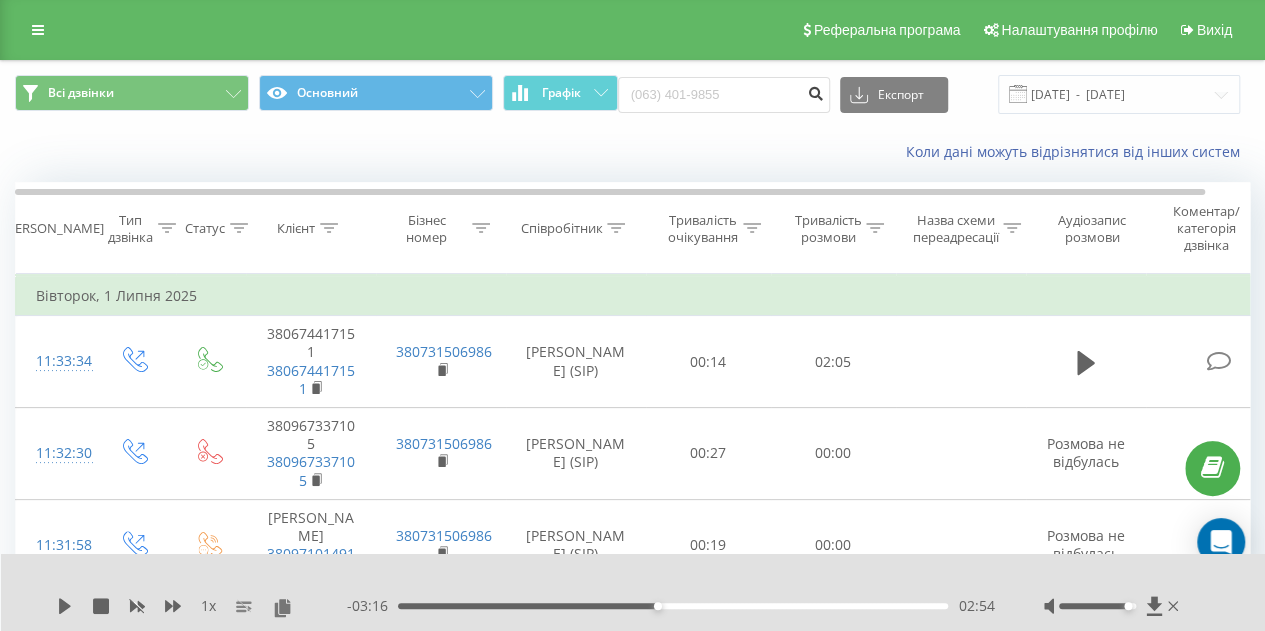 click at bounding box center (816, 91) 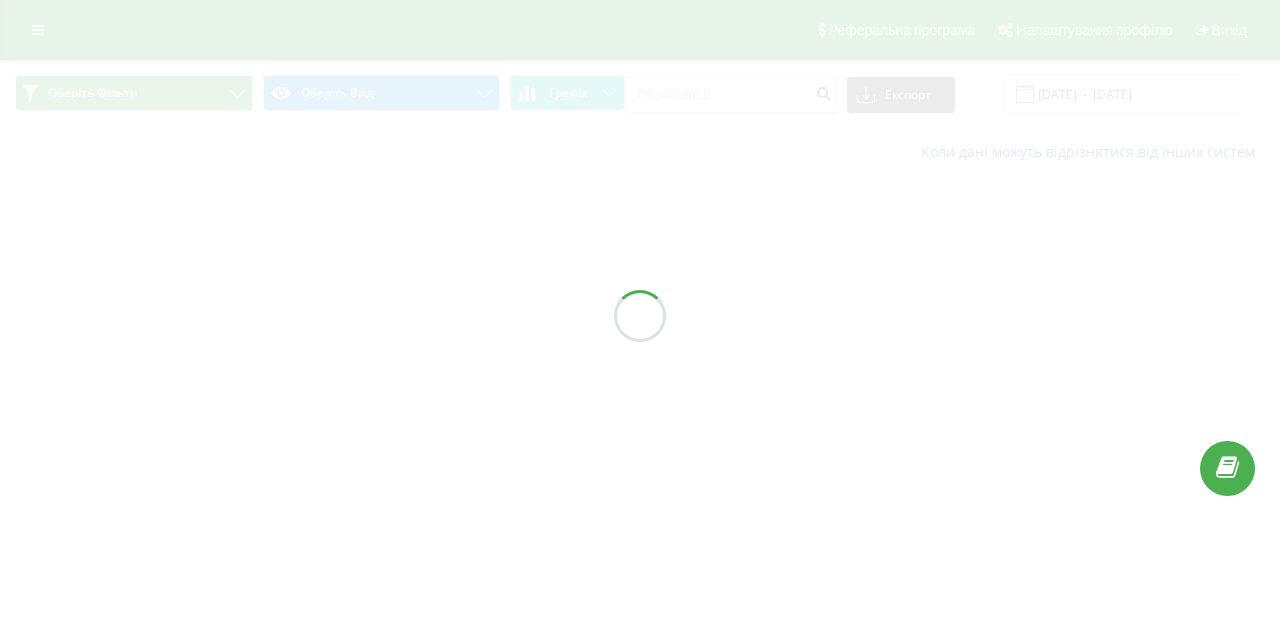 scroll, scrollTop: 0, scrollLeft: 0, axis: both 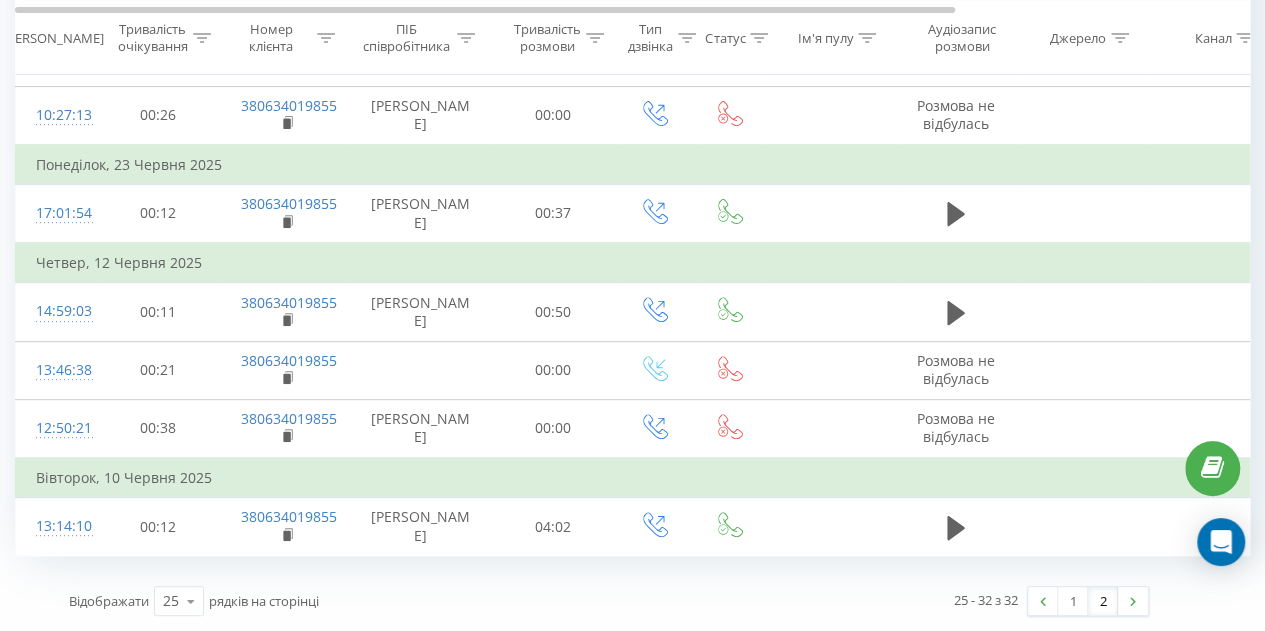 click on "2" at bounding box center (1103, 601) 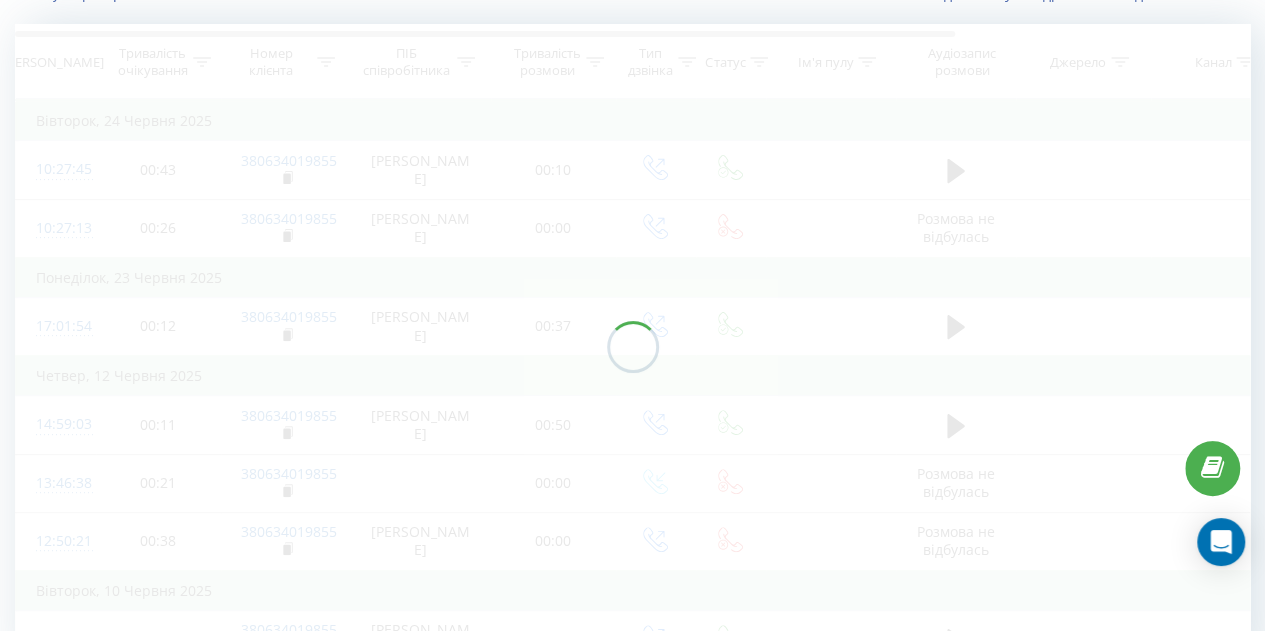 scroll, scrollTop: 132, scrollLeft: 0, axis: vertical 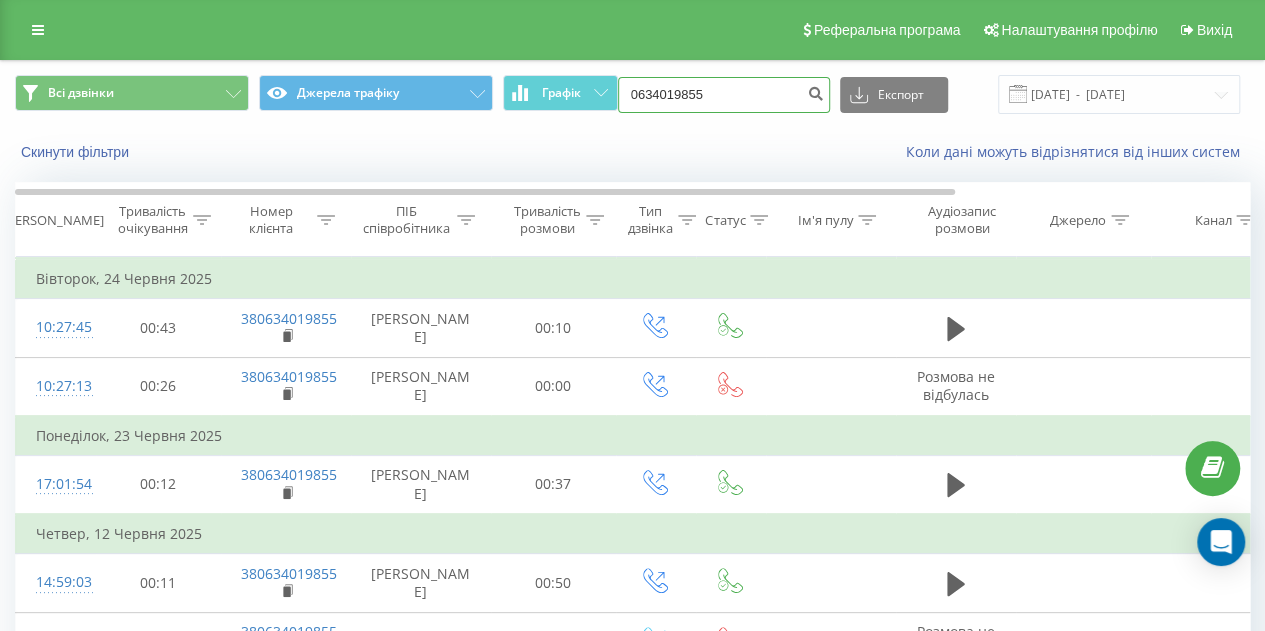 click on "0634019855" at bounding box center (724, 95) 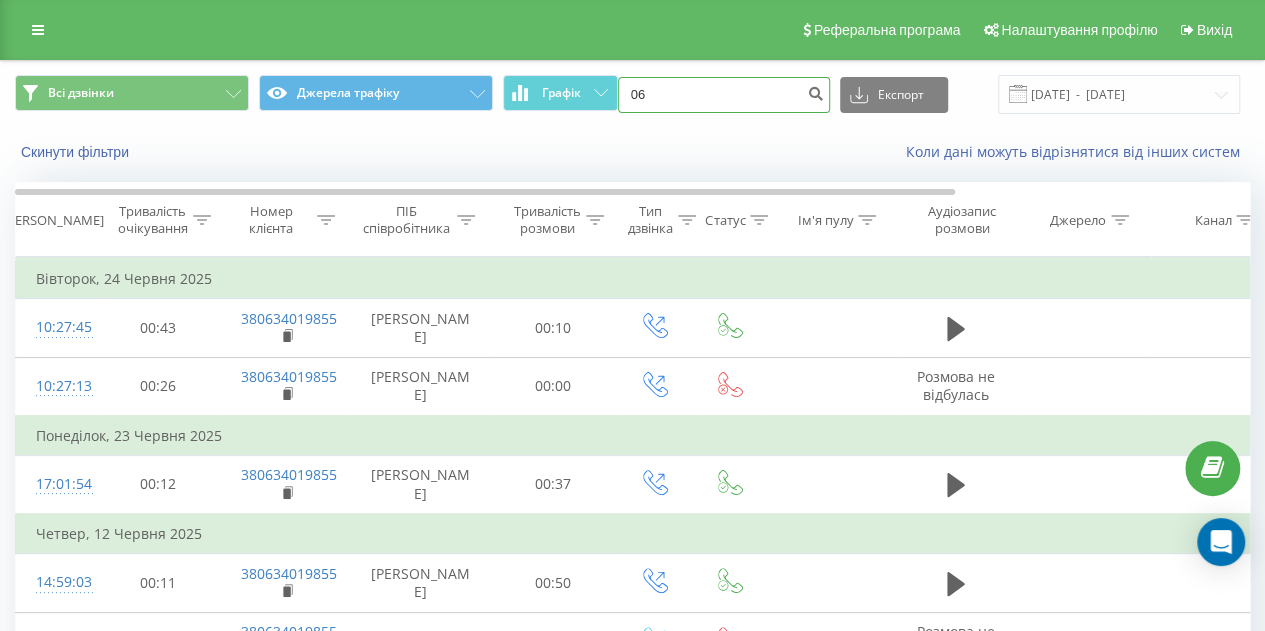 type on "0" 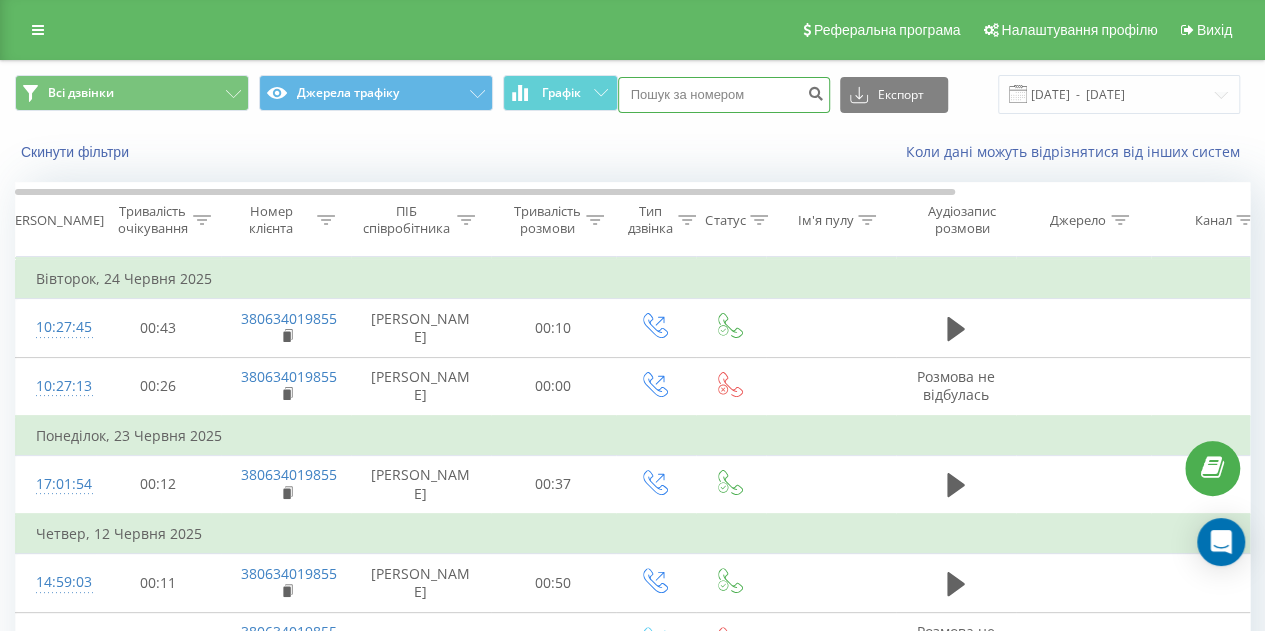 paste on "+380505631710" 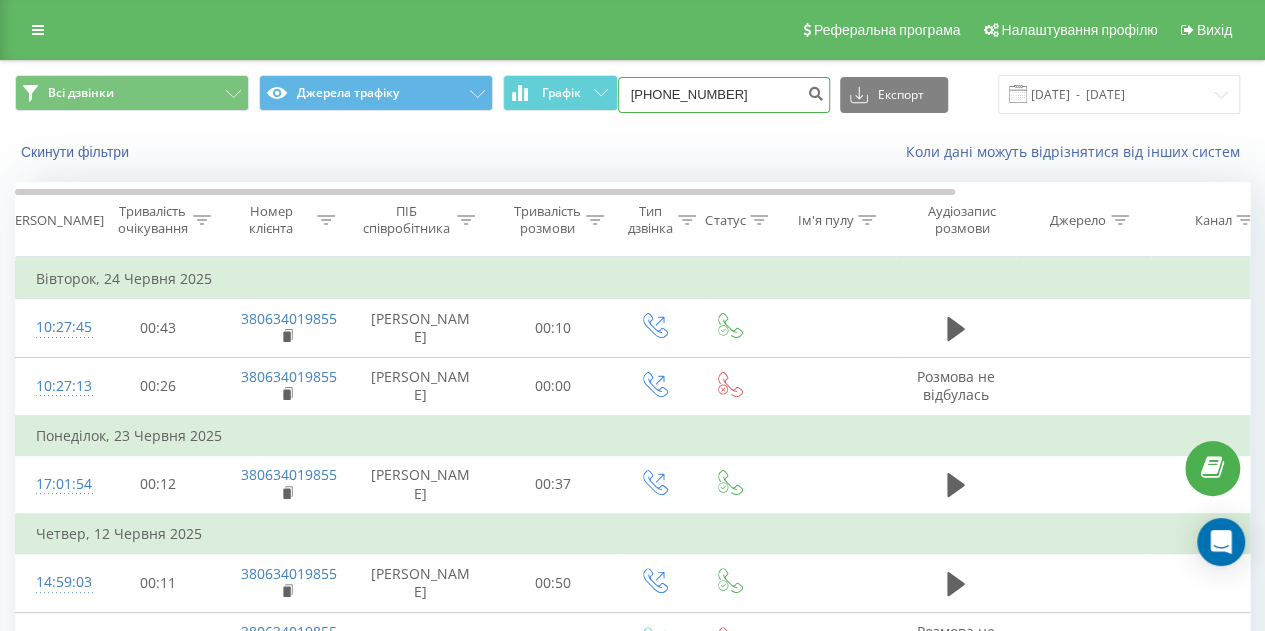 type on "+380505631710" 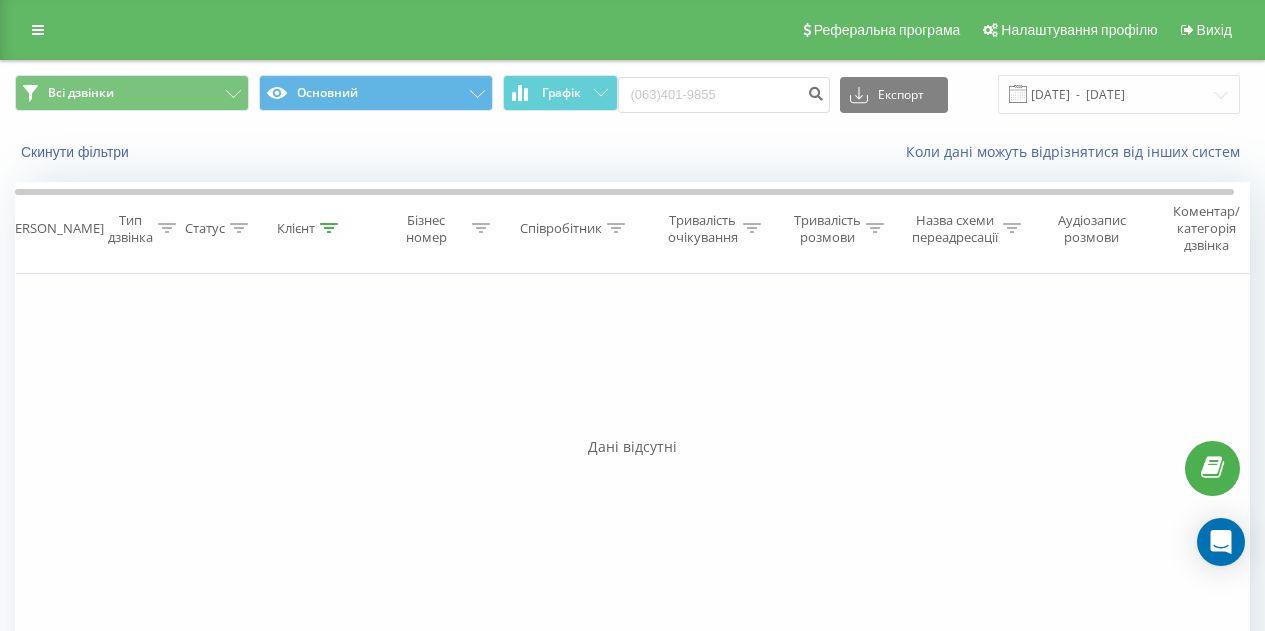 scroll, scrollTop: 0, scrollLeft: 0, axis: both 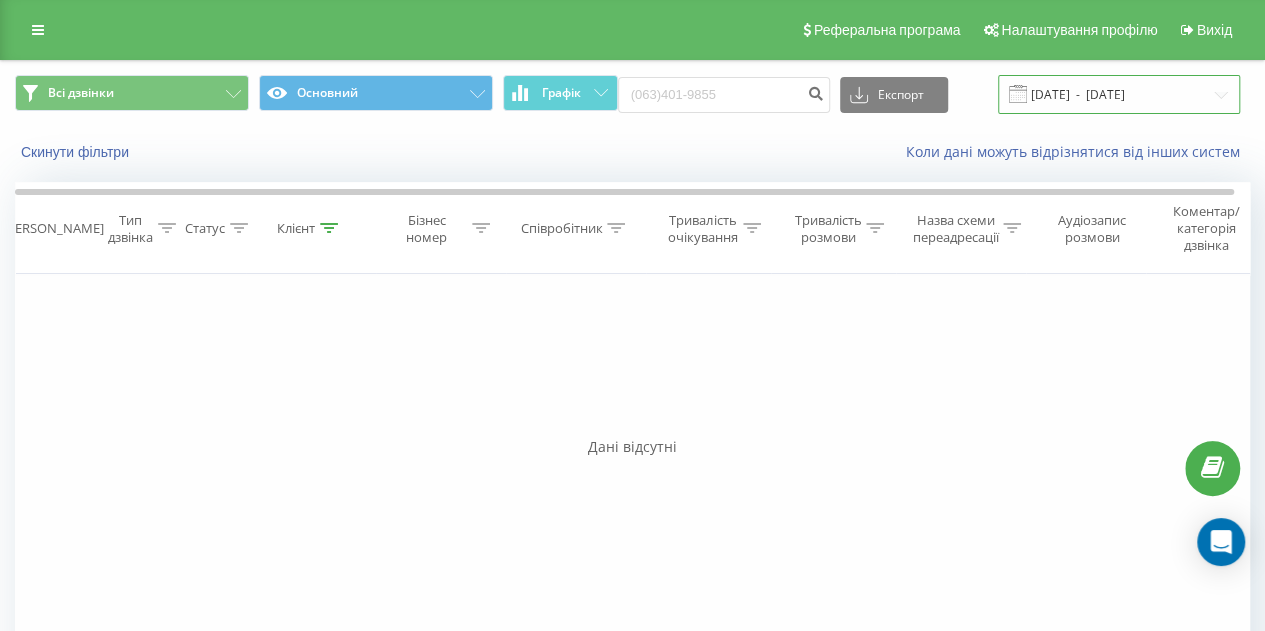 click on "[DATE]  -  [DATE]" at bounding box center (1119, 94) 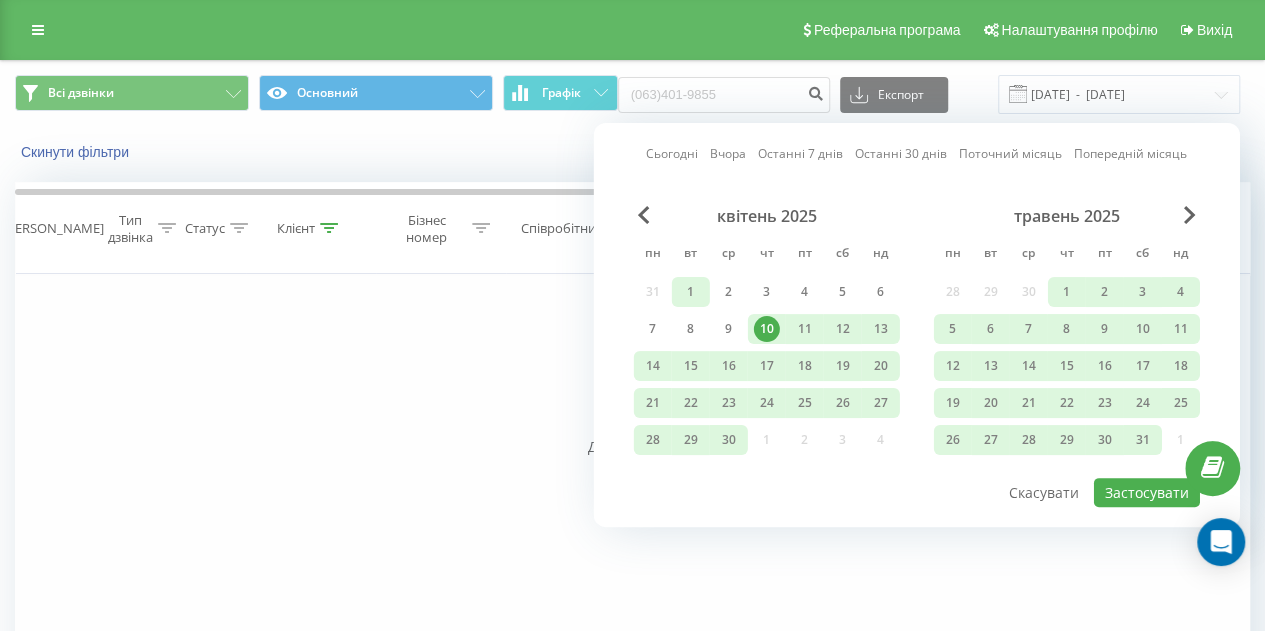 click on "1" at bounding box center [691, 292] 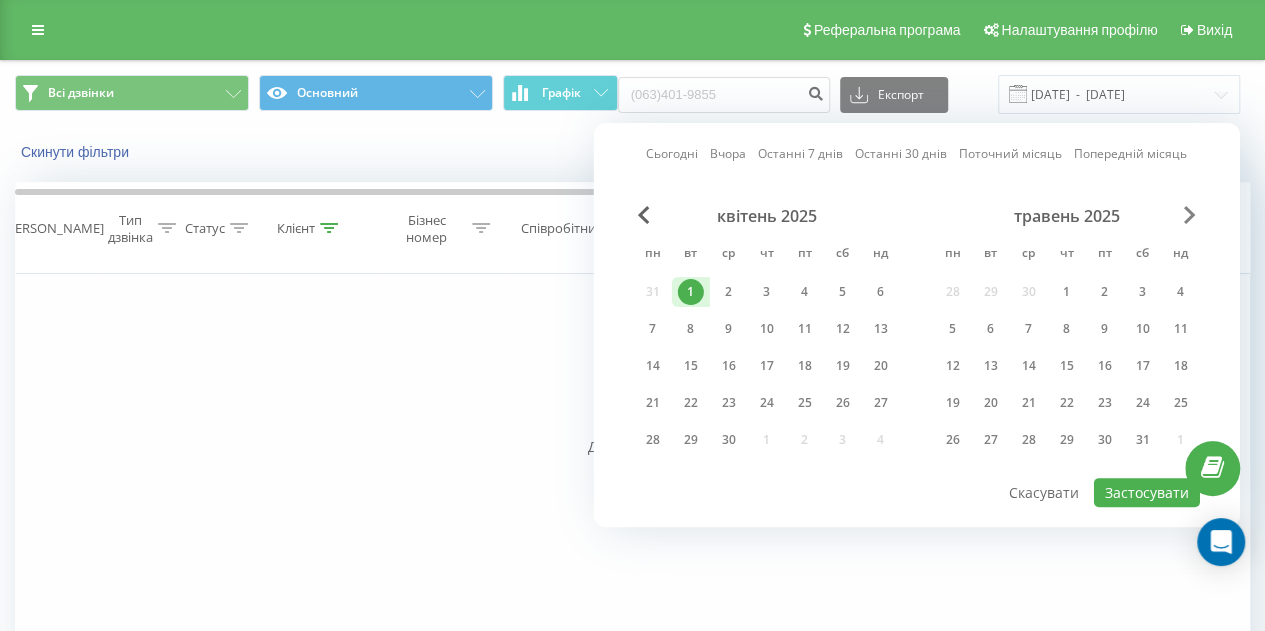 click at bounding box center (1190, 215) 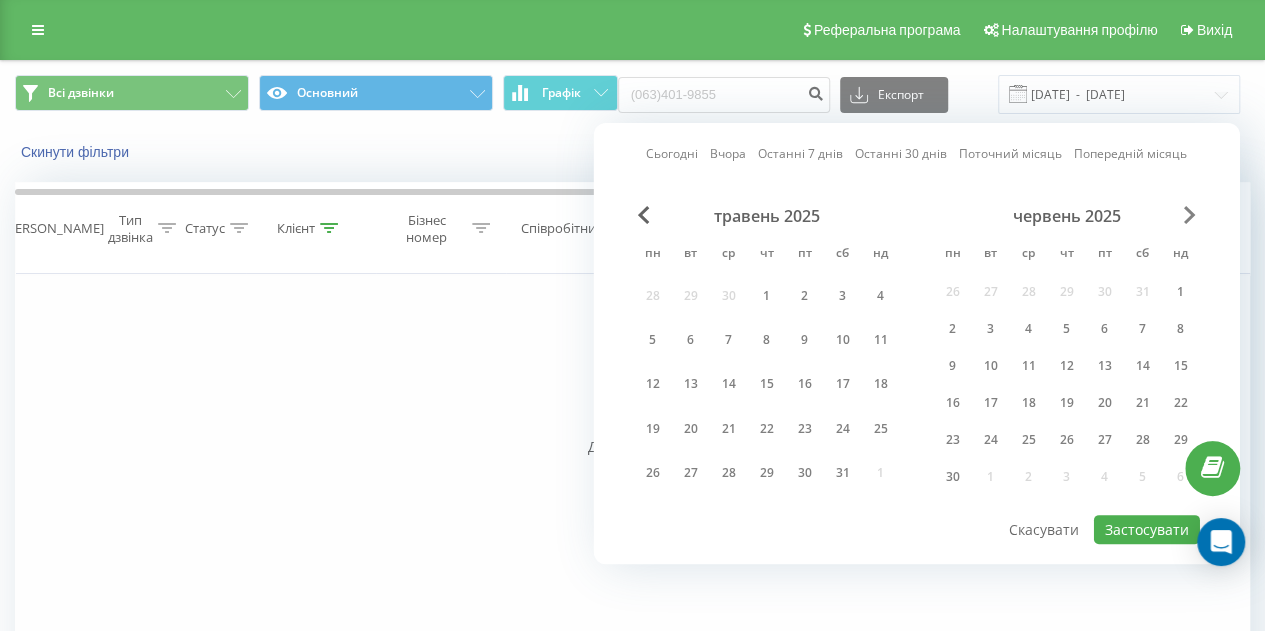 click at bounding box center (1190, 215) 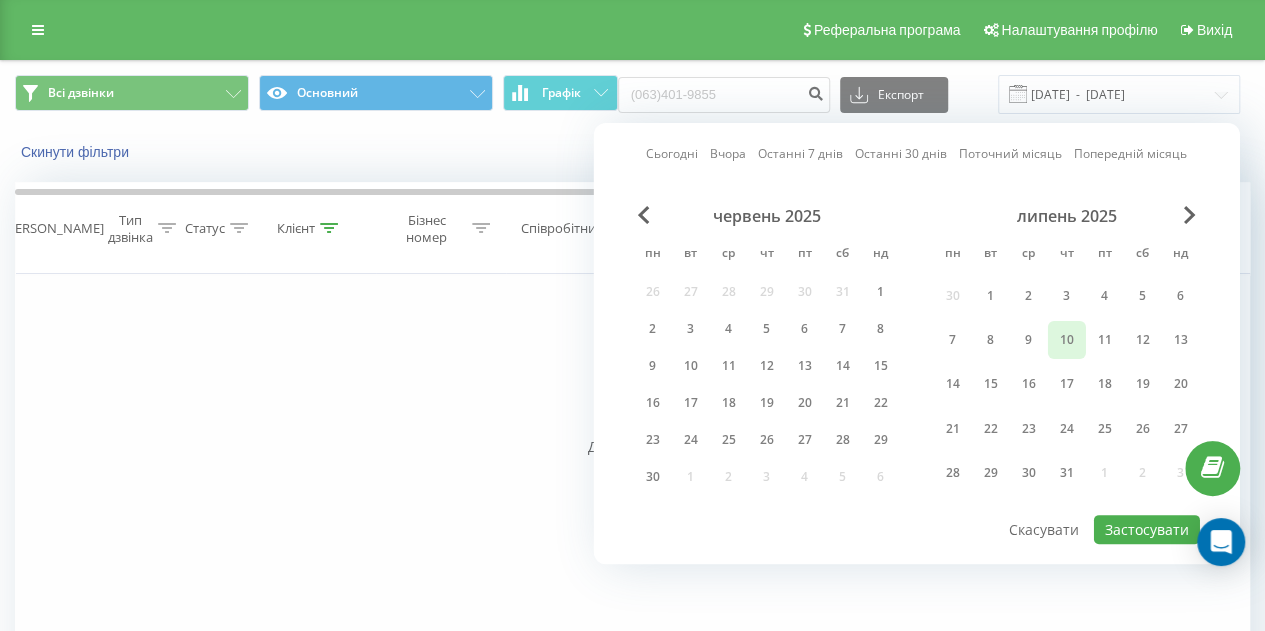 click on "10" at bounding box center (1067, 340) 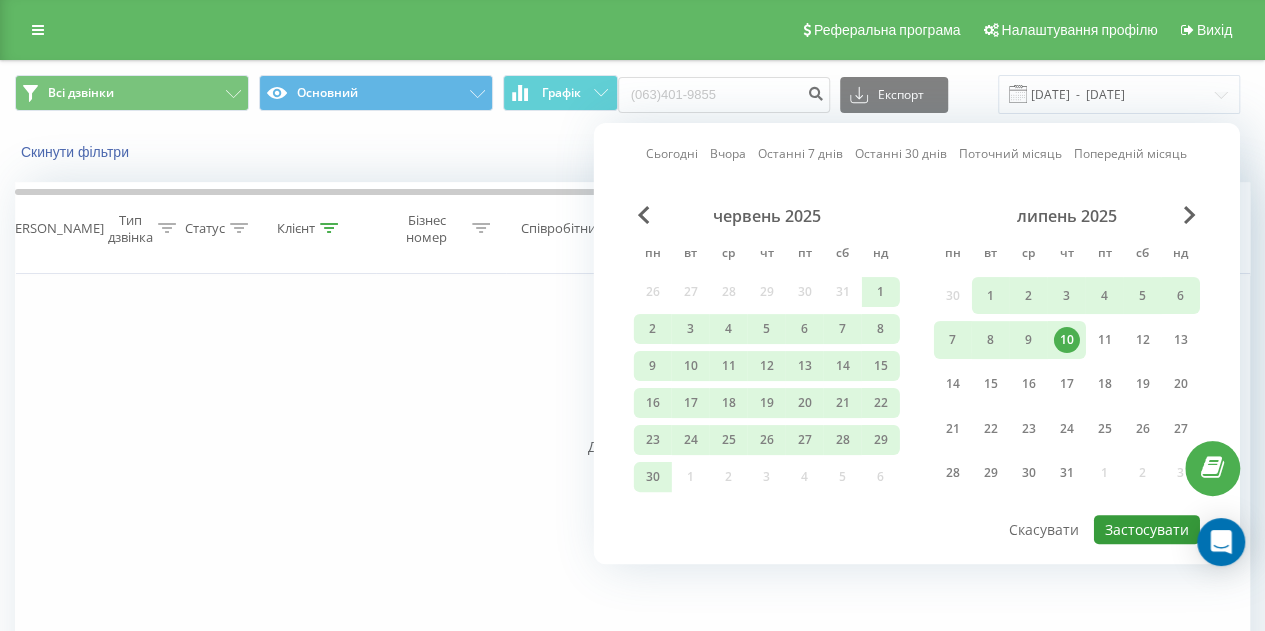 click on "Застосувати" at bounding box center [1147, 529] 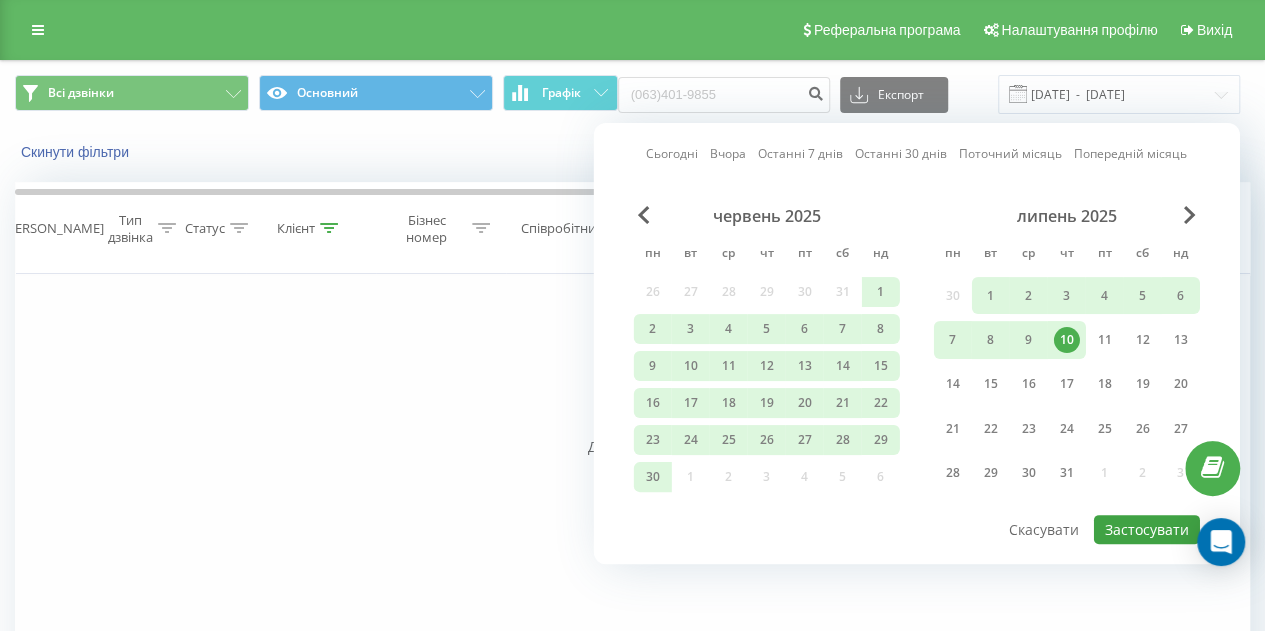 type on "[DATE]  -  [DATE]" 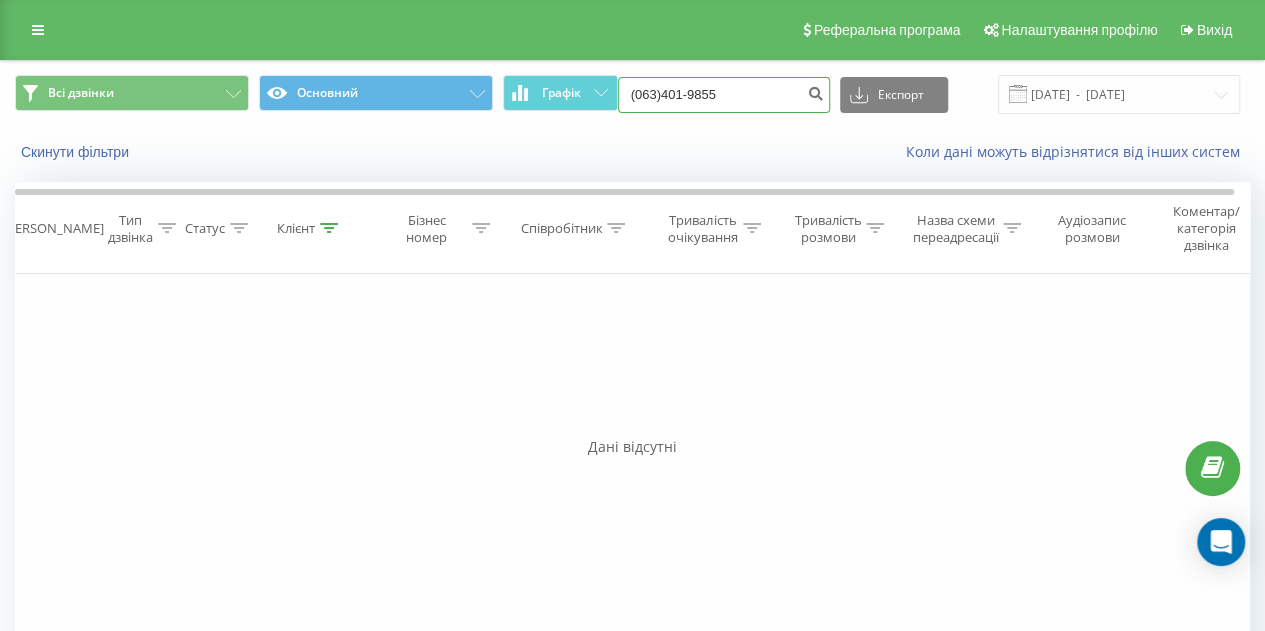 click on "(063)401-9855" at bounding box center (724, 95) 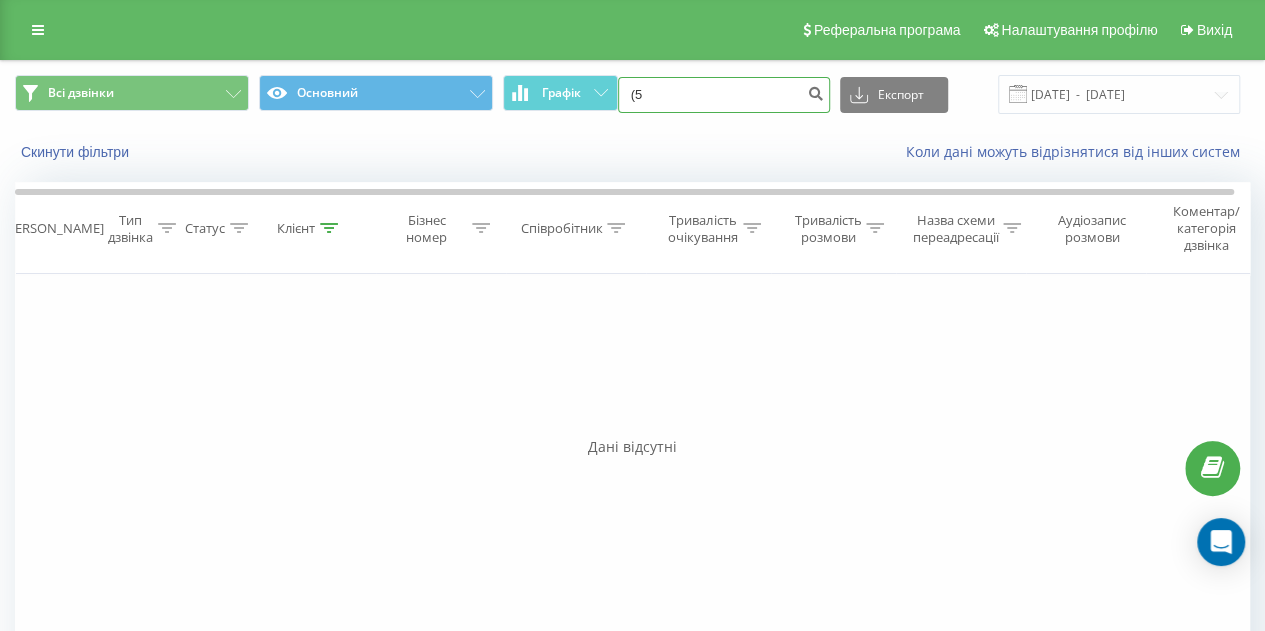 type on "(" 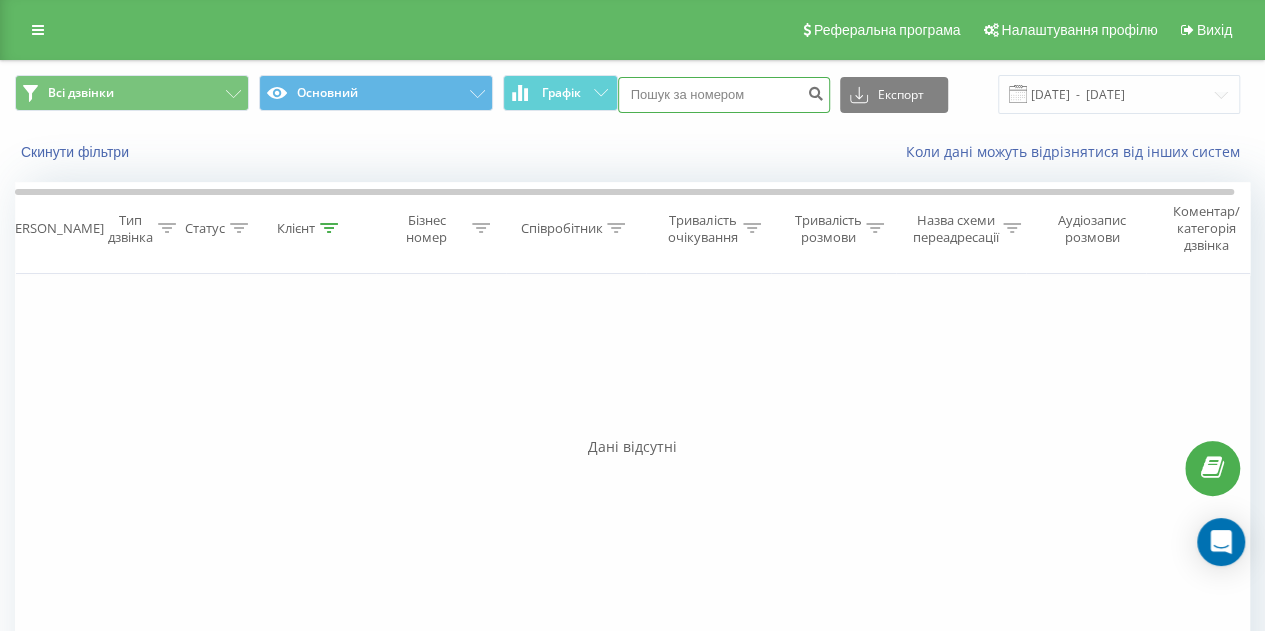 paste on "(067) 766-1302" 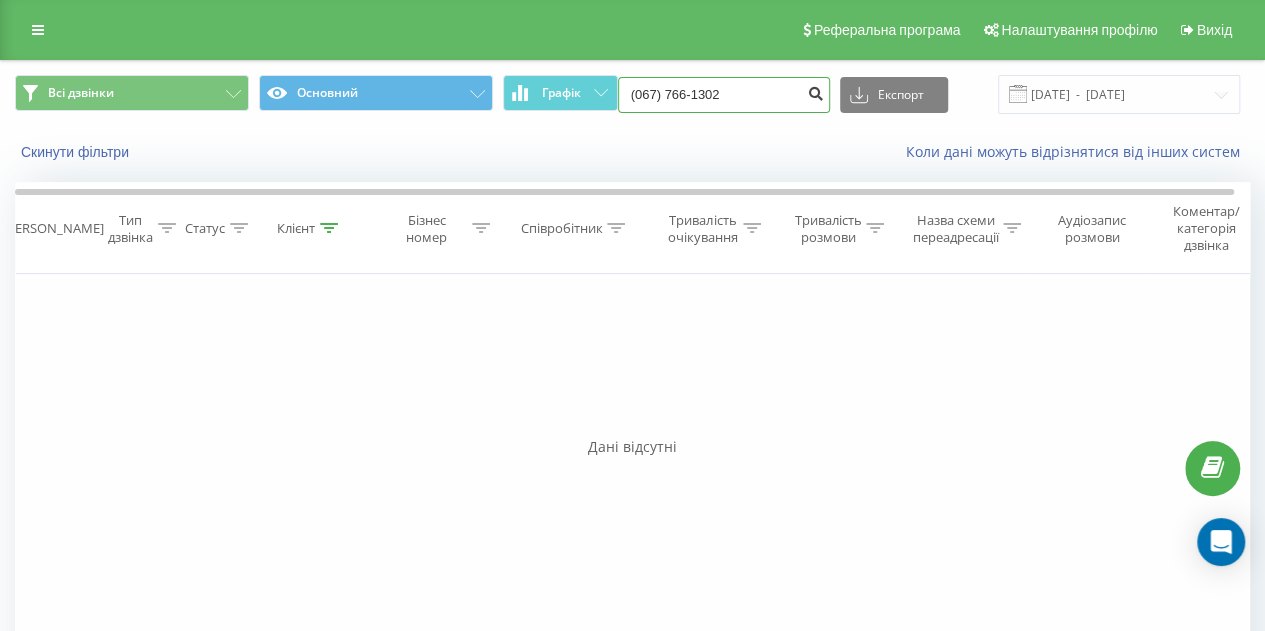 type on "(067) 766-1302" 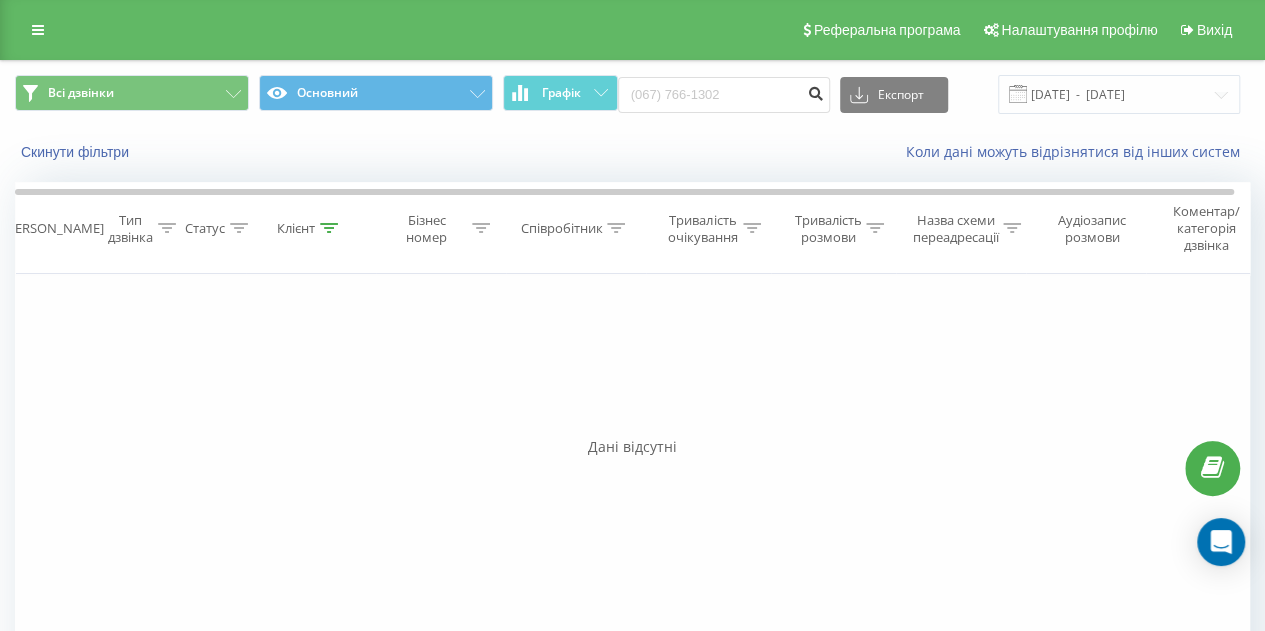 click at bounding box center (816, 91) 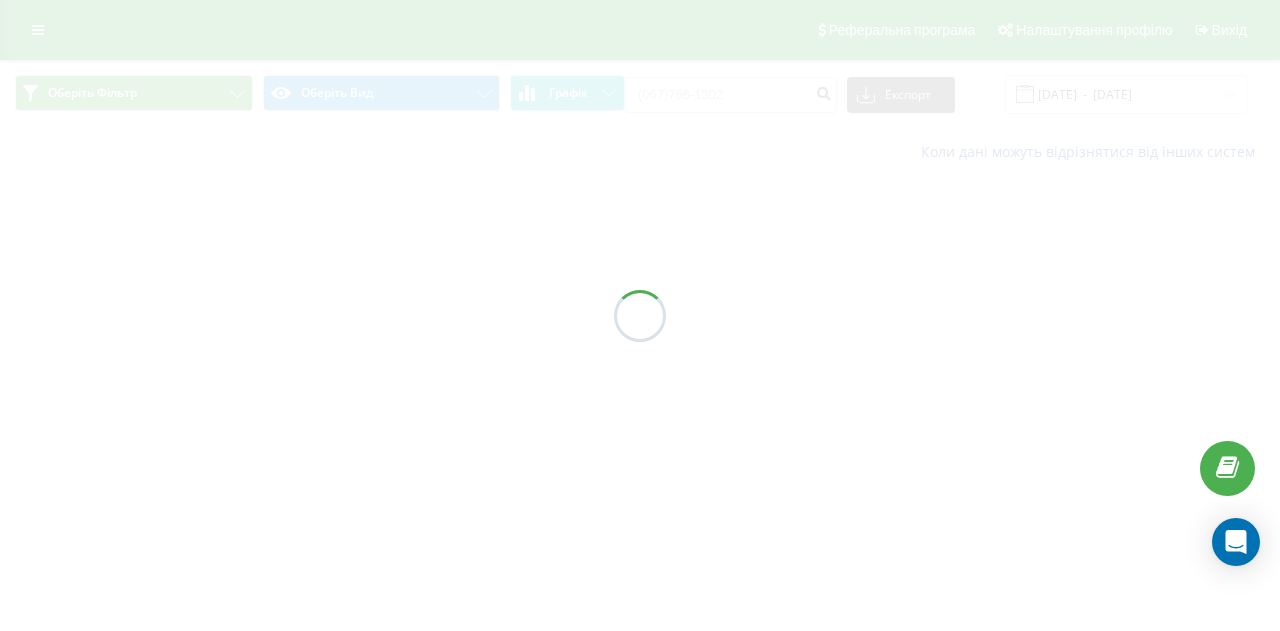 scroll, scrollTop: 0, scrollLeft: 0, axis: both 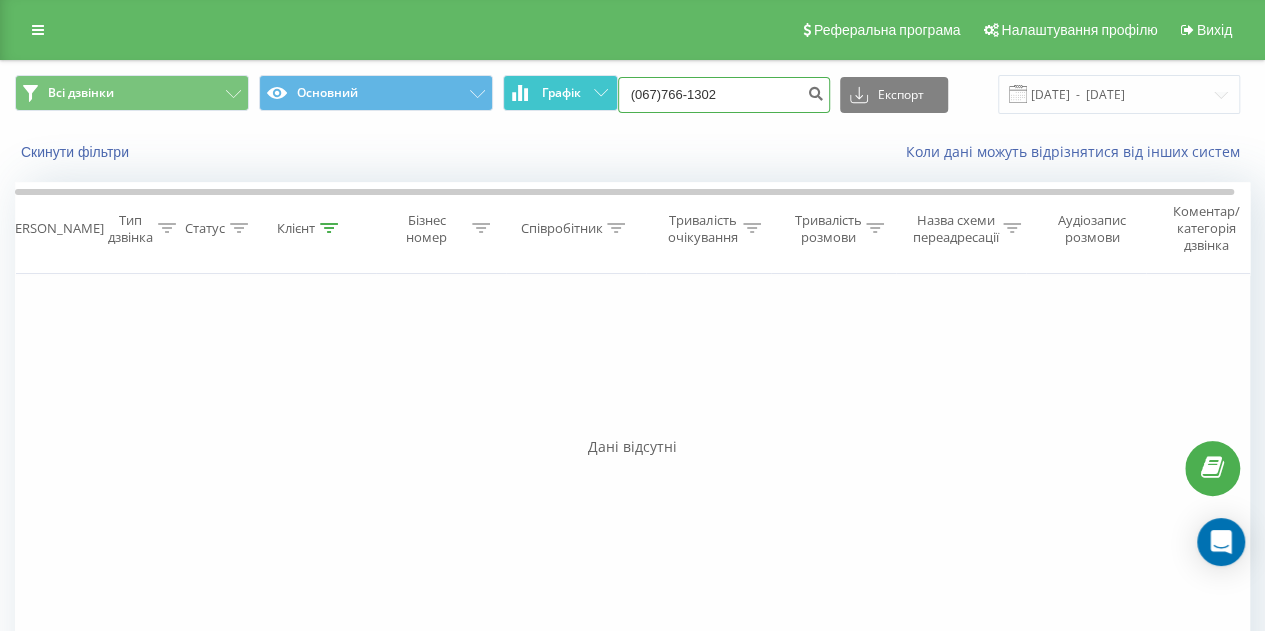drag, startPoint x: 774, startPoint y: 103, endPoint x: 566, endPoint y: 108, distance: 208.06009 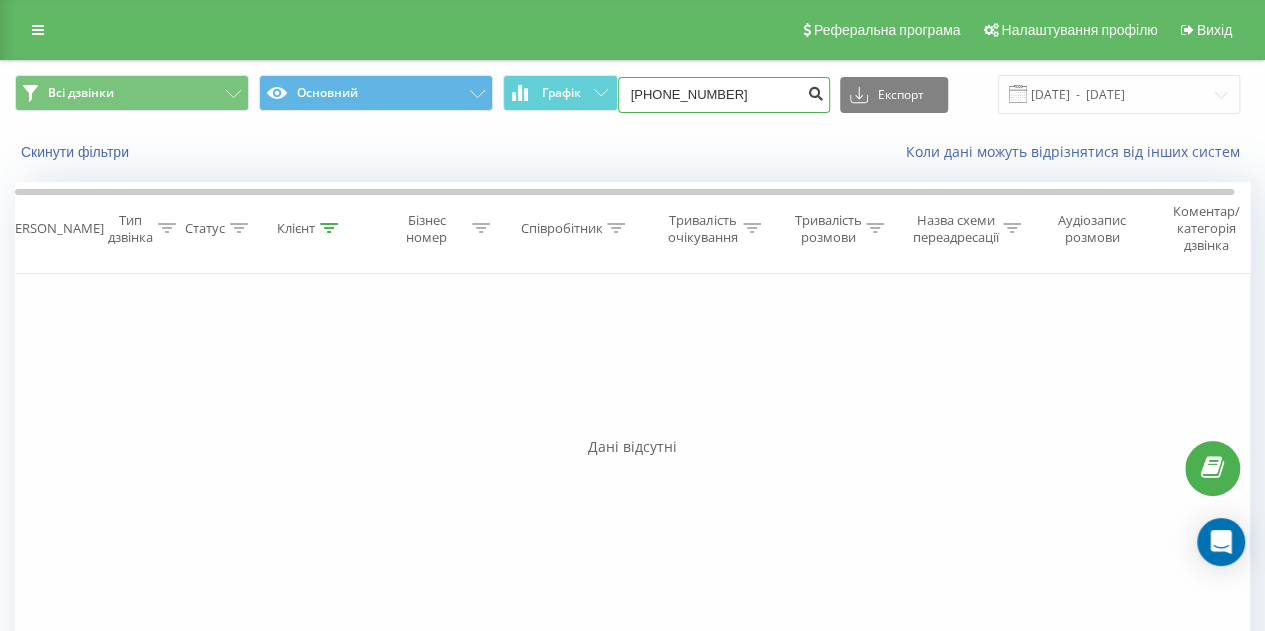 type on "[PHONE_NUMBER]" 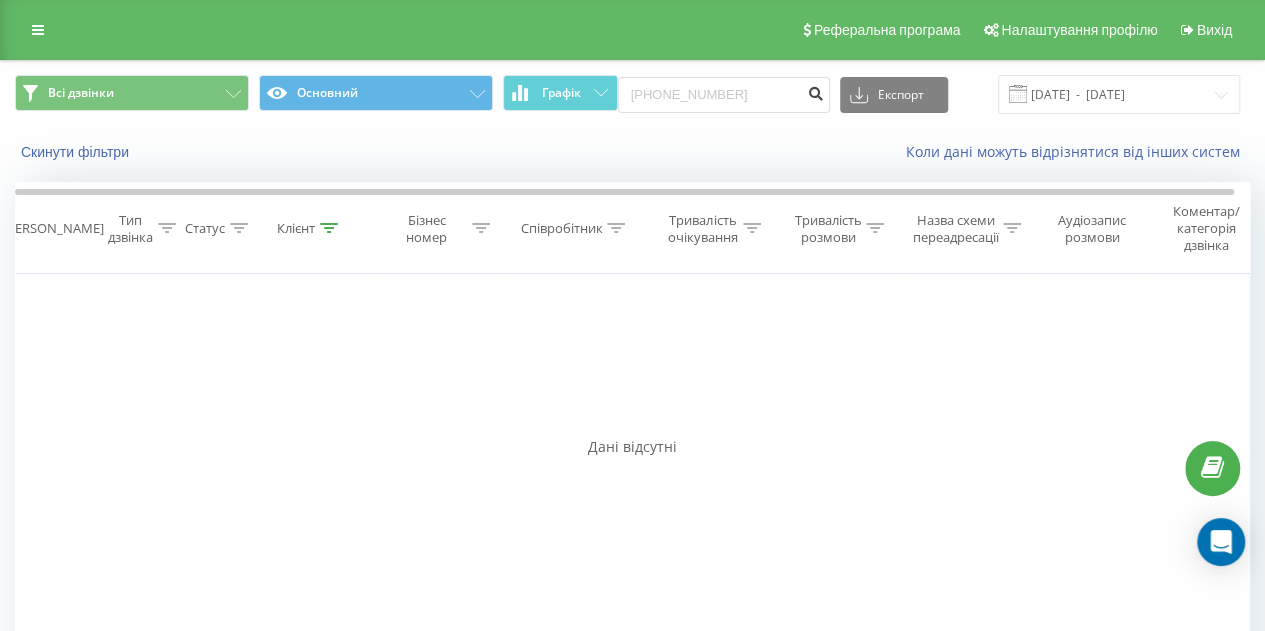 click at bounding box center [816, 91] 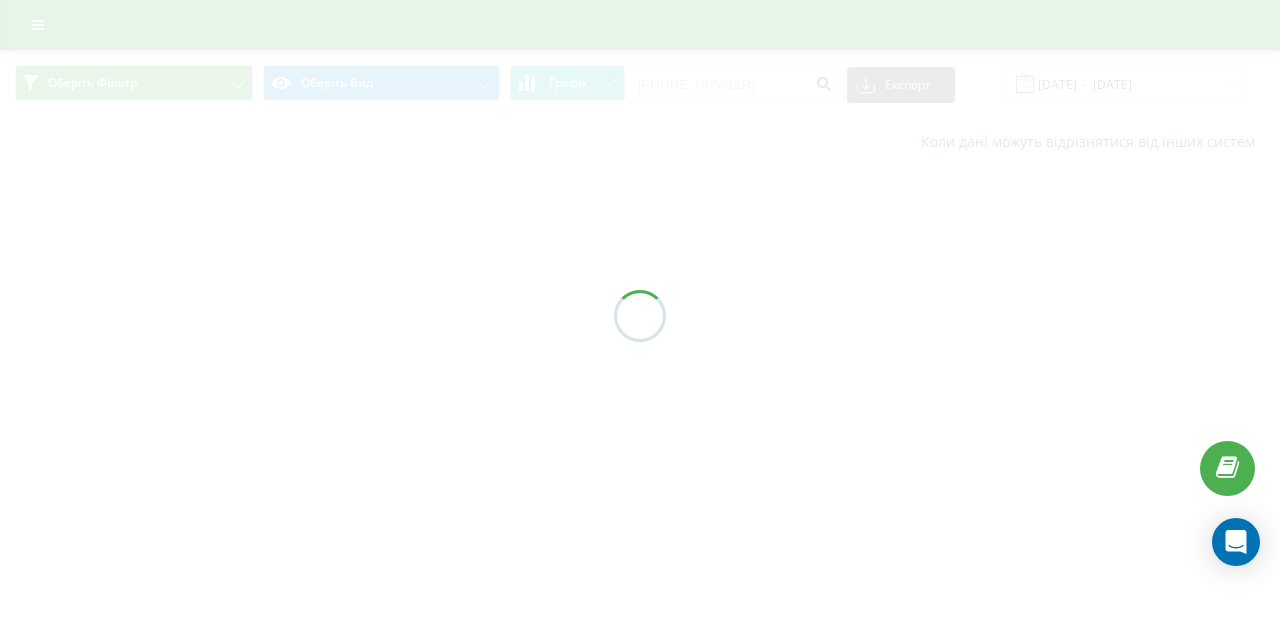 scroll, scrollTop: 0, scrollLeft: 0, axis: both 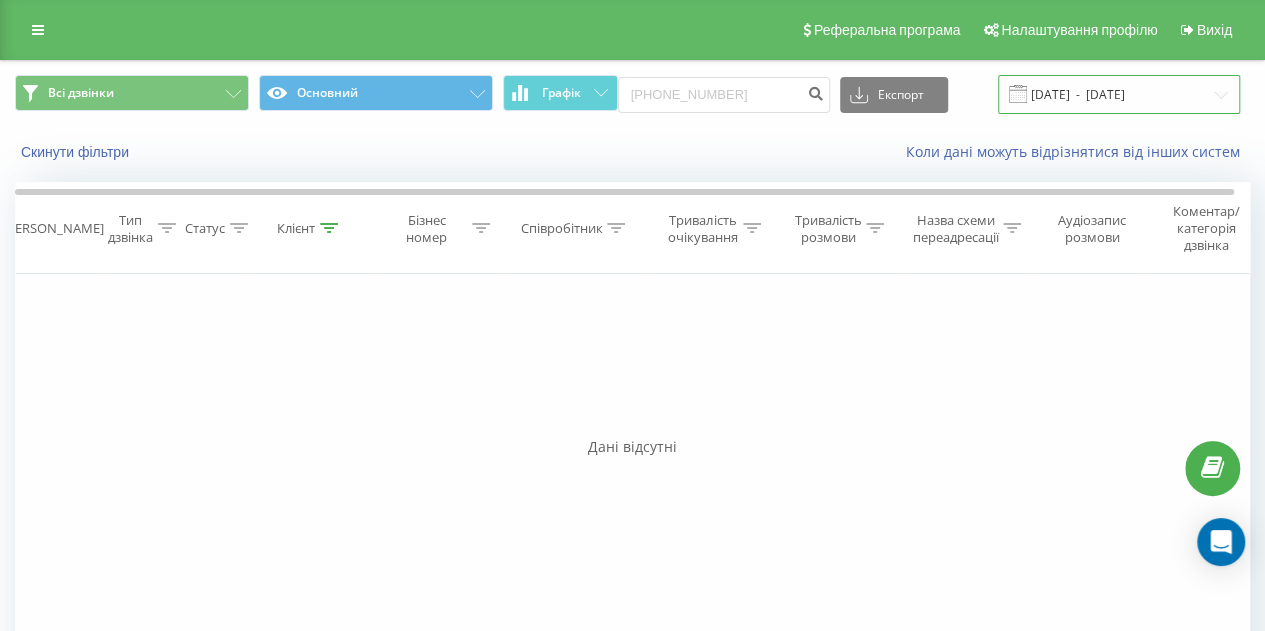 click on "[DATE]  -  [DATE]" at bounding box center [1119, 94] 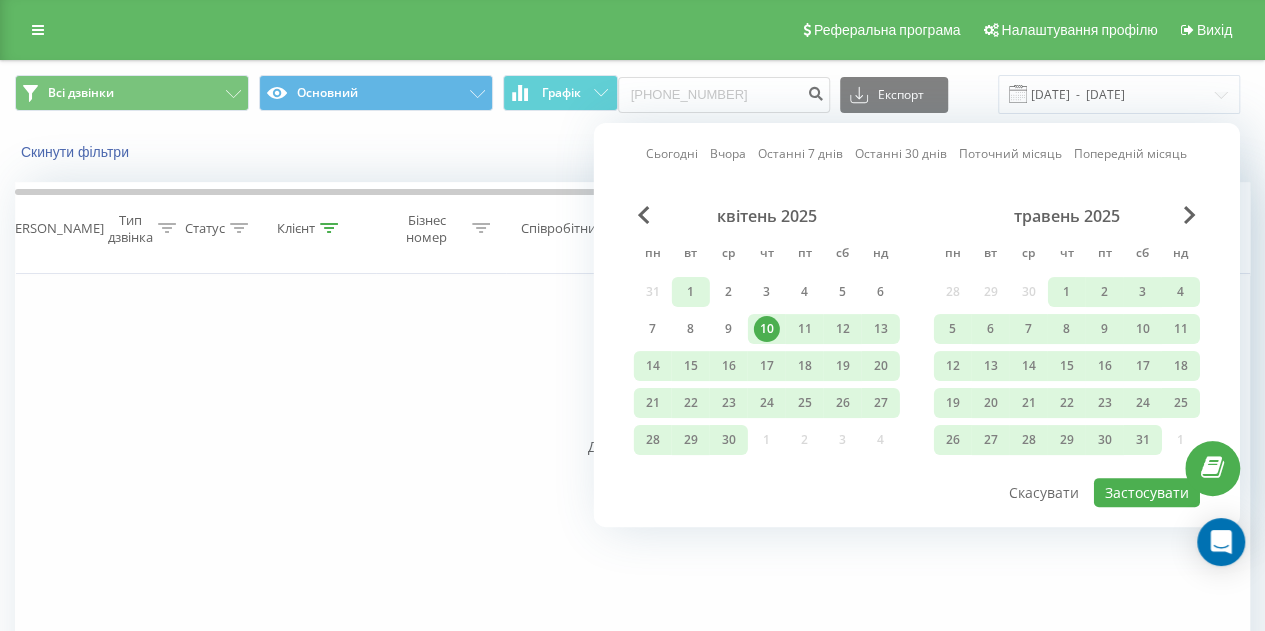 click on "1" at bounding box center (691, 292) 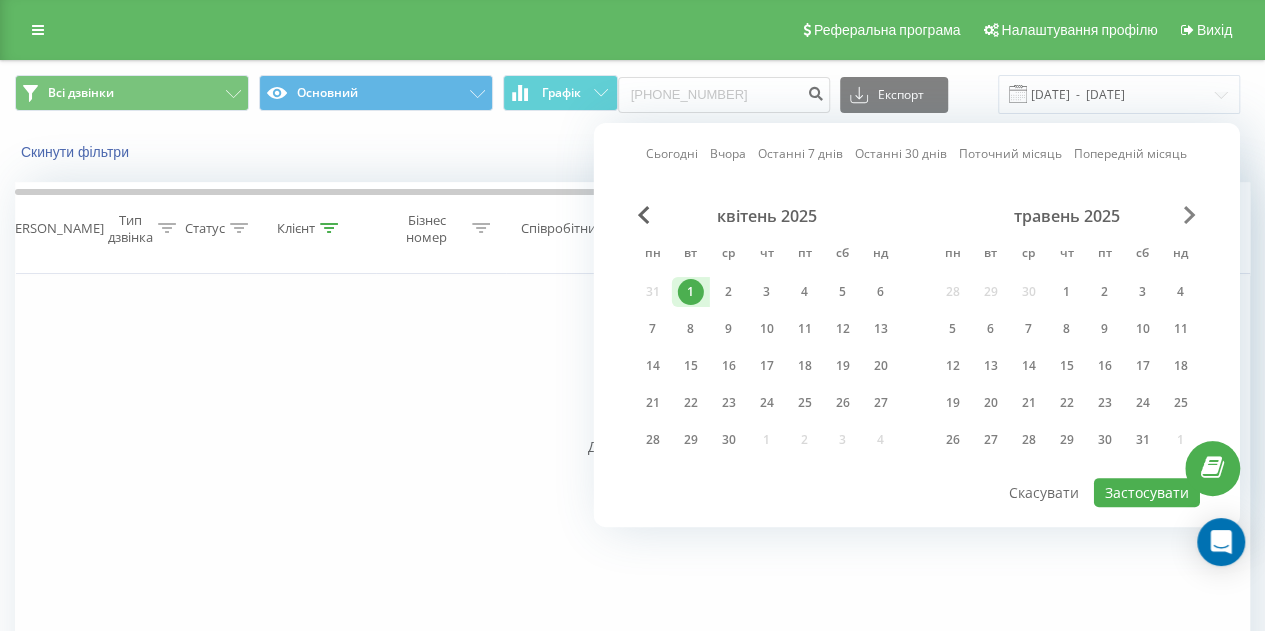 click at bounding box center [1190, 215] 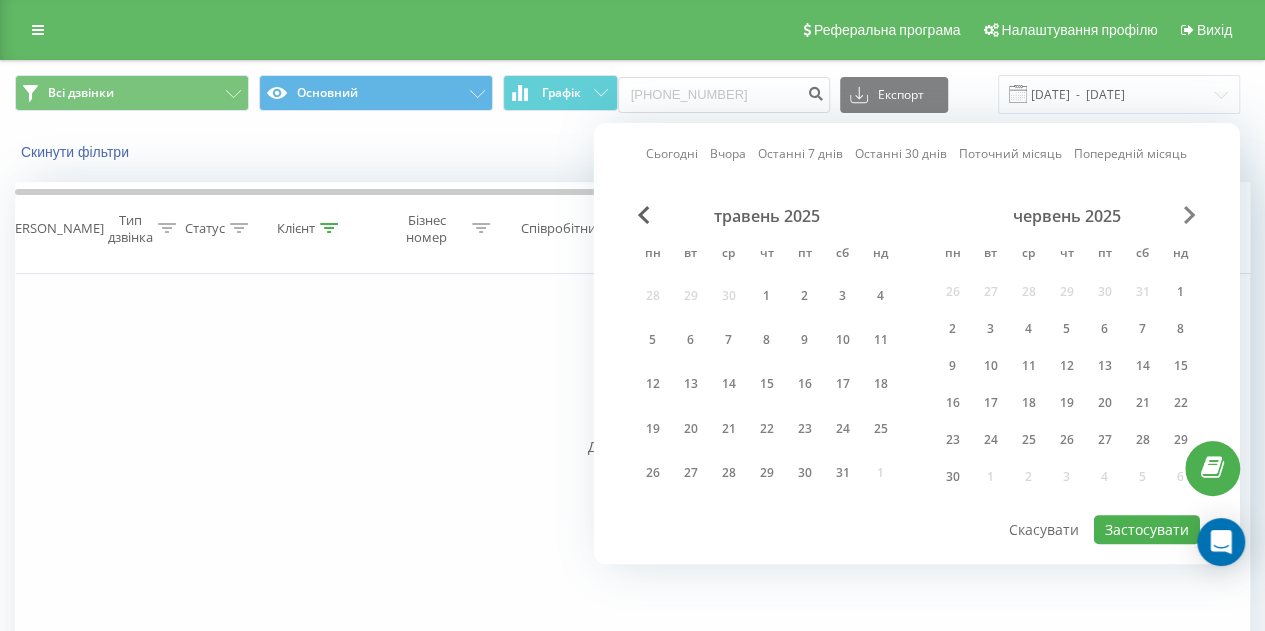 click at bounding box center [1190, 215] 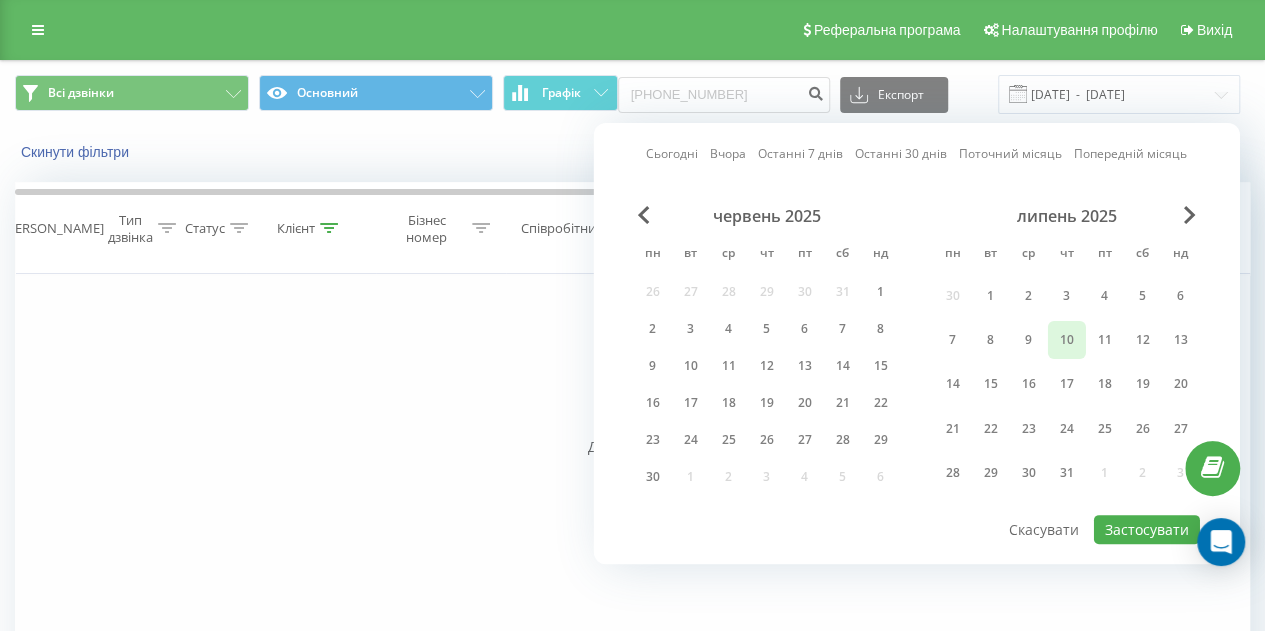click on "10" at bounding box center [1067, 340] 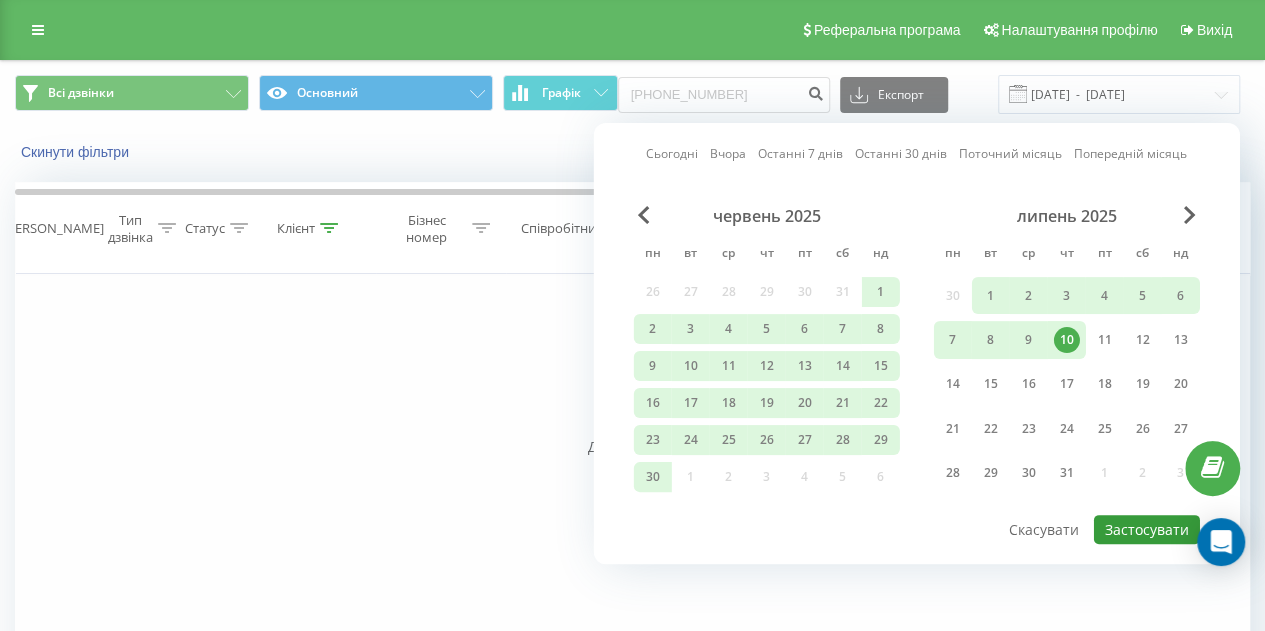 click on "Застосувати" at bounding box center (1147, 529) 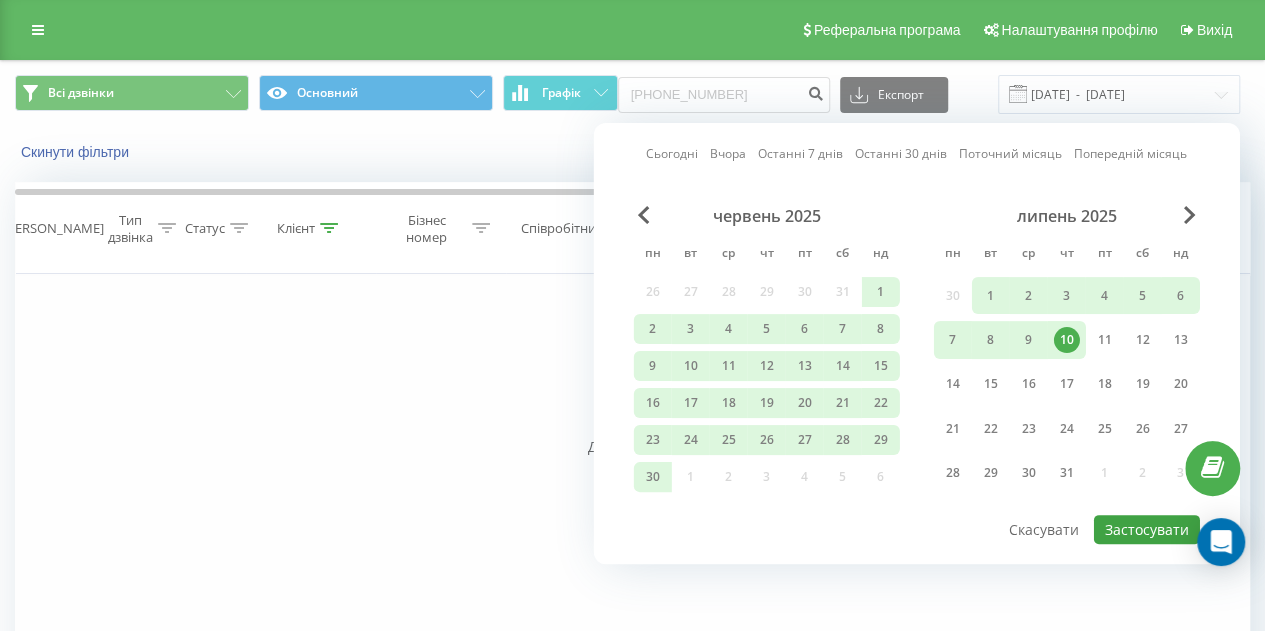 type on "01.04.2025  -  10.07.2025" 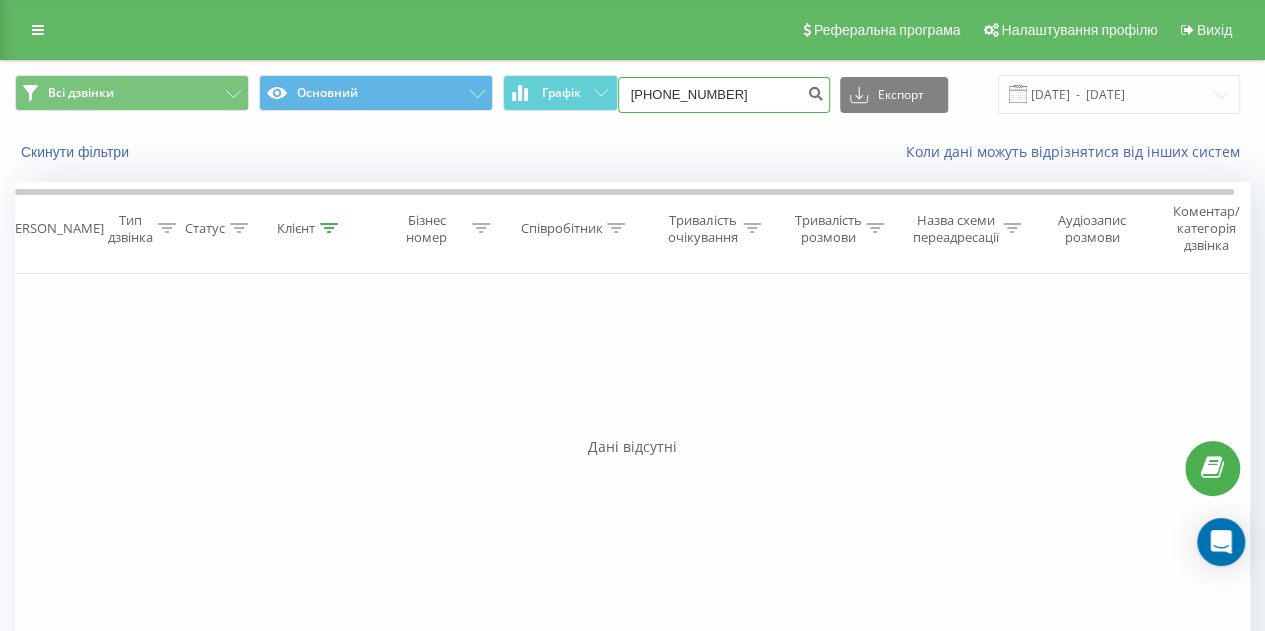 click on "+380505631710" at bounding box center (724, 95) 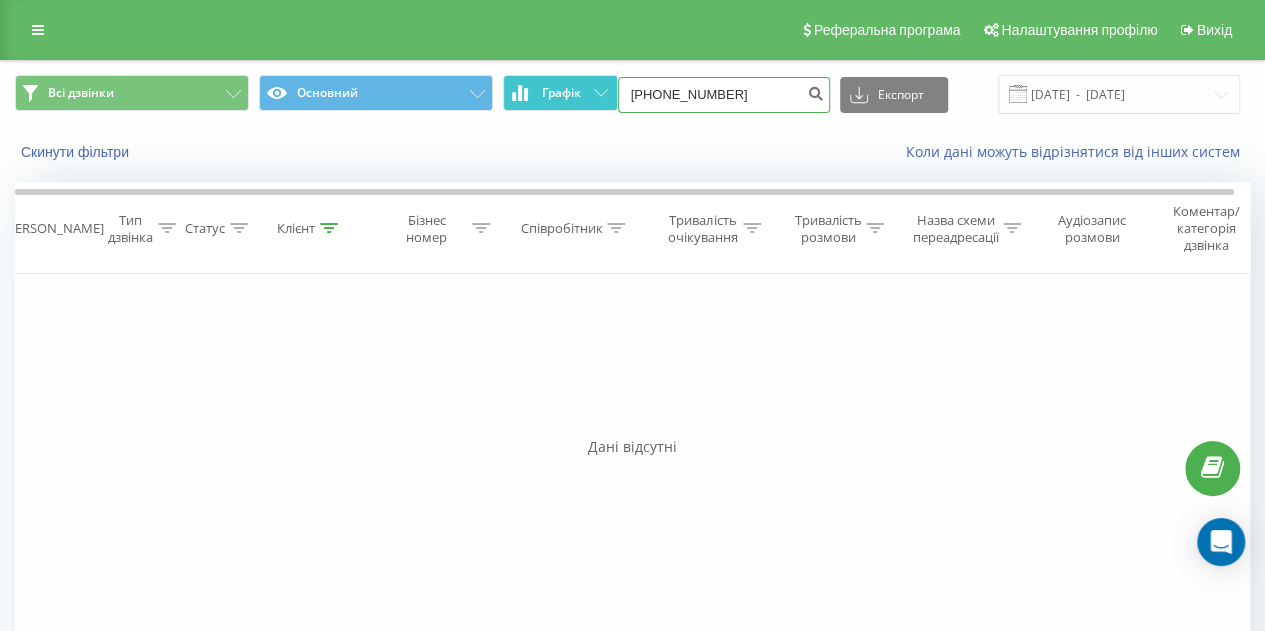 drag, startPoint x: 762, startPoint y: 89, endPoint x: 558, endPoint y: 91, distance: 204.0098 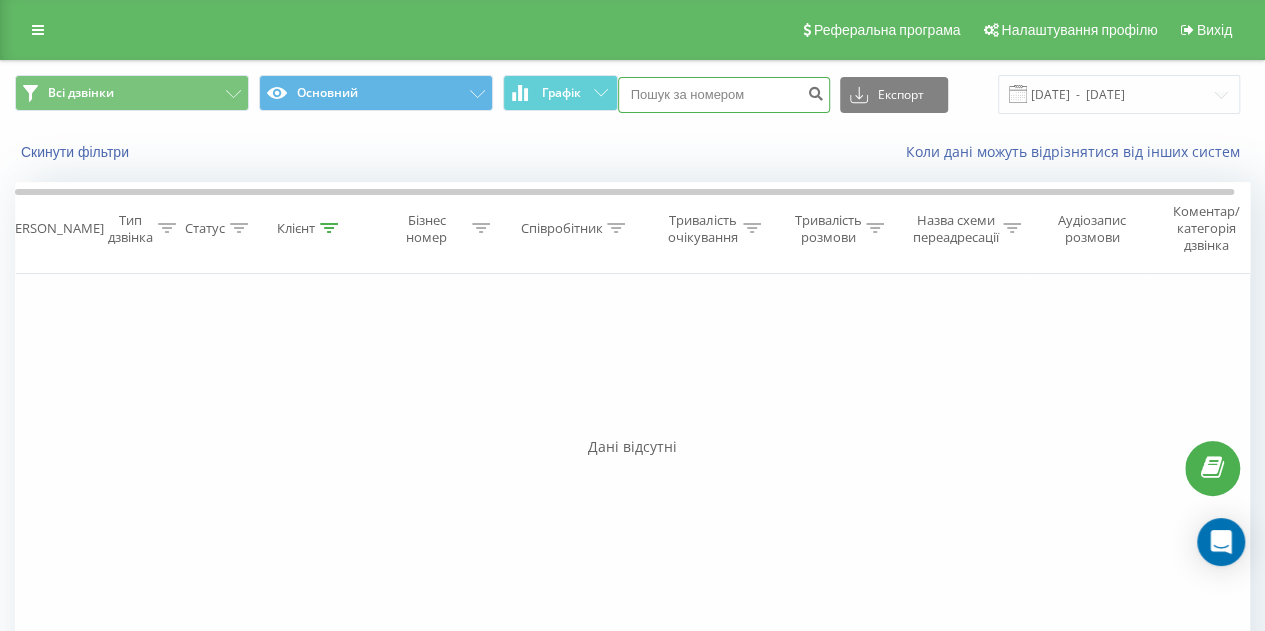 paste on "+380505631710" 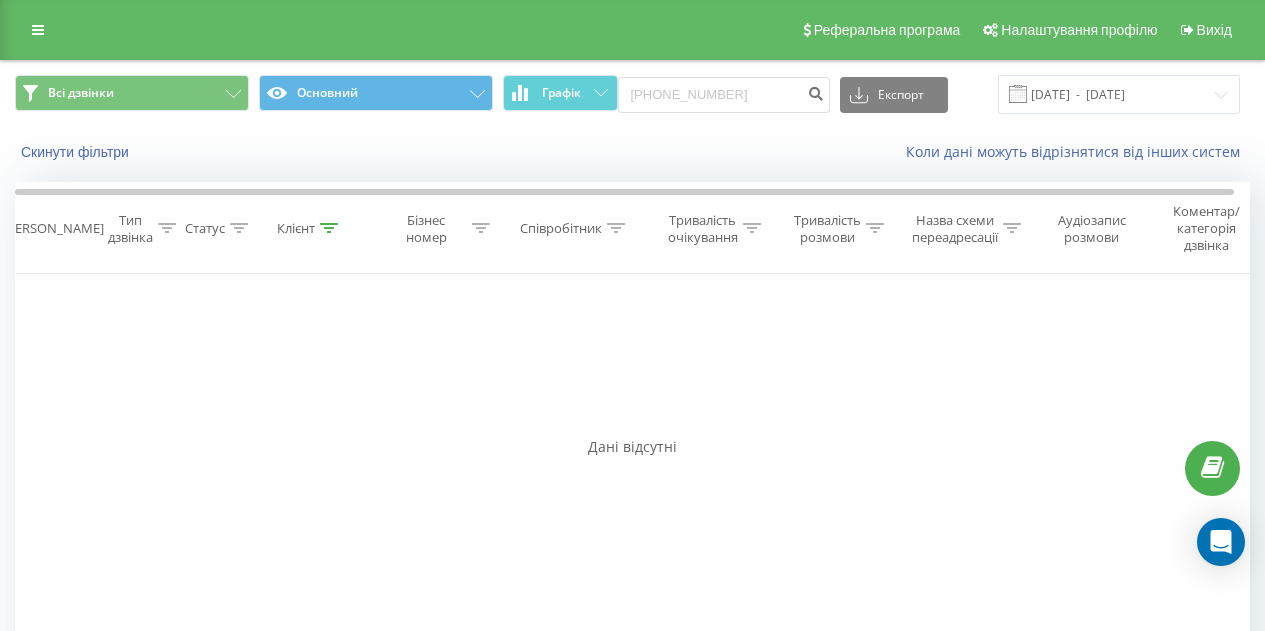 scroll, scrollTop: 0, scrollLeft: 0, axis: both 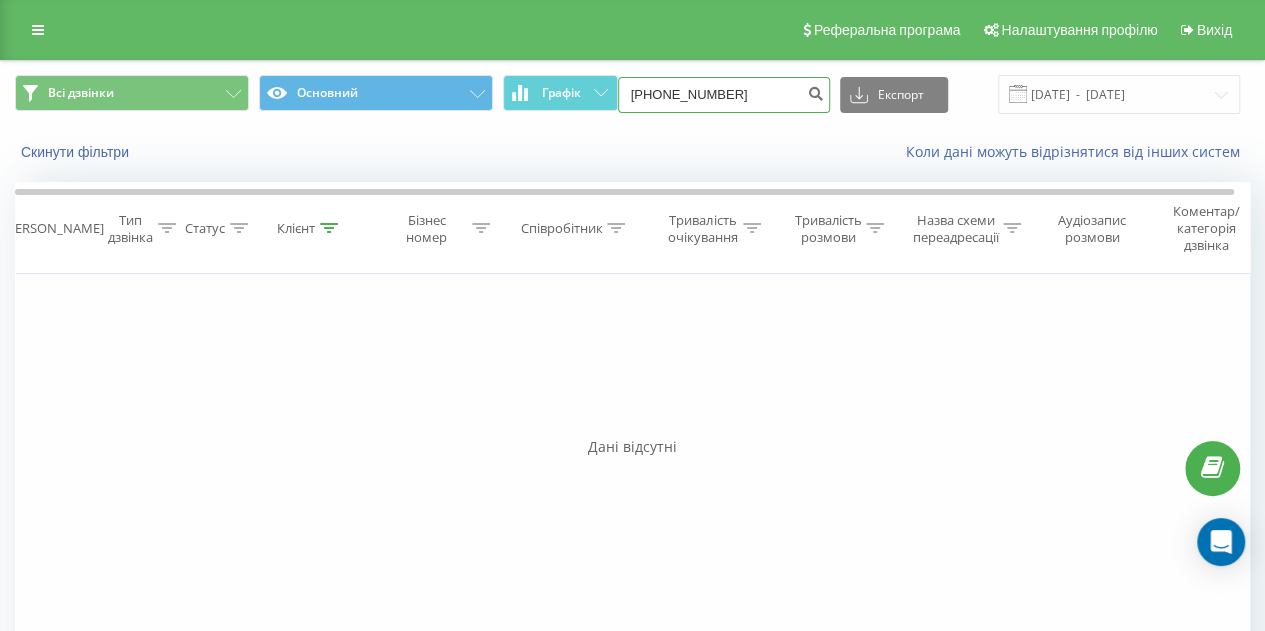 click on "[PHONE_NUMBER]" at bounding box center (724, 95) 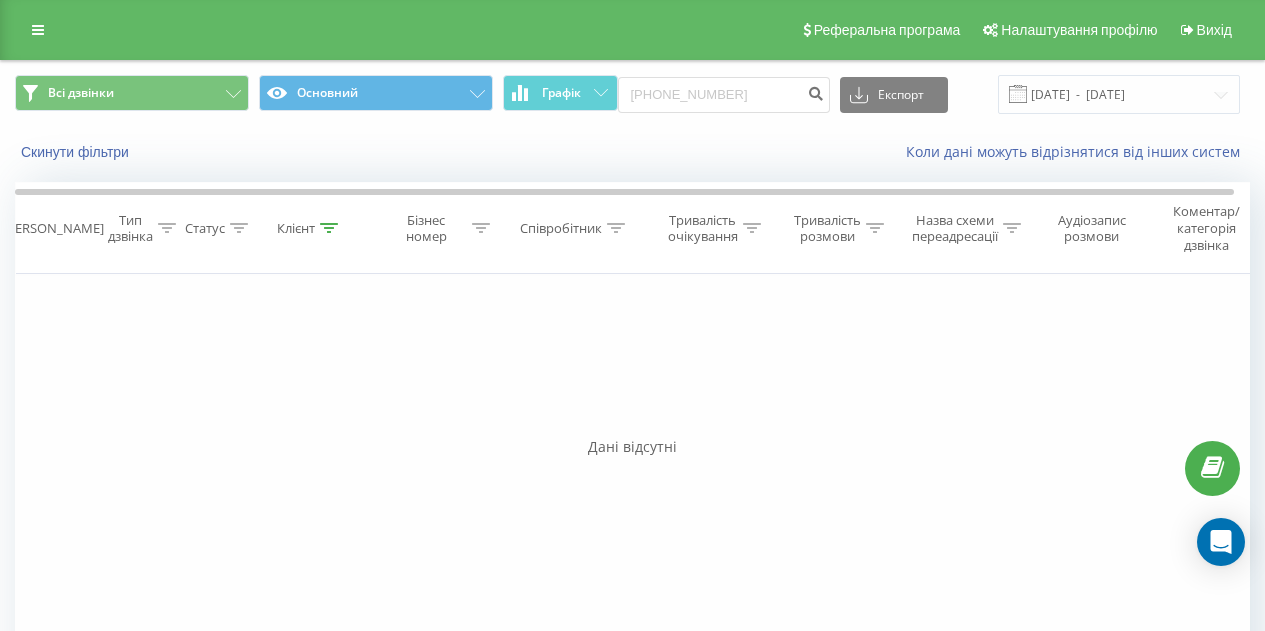 scroll, scrollTop: 0, scrollLeft: 0, axis: both 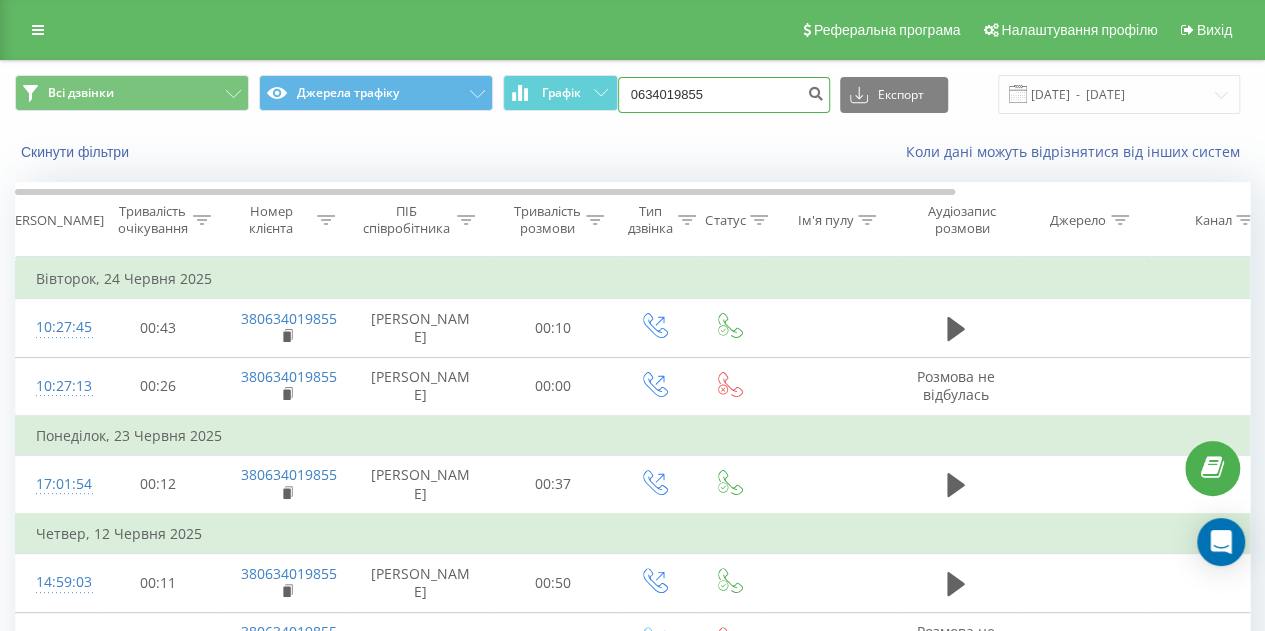 click on "0634019855" at bounding box center [724, 95] 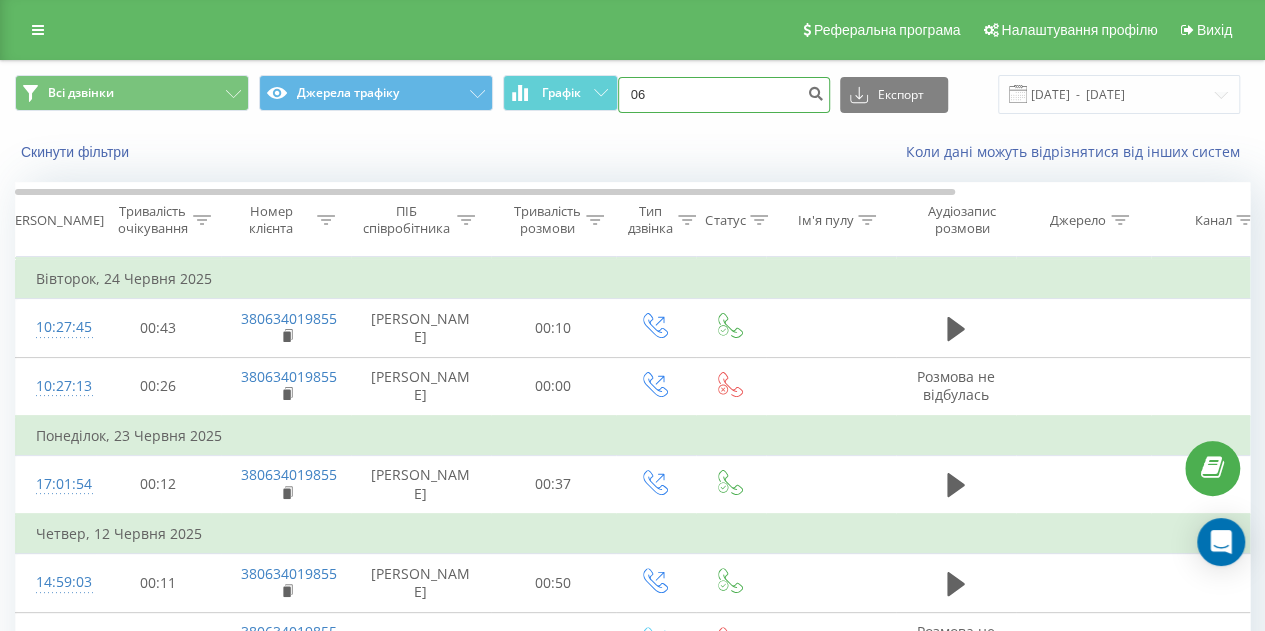 type on "0" 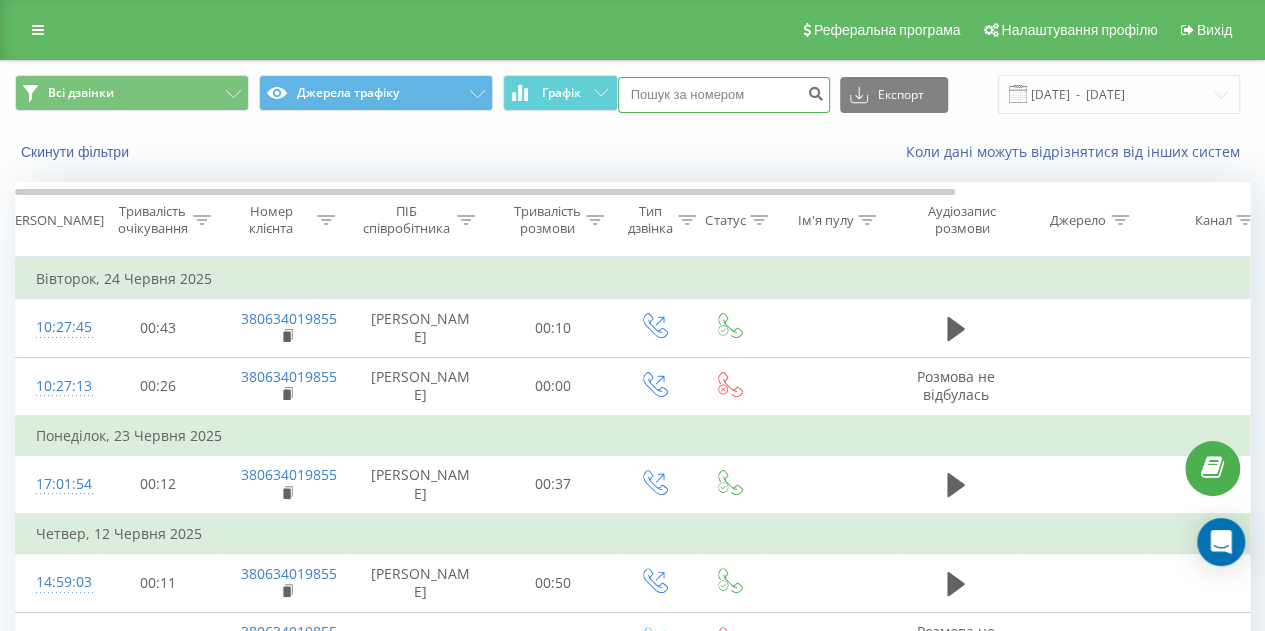 paste on "+380505631710" 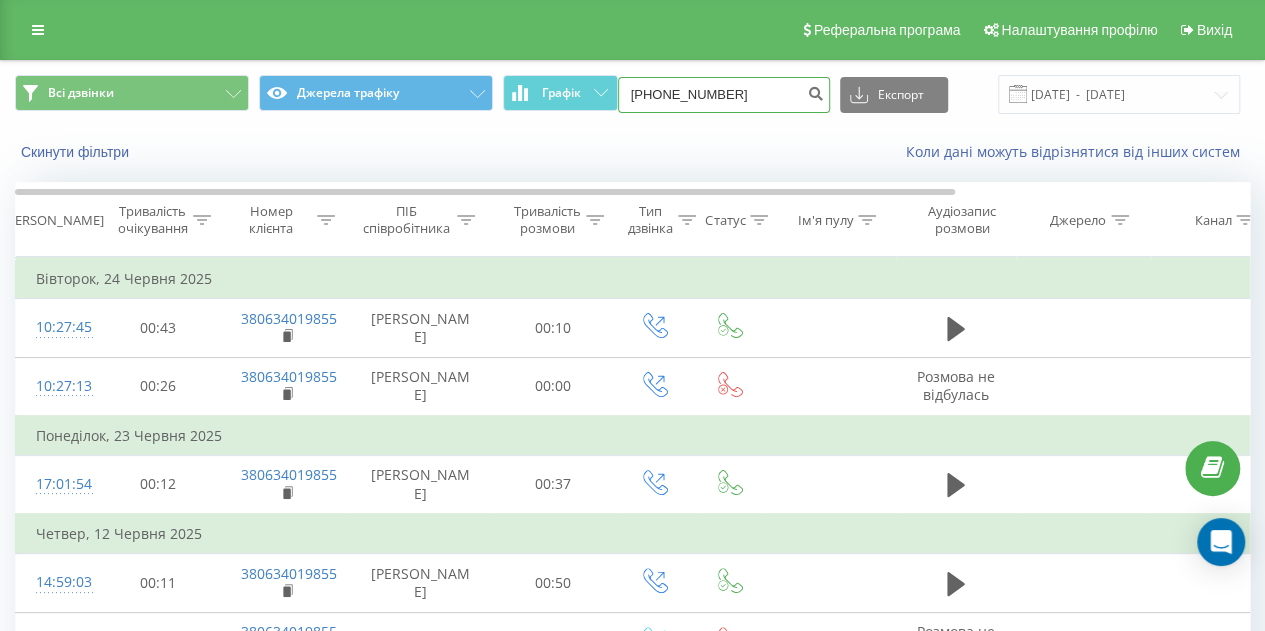 click on "+380505631710" at bounding box center (724, 95) 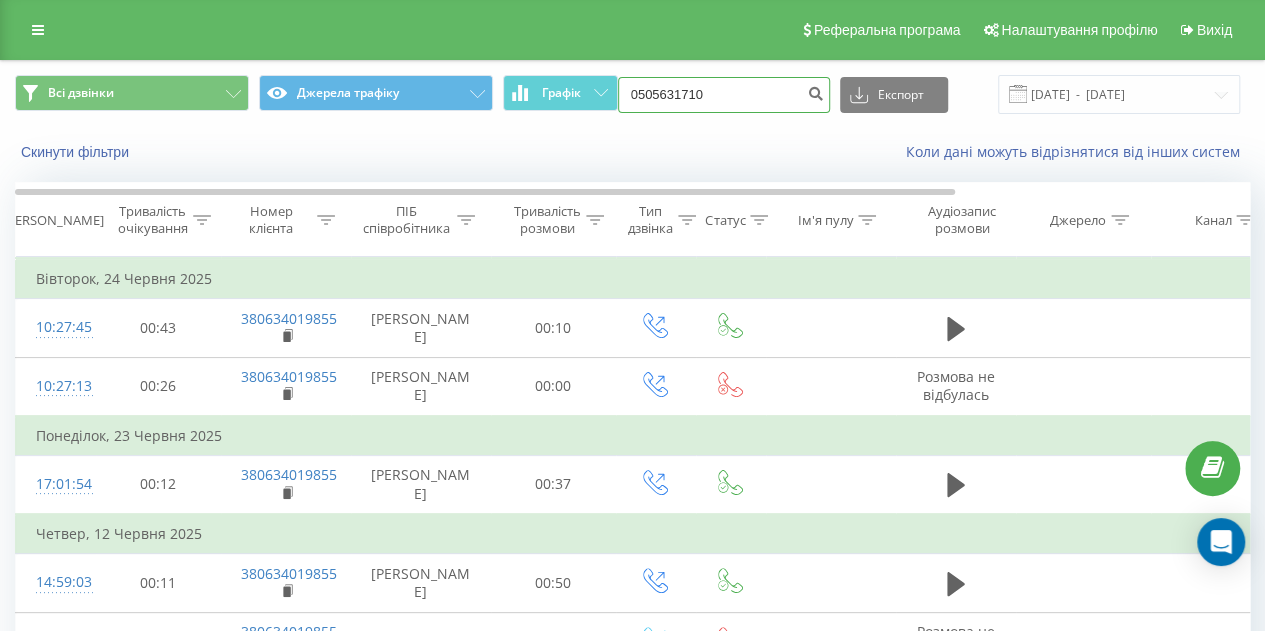type on "0505631710" 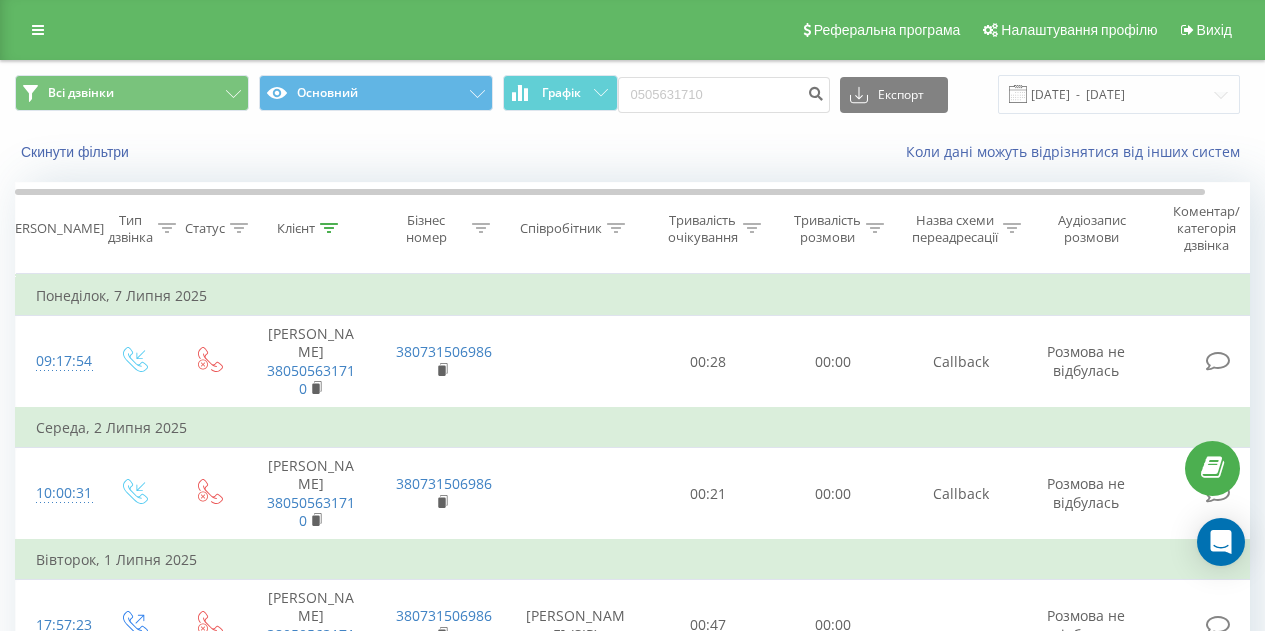 scroll, scrollTop: 0, scrollLeft: 0, axis: both 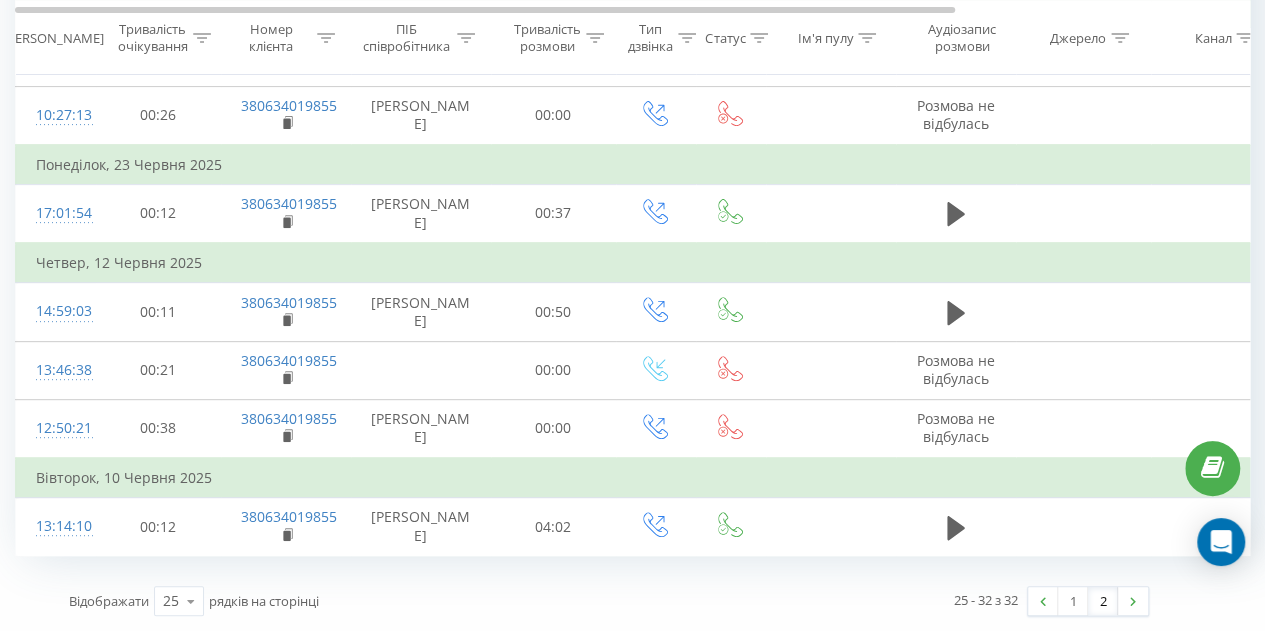 click on "2" at bounding box center (1103, 601) 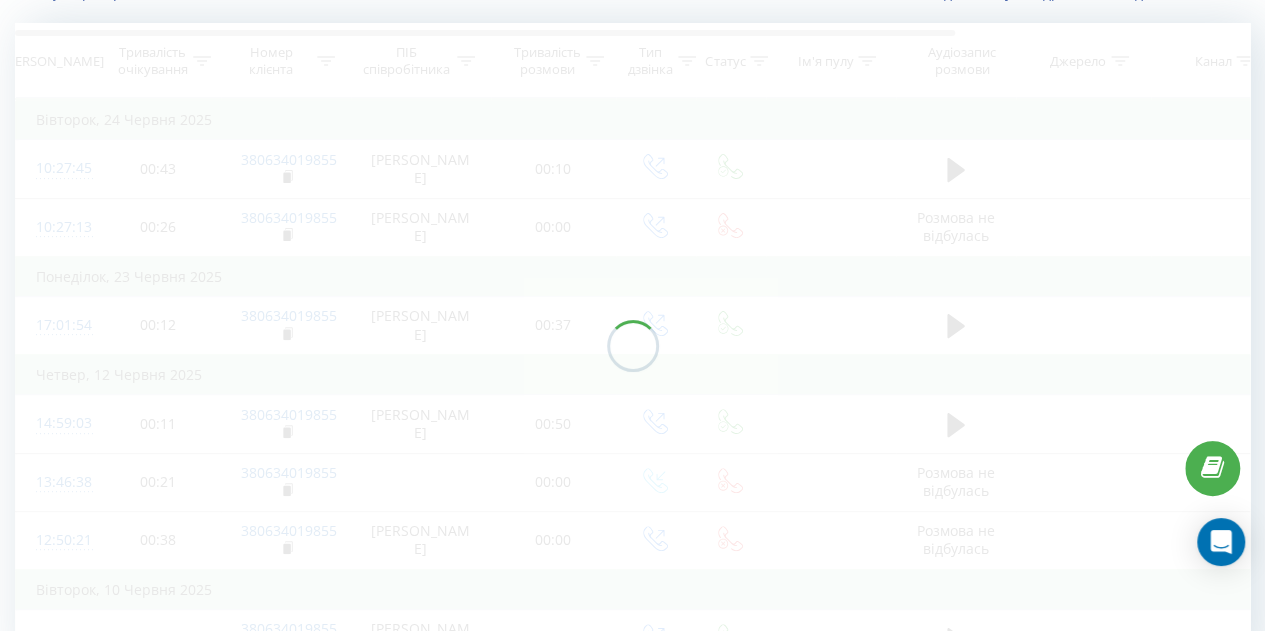 scroll, scrollTop: 132, scrollLeft: 0, axis: vertical 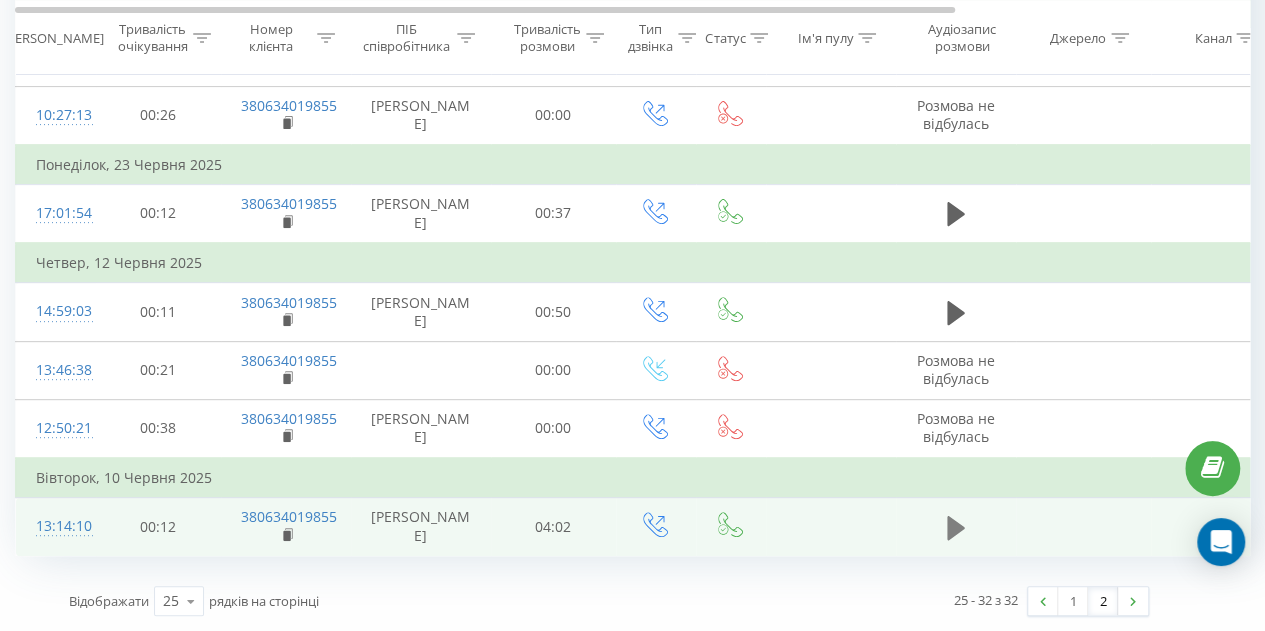 click 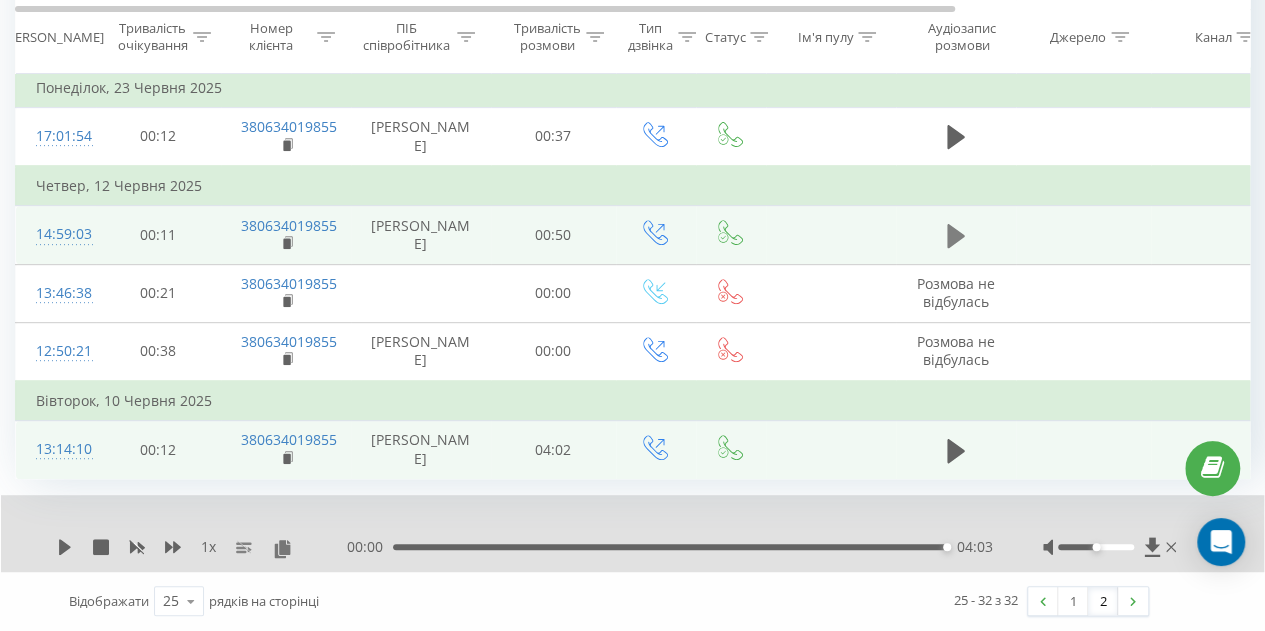 click 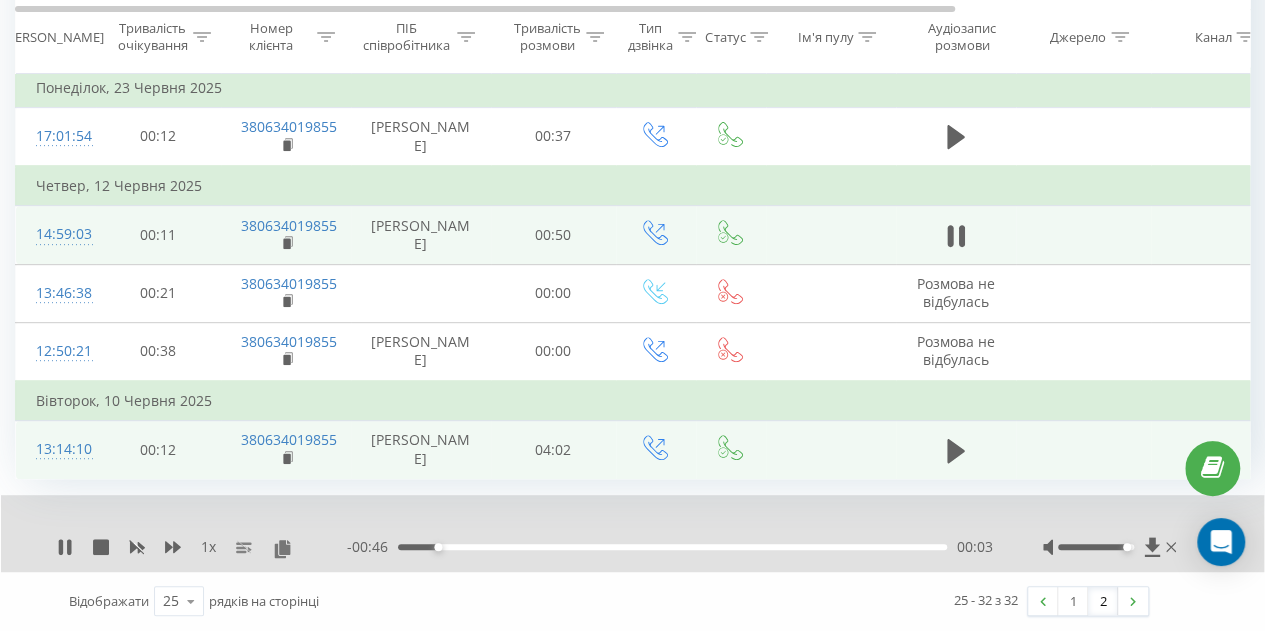 drag, startPoint x: 1094, startPoint y: 621, endPoint x: 1135, endPoint y: 621, distance: 41 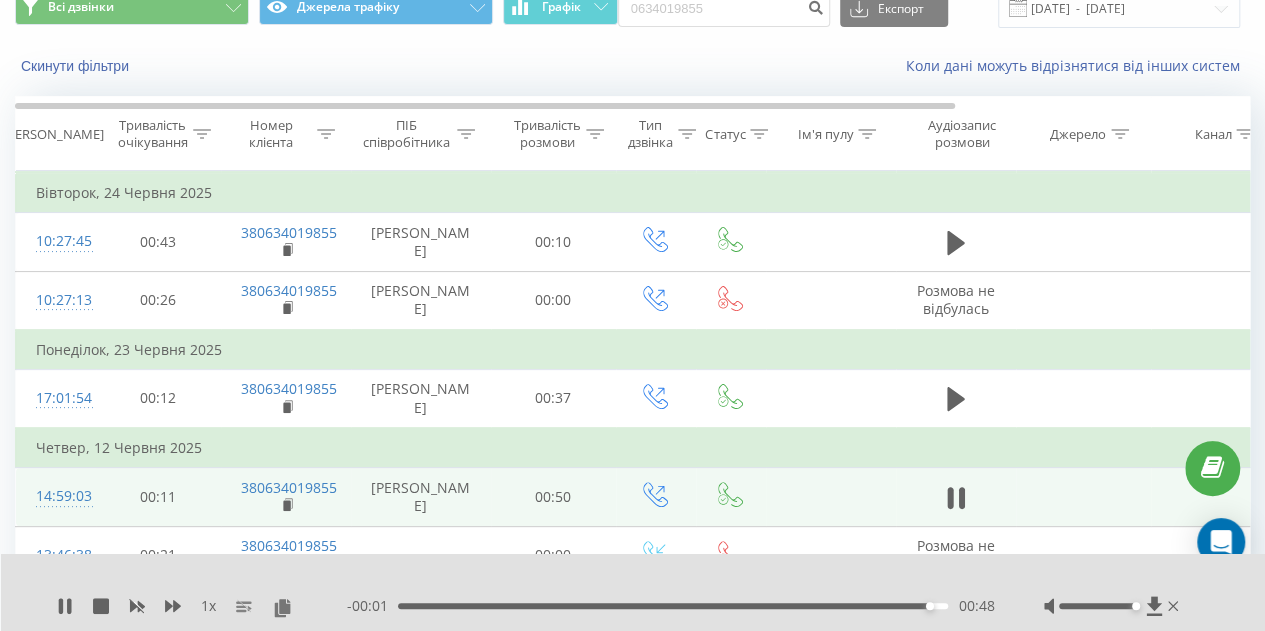 scroll, scrollTop: 81, scrollLeft: 0, axis: vertical 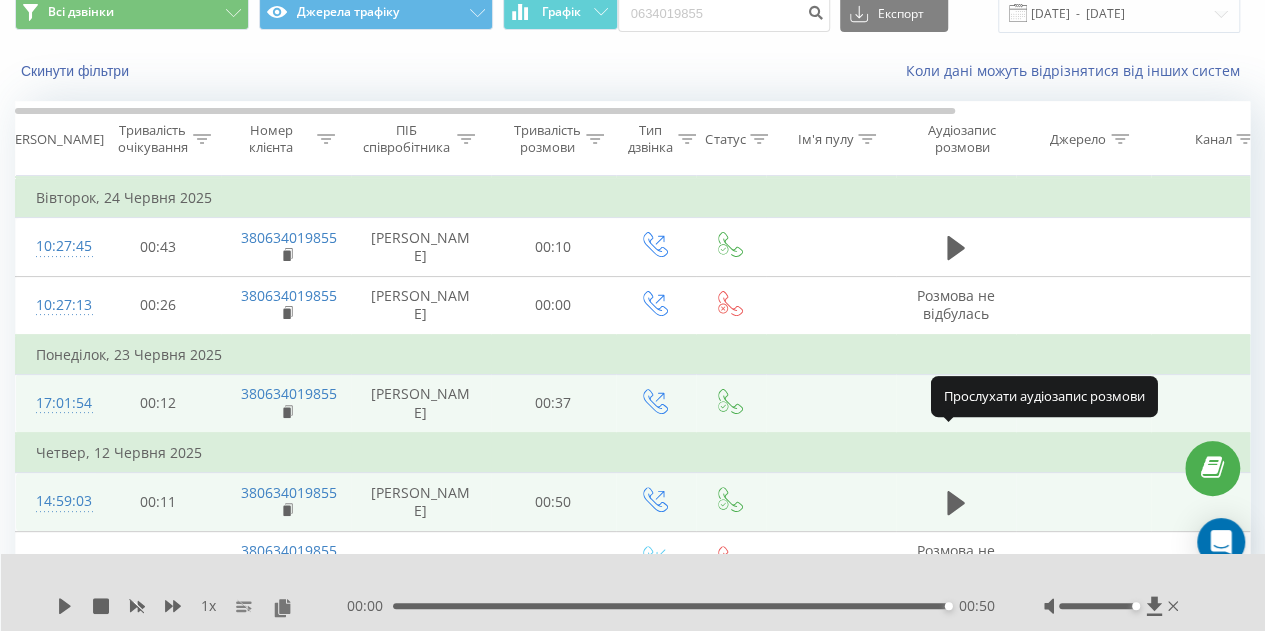 click 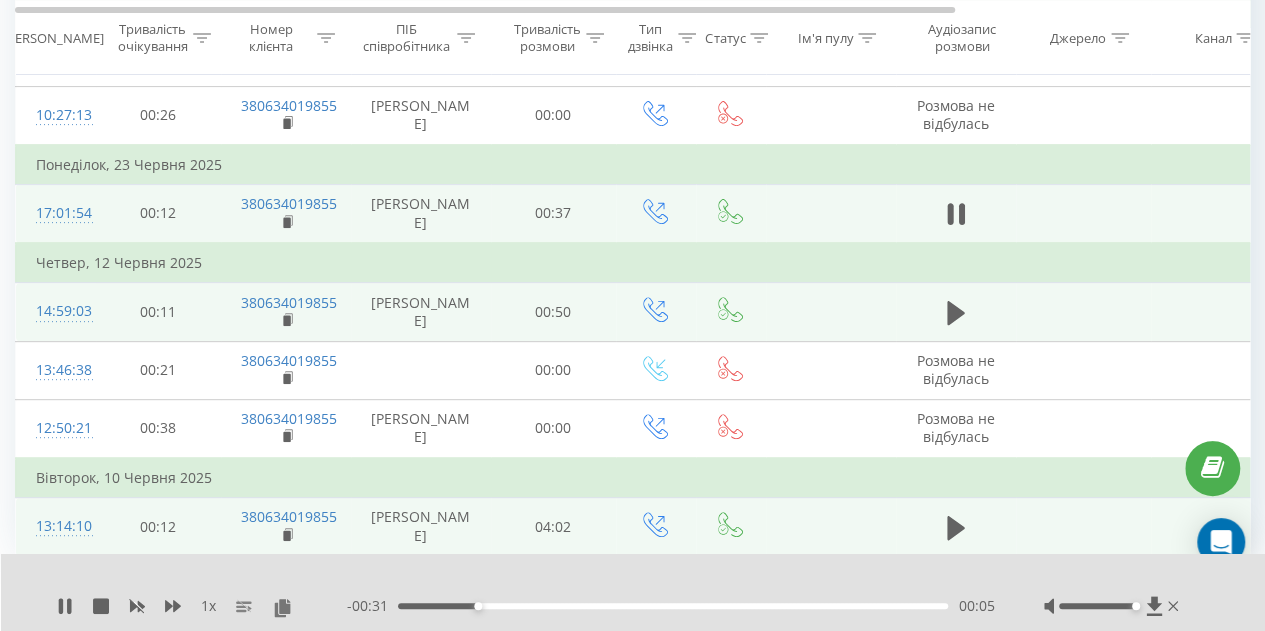 scroll, scrollTop: 288, scrollLeft: 0, axis: vertical 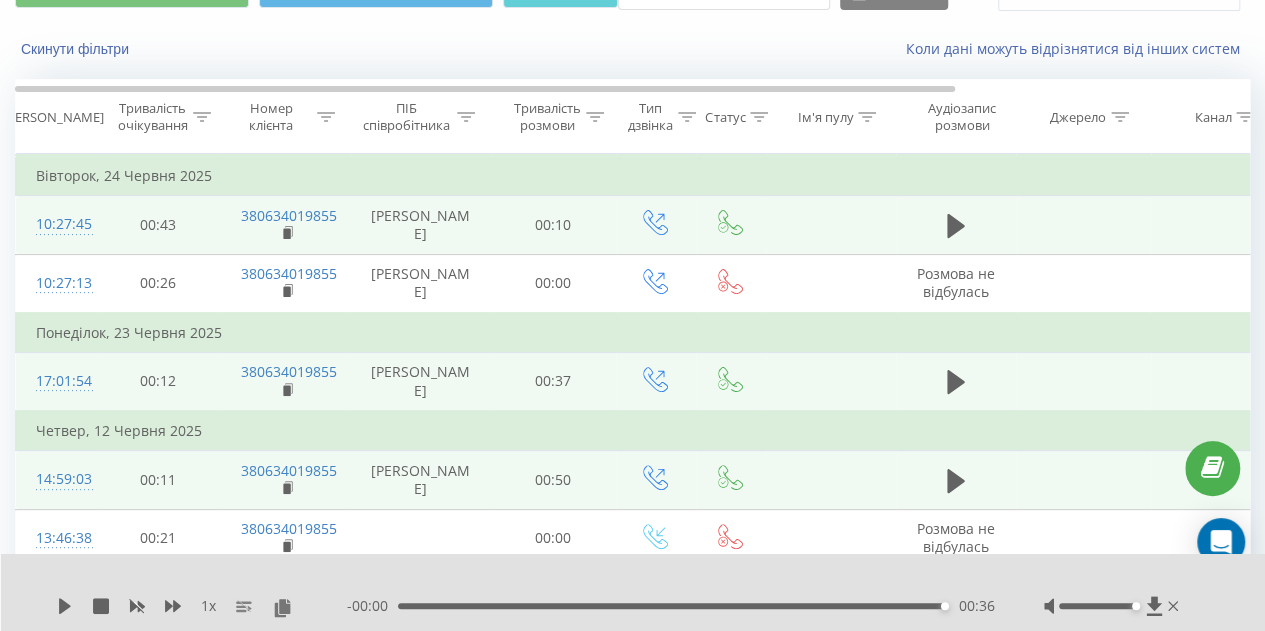 click at bounding box center (956, 225) 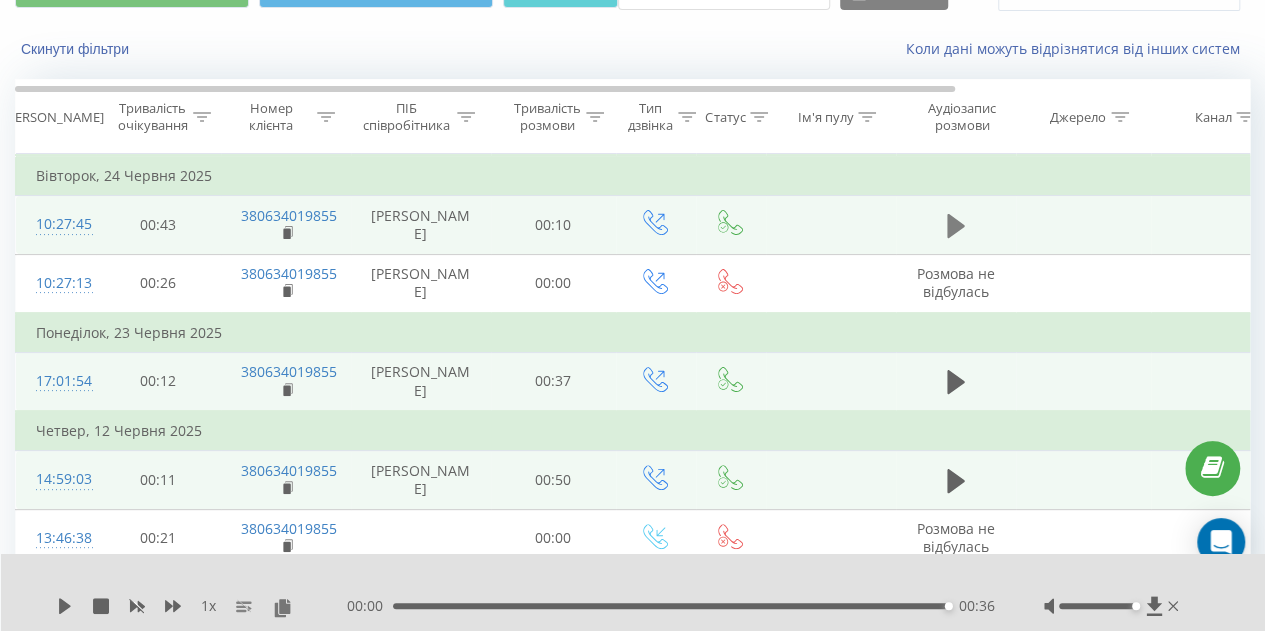 click 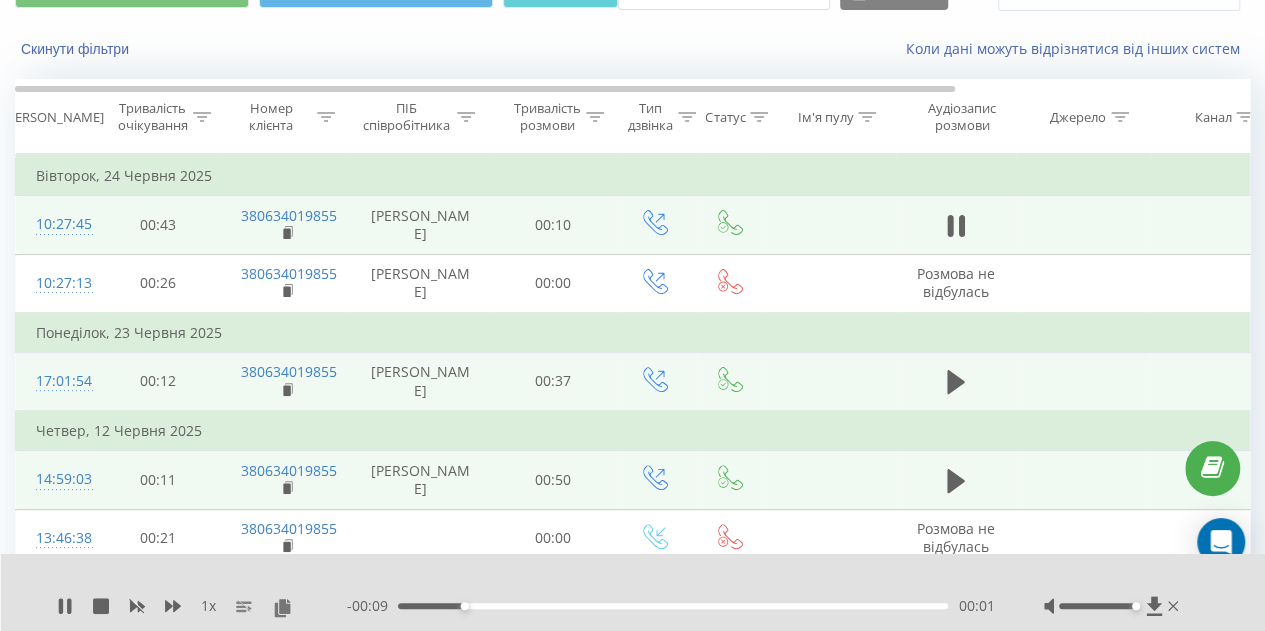 click 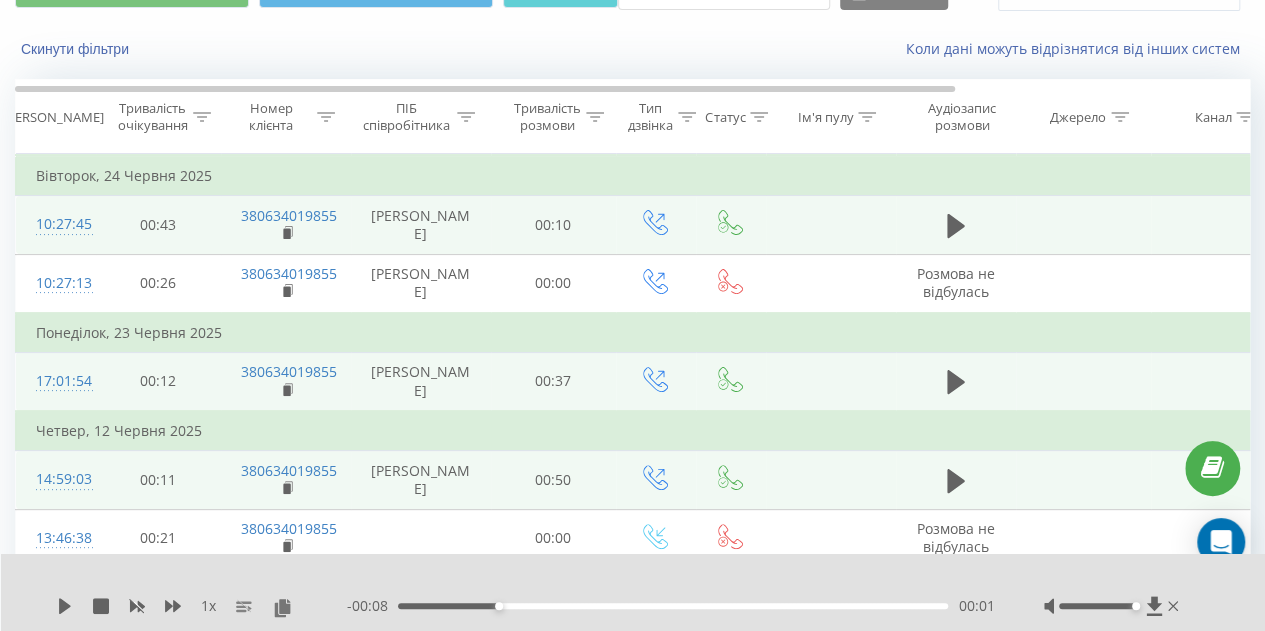 scroll, scrollTop: 436, scrollLeft: 0, axis: vertical 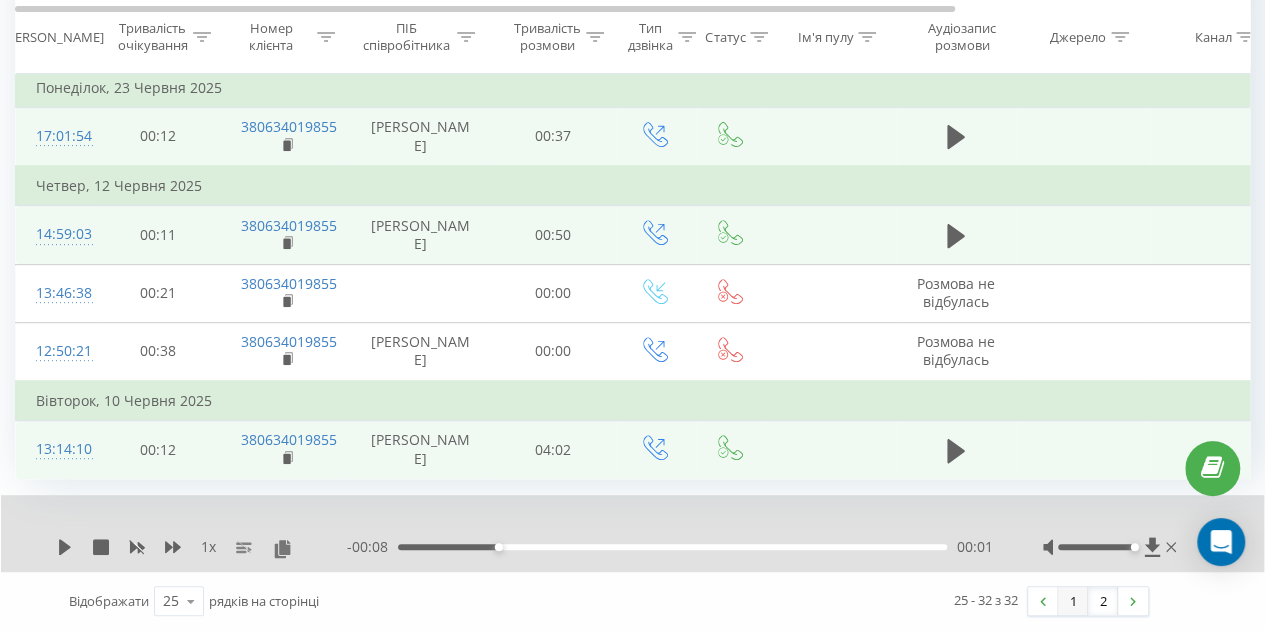 click on "1" at bounding box center (1073, 601) 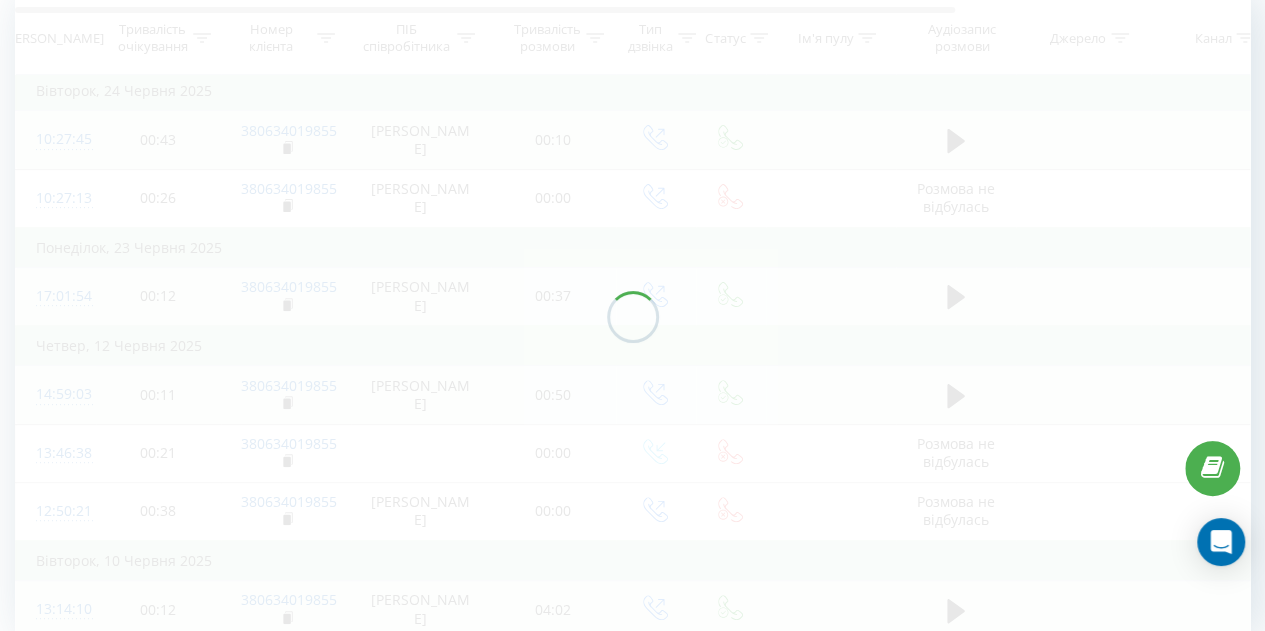 scroll, scrollTop: 132, scrollLeft: 0, axis: vertical 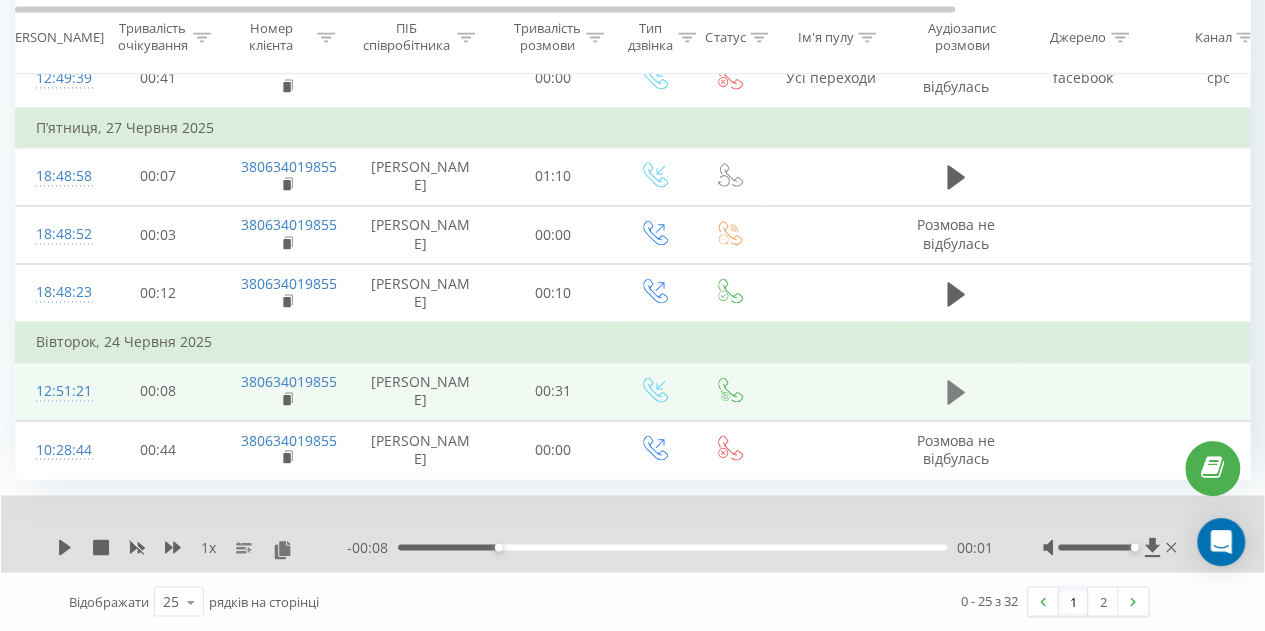 click 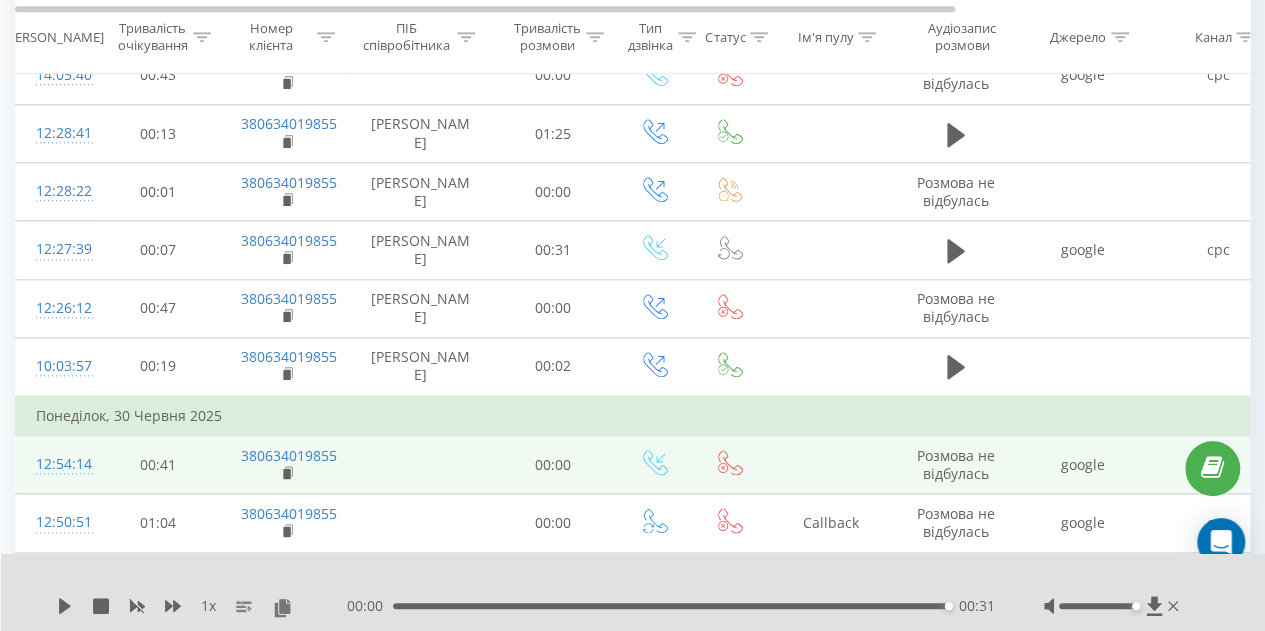 scroll, scrollTop: 966, scrollLeft: 0, axis: vertical 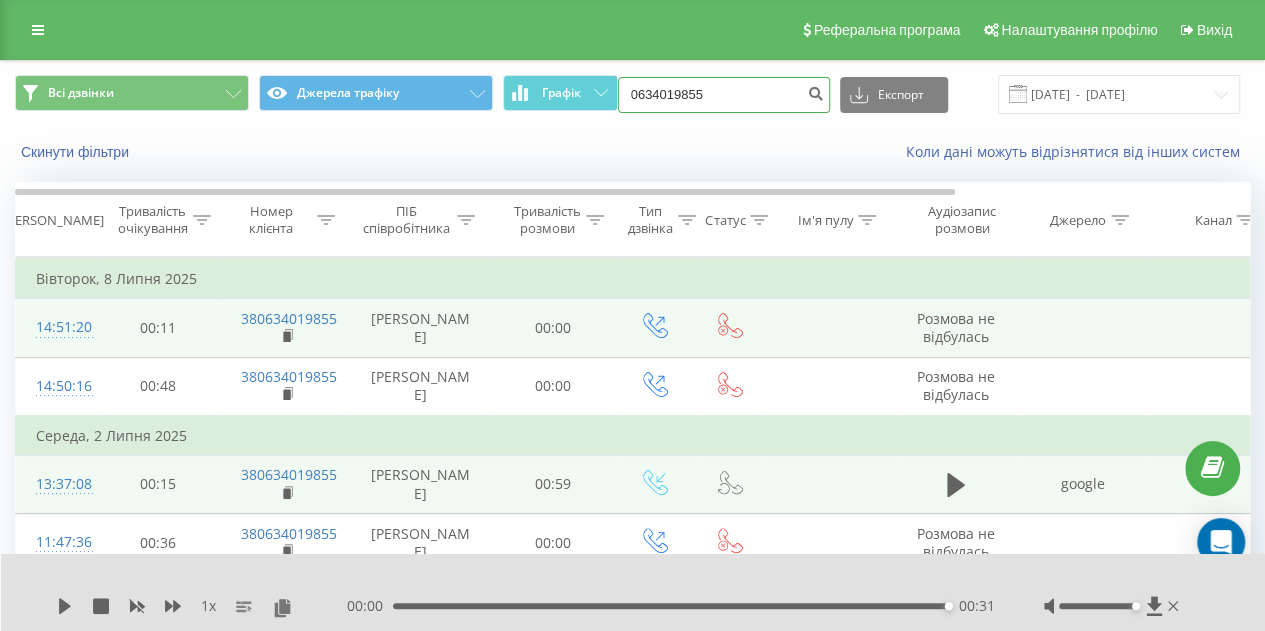 click on "0634019855" at bounding box center [724, 95] 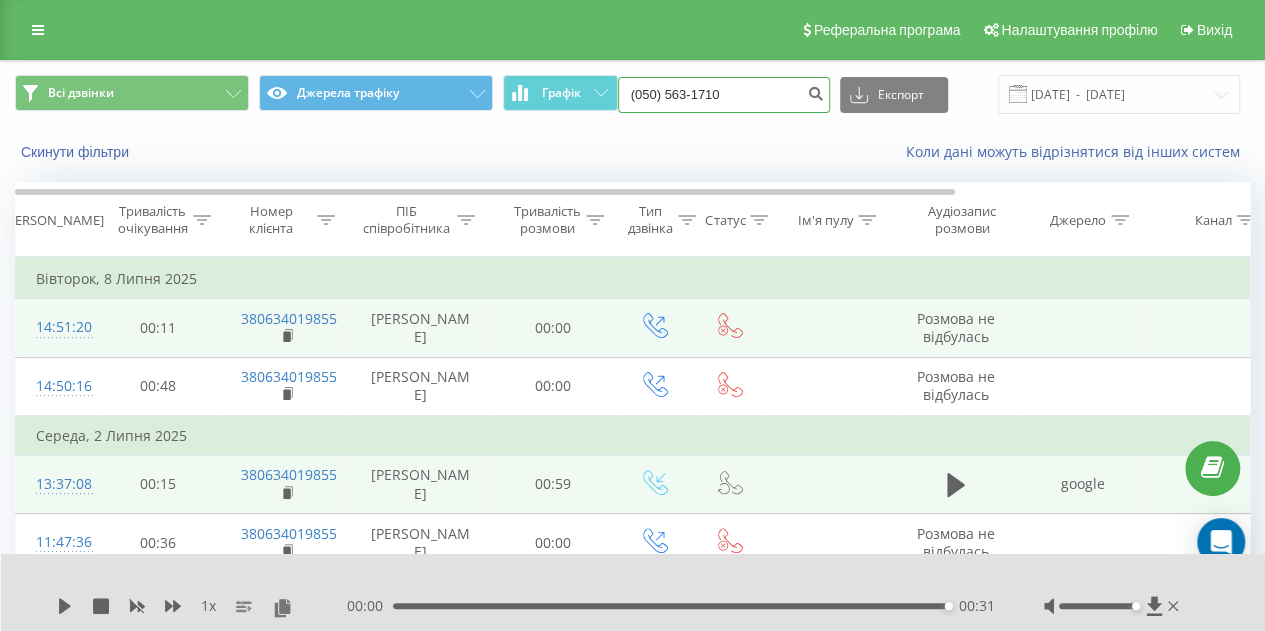 click on "(050) 563-1710" at bounding box center [724, 95] 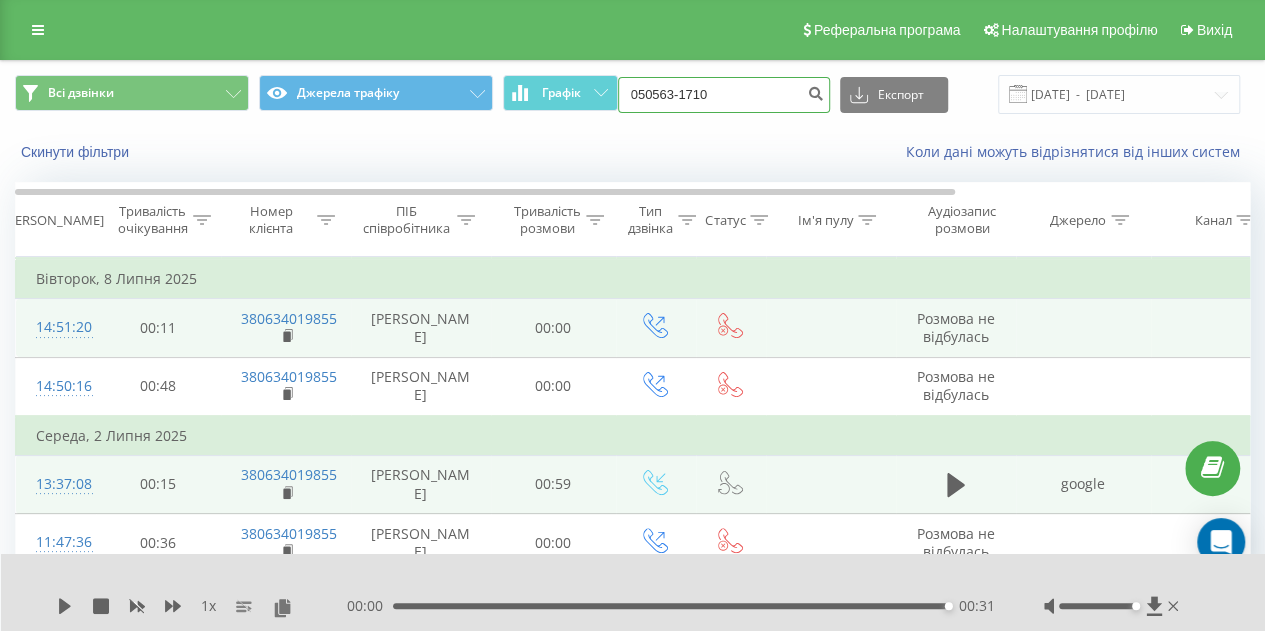 type on "050563-1710" 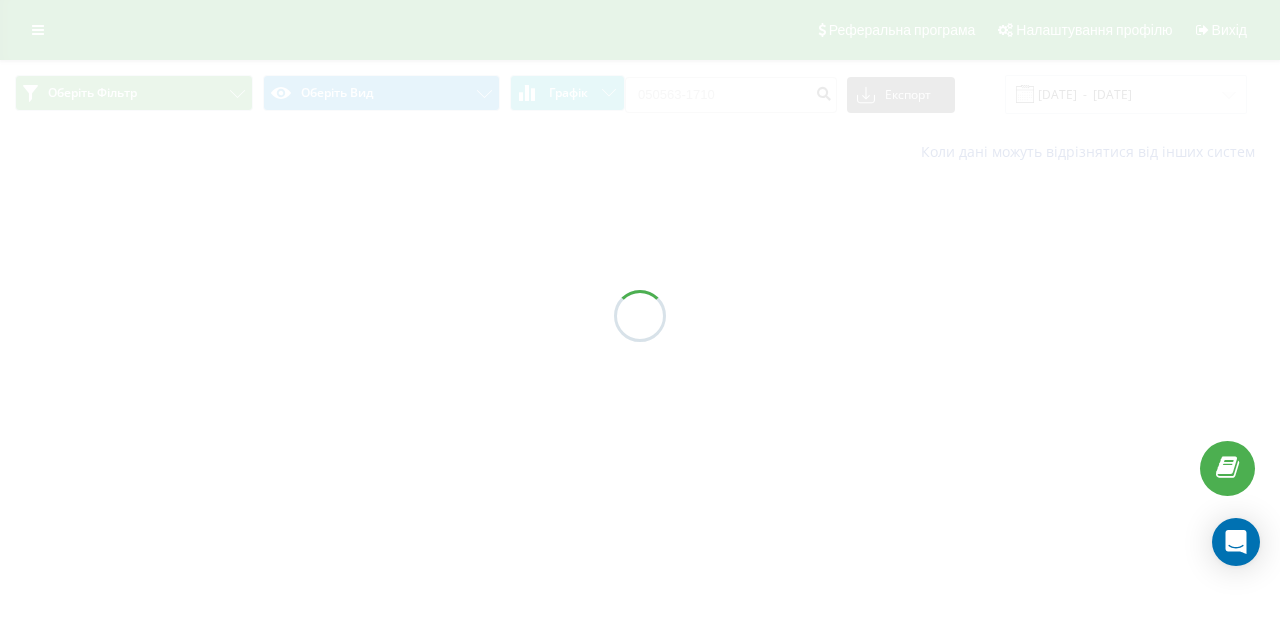 scroll, scrollTop: 0, scrollLeft: 0, axis: both 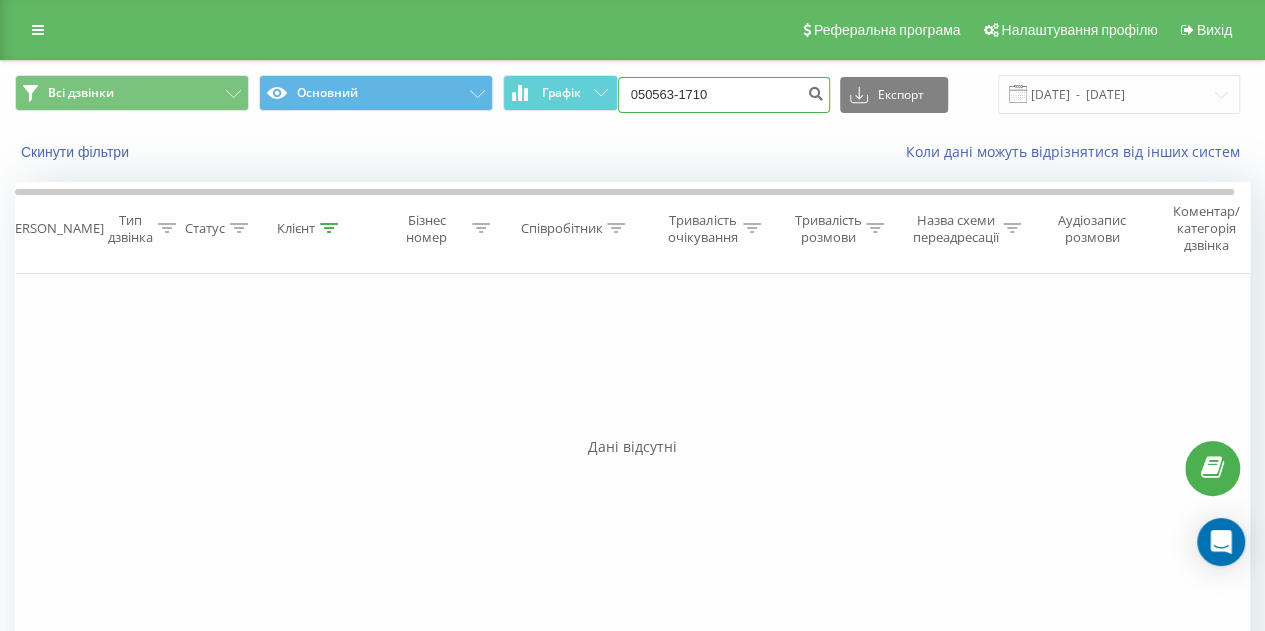 click on "050563-1710" at bounding box center (724, 95) 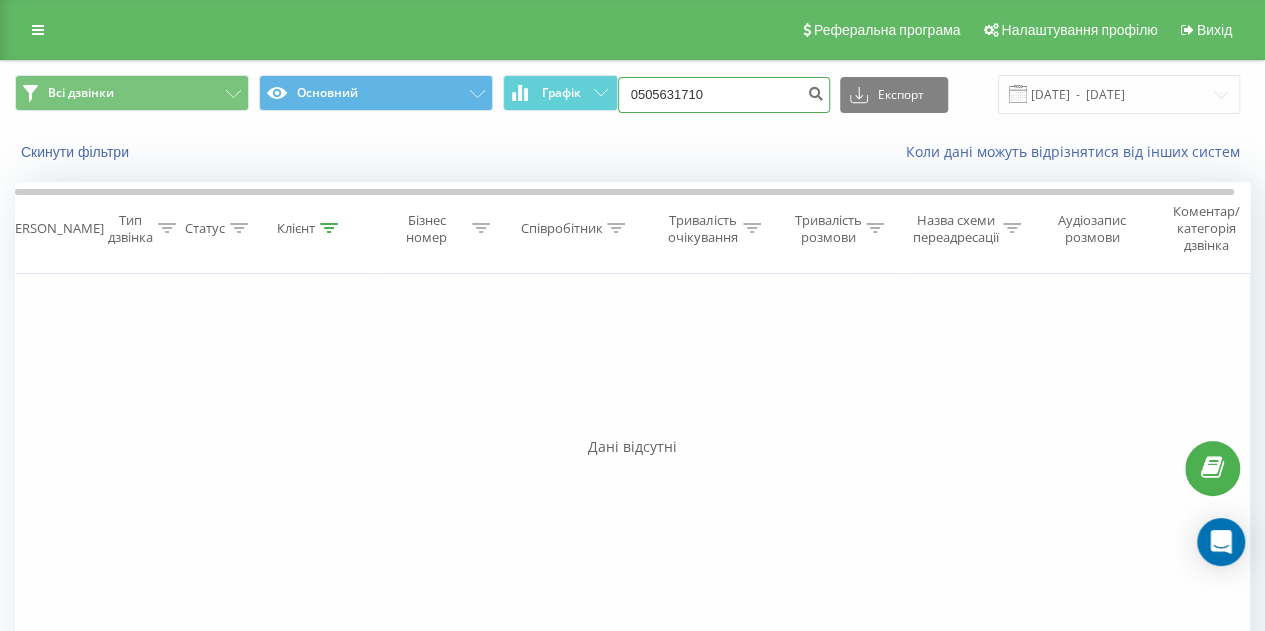 type on "0505631710" 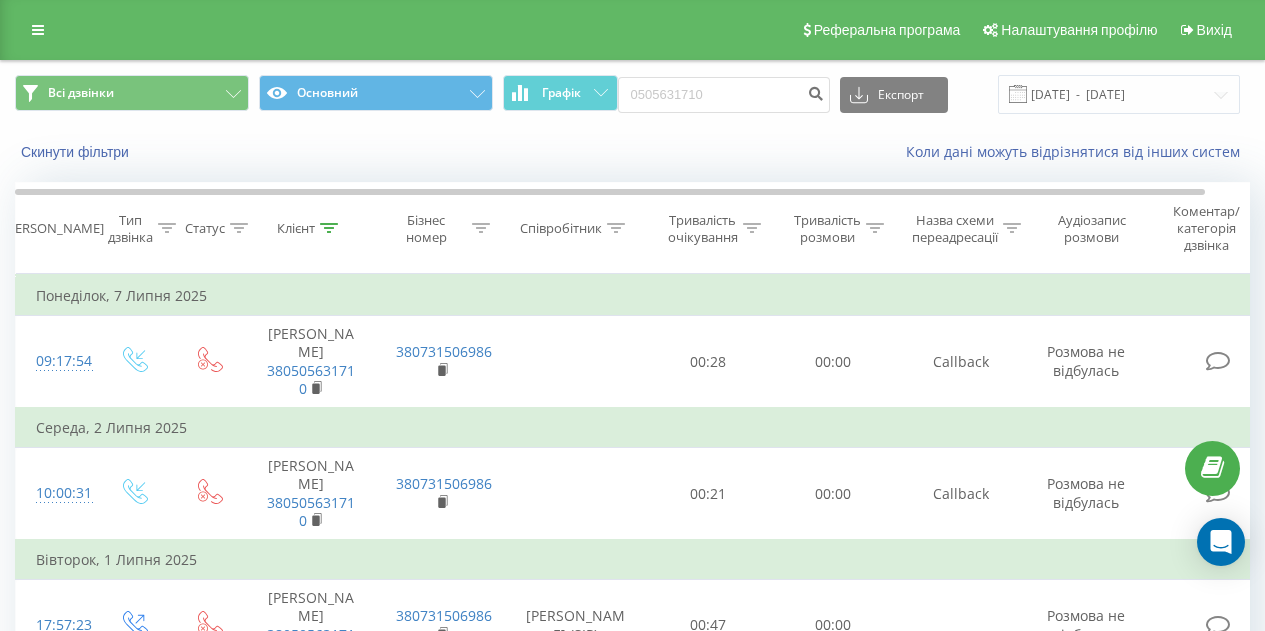 scroll, scrollTop: 0, scrollLeft: 0, axis: both 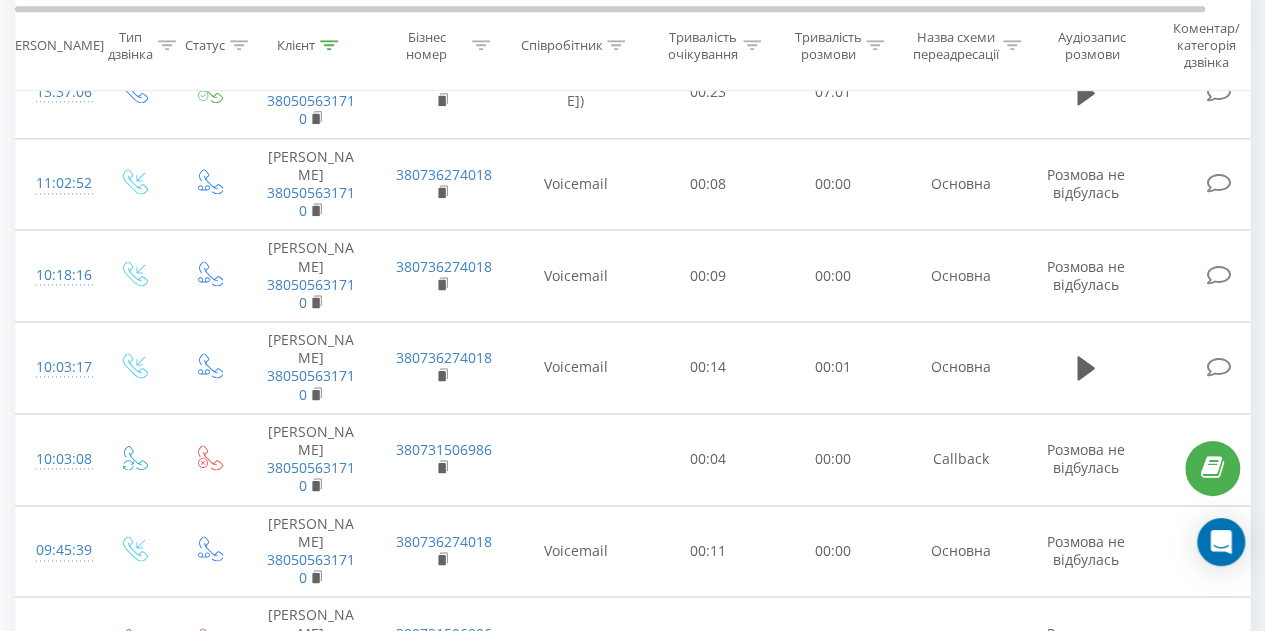 click 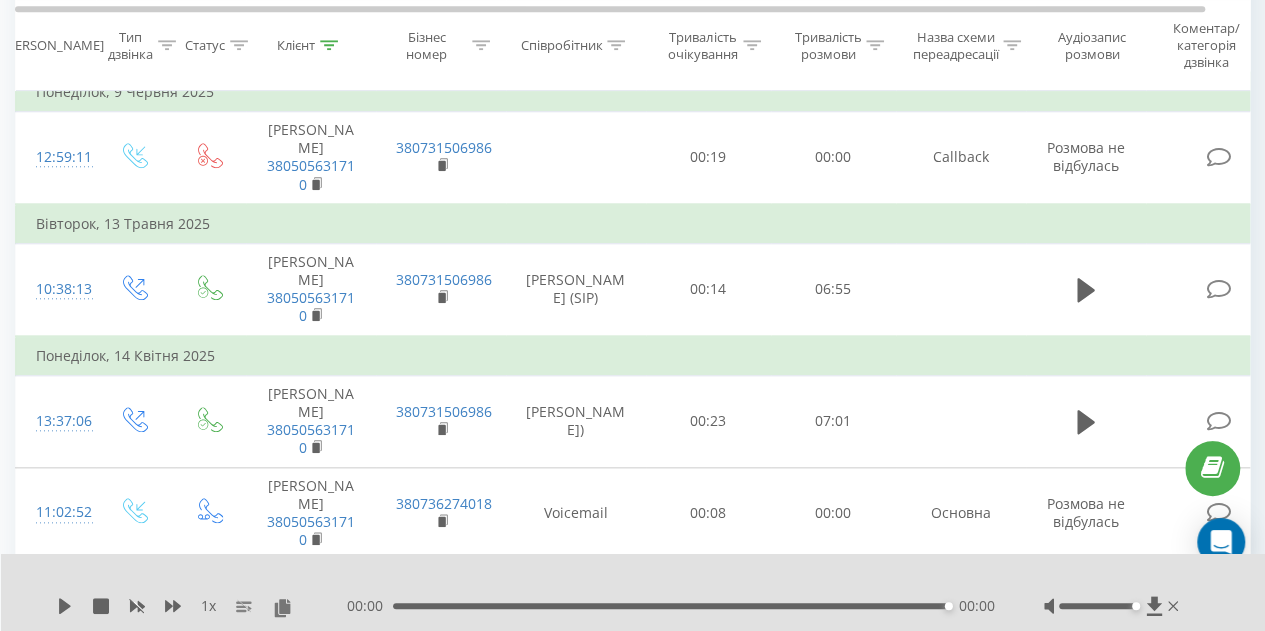 scroll, scrollTop: 841, scrollLeft: 0, axis: vertical 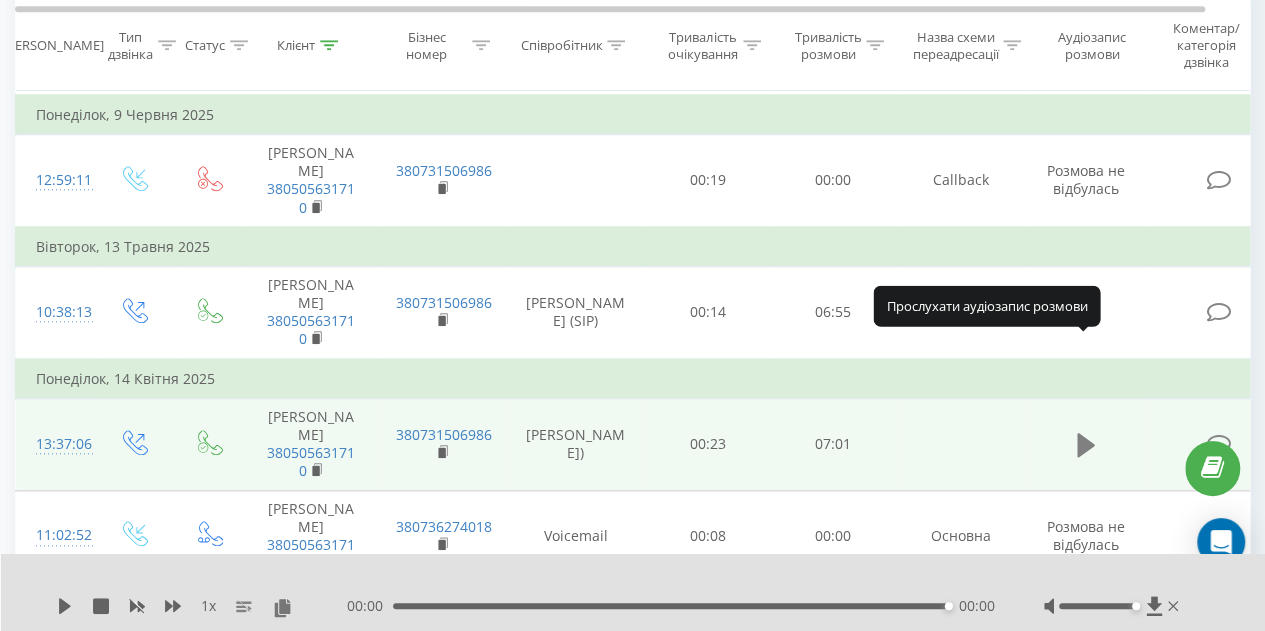 click 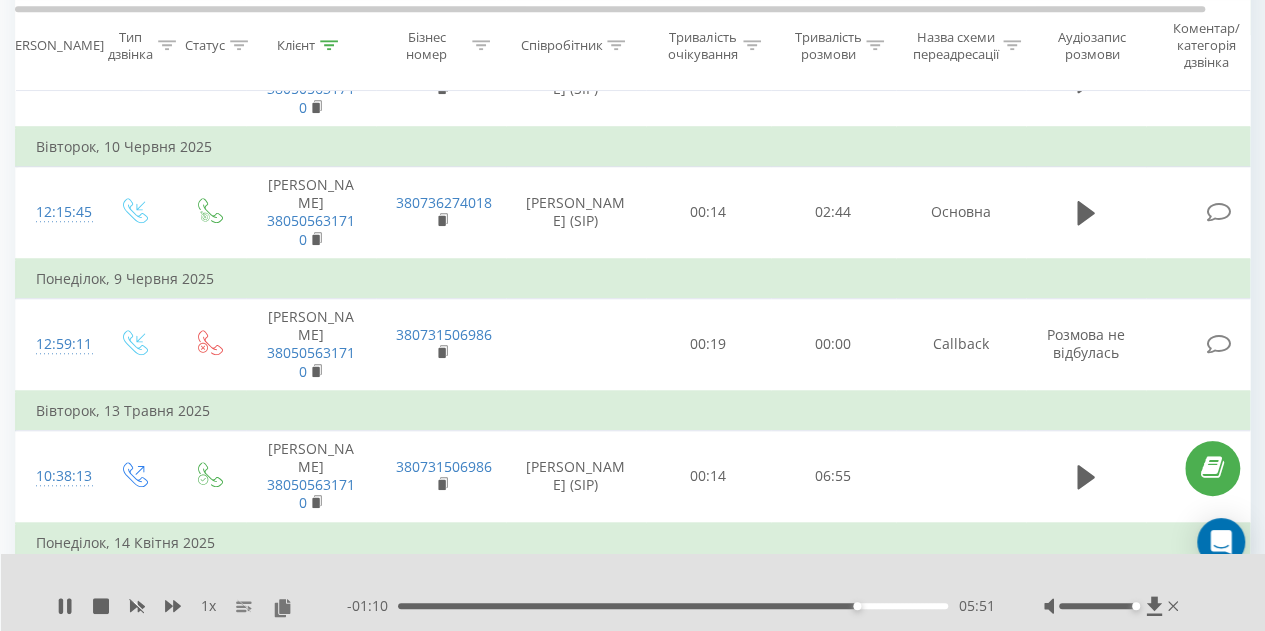 scroll, scrollTop: 675, scrollLeft: 0, axis: vertical 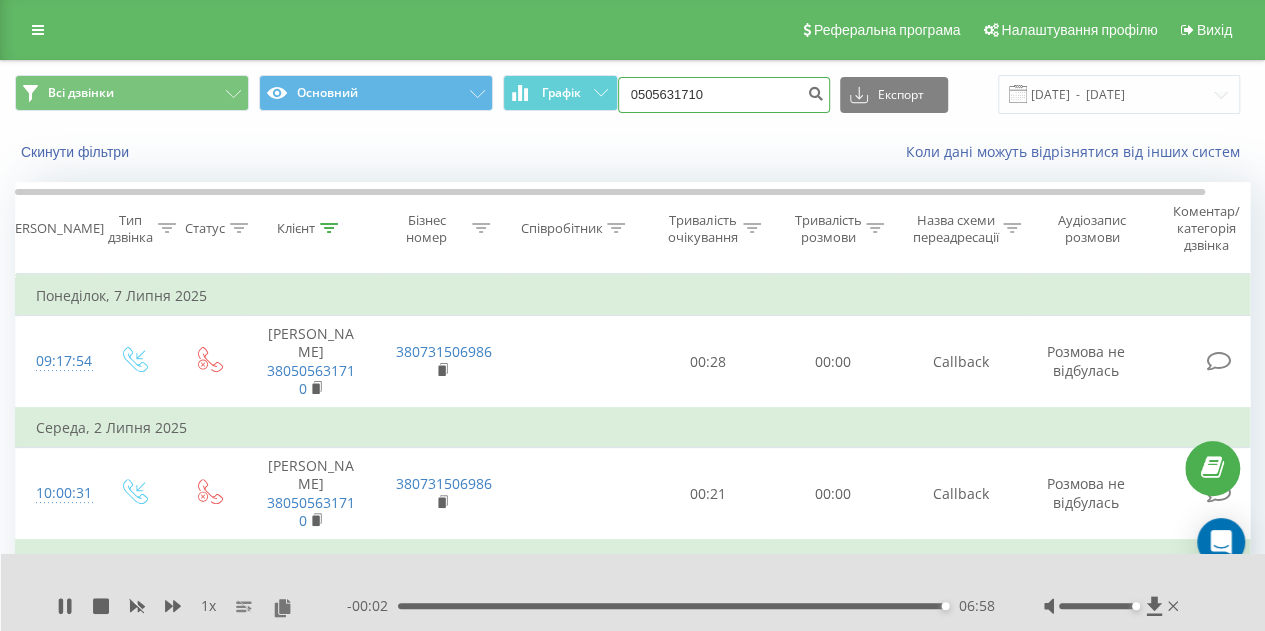 click on "0505631710" at bounding box center [724, 95] 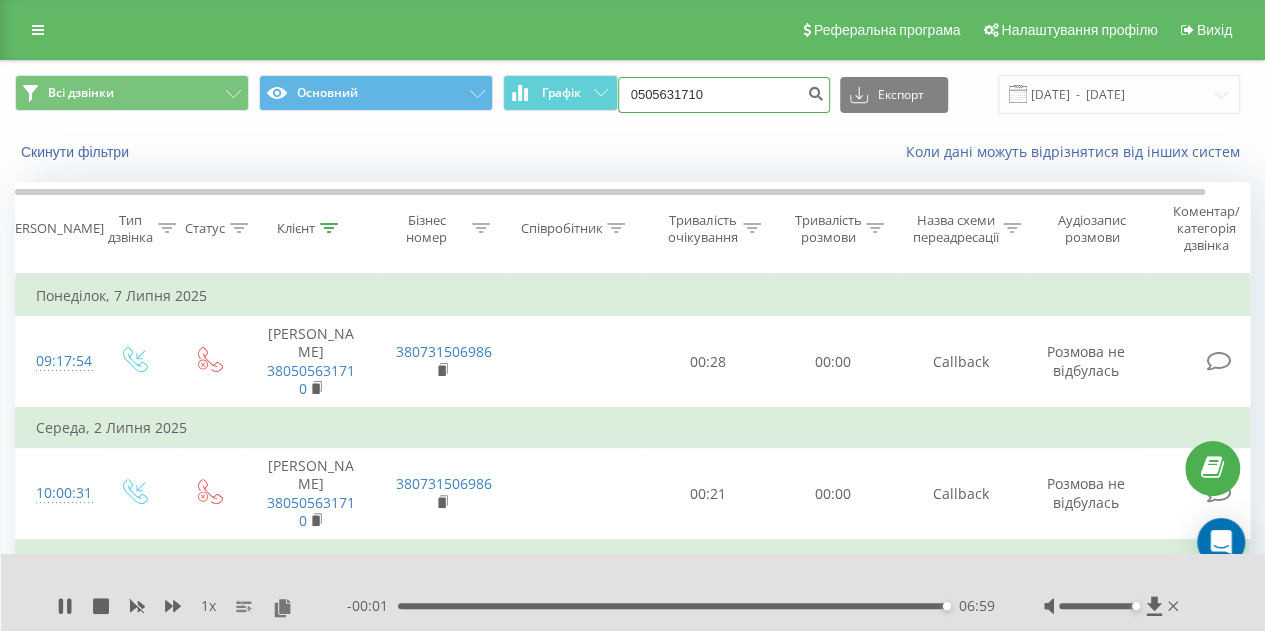 paste on "+380993829069" 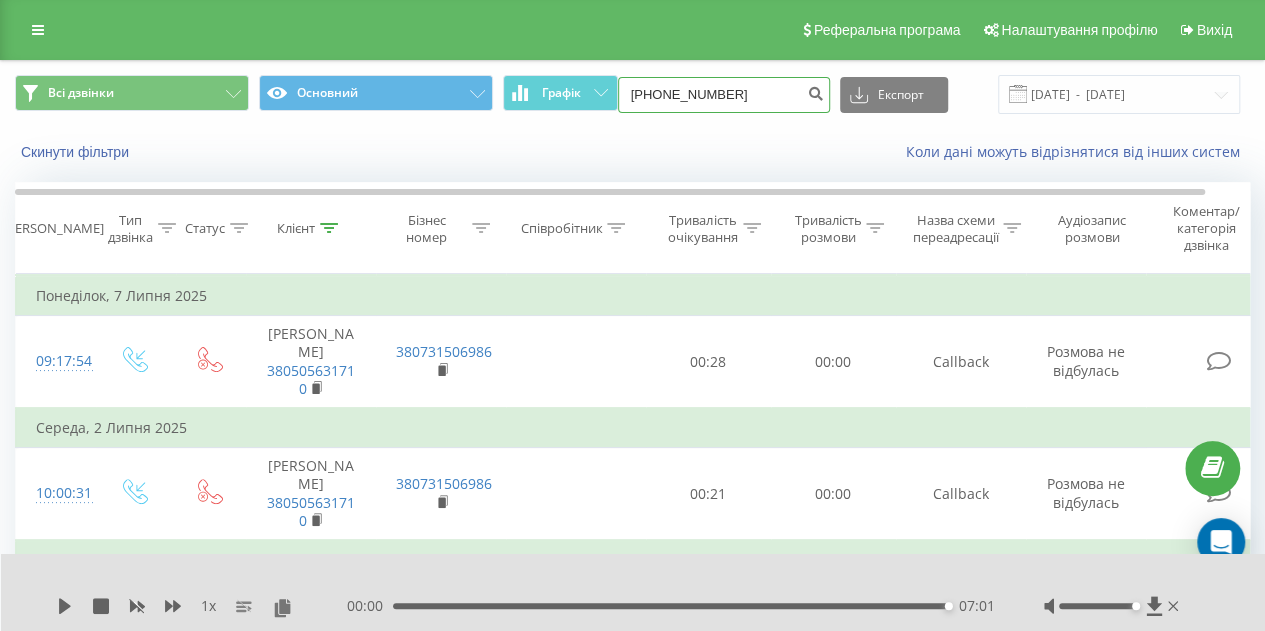 click on "+380993829069" at bounding box center (724, 95) 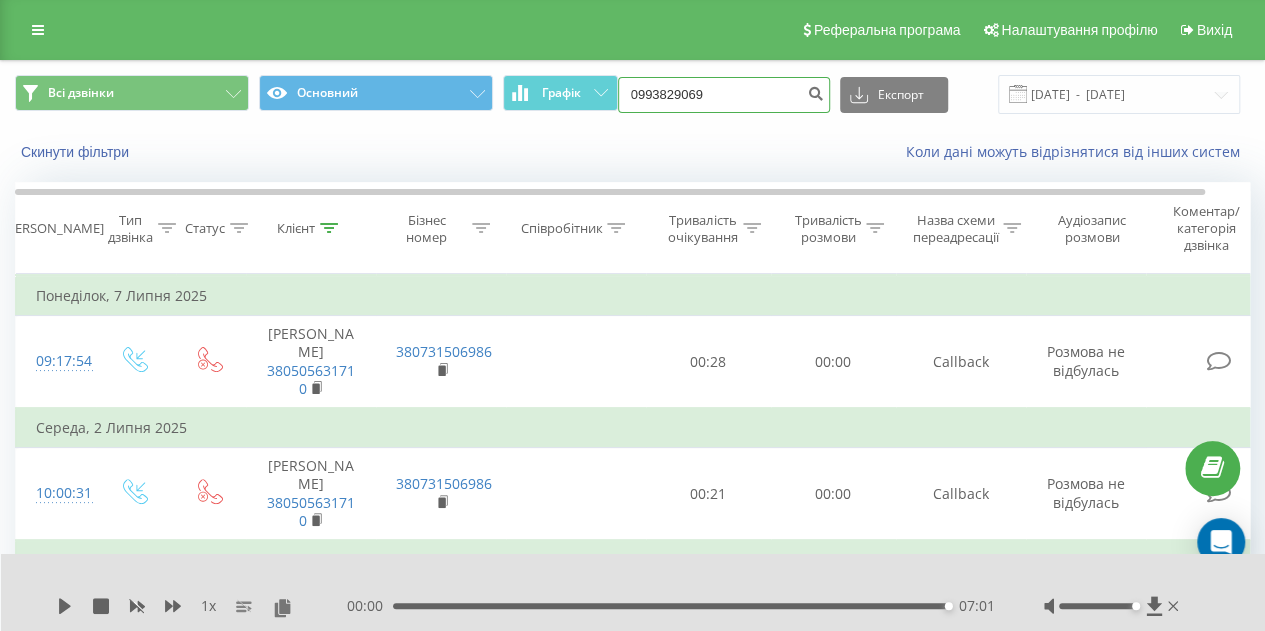 type on "0993829069" 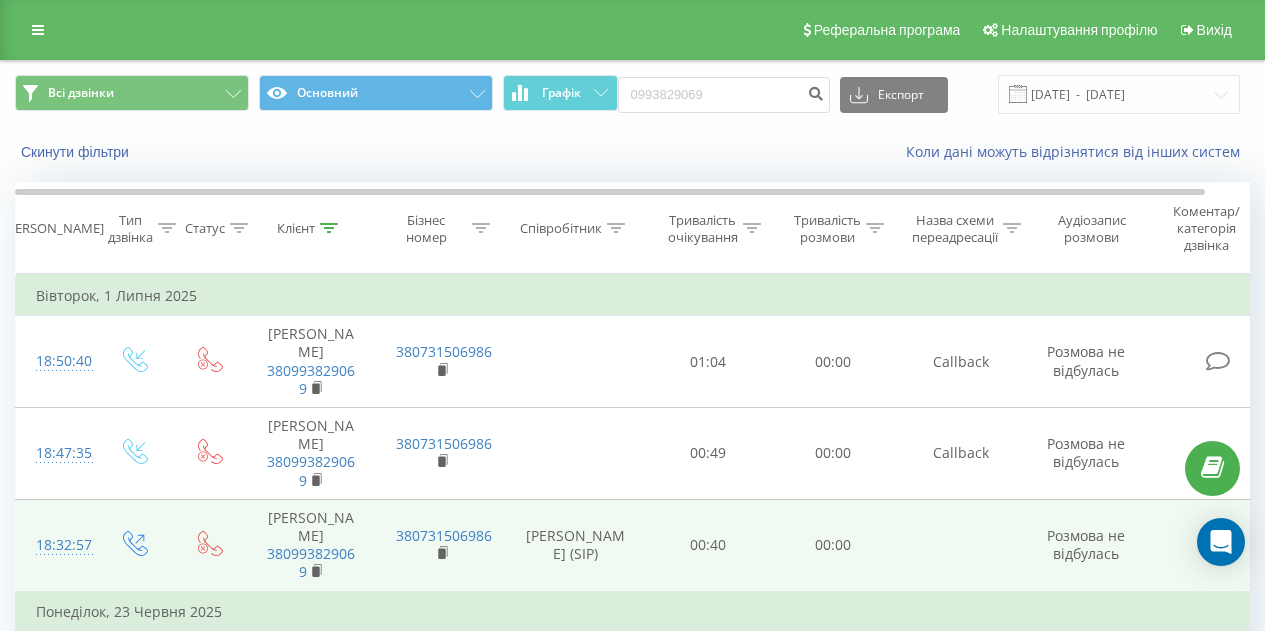 scroll, scrollTop: 0, scrollLeft: 0, axis: both 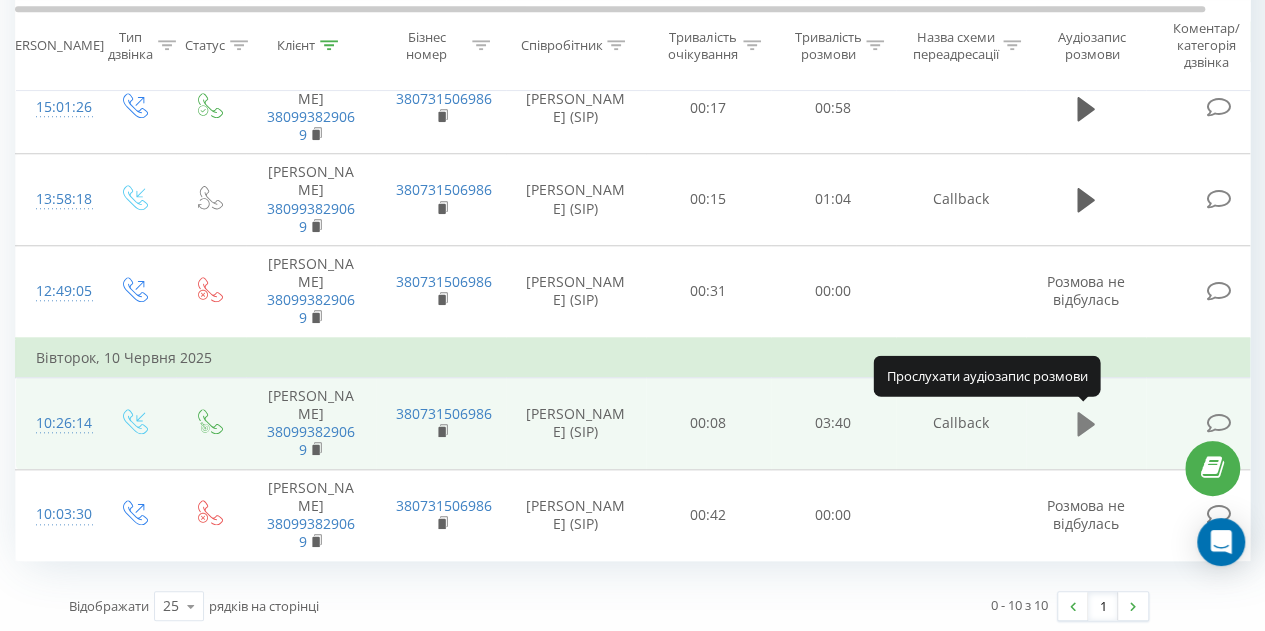 click 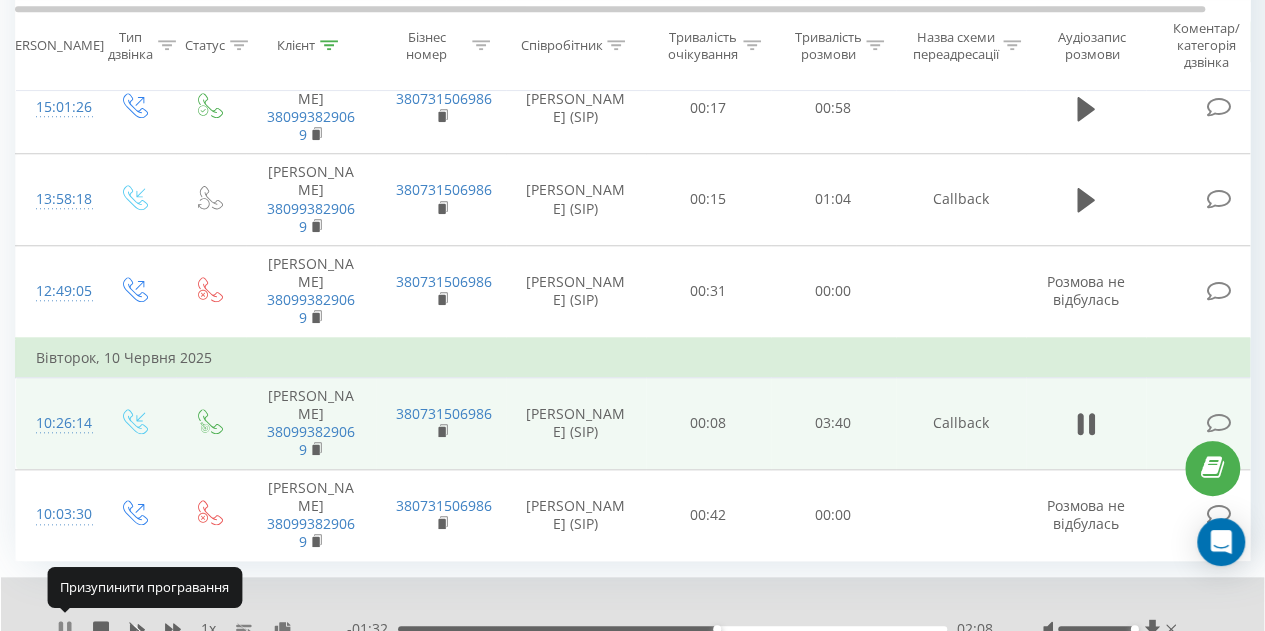 click 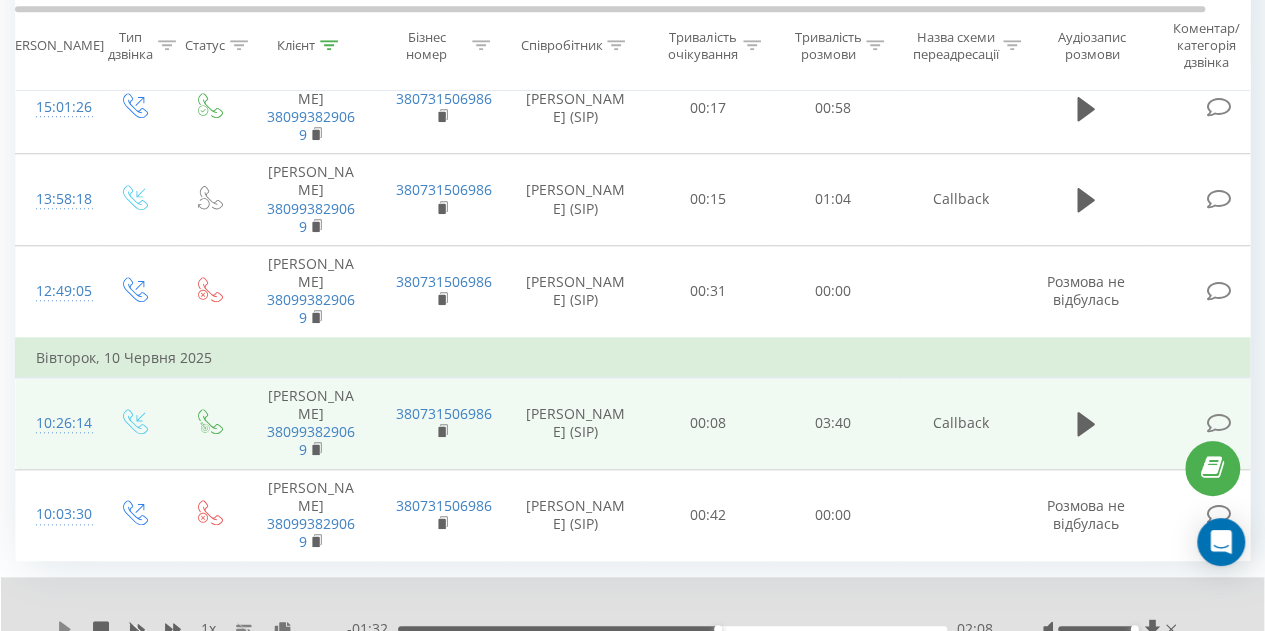 click 